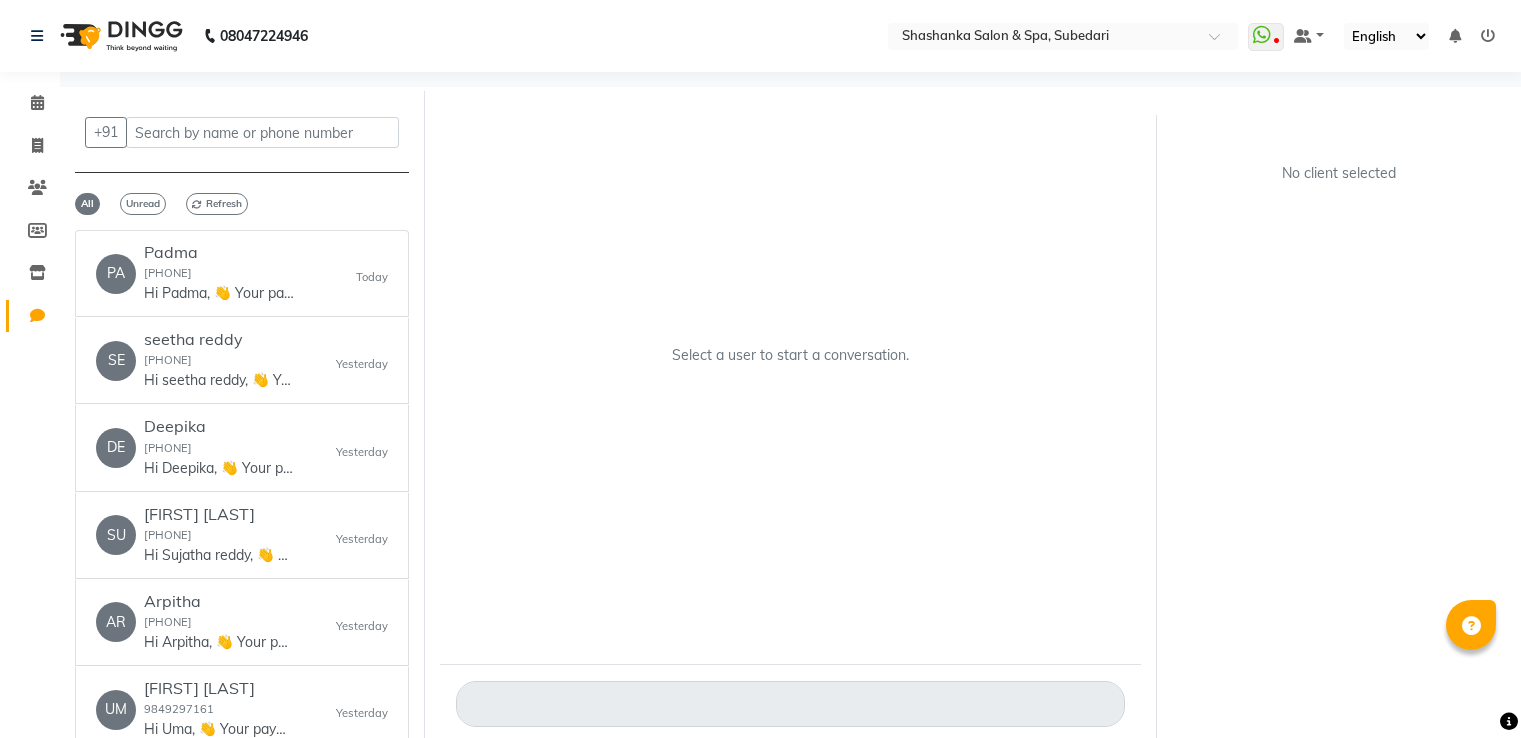 scroll, scrollTop: 0, scrollLeft: 0, axis: both 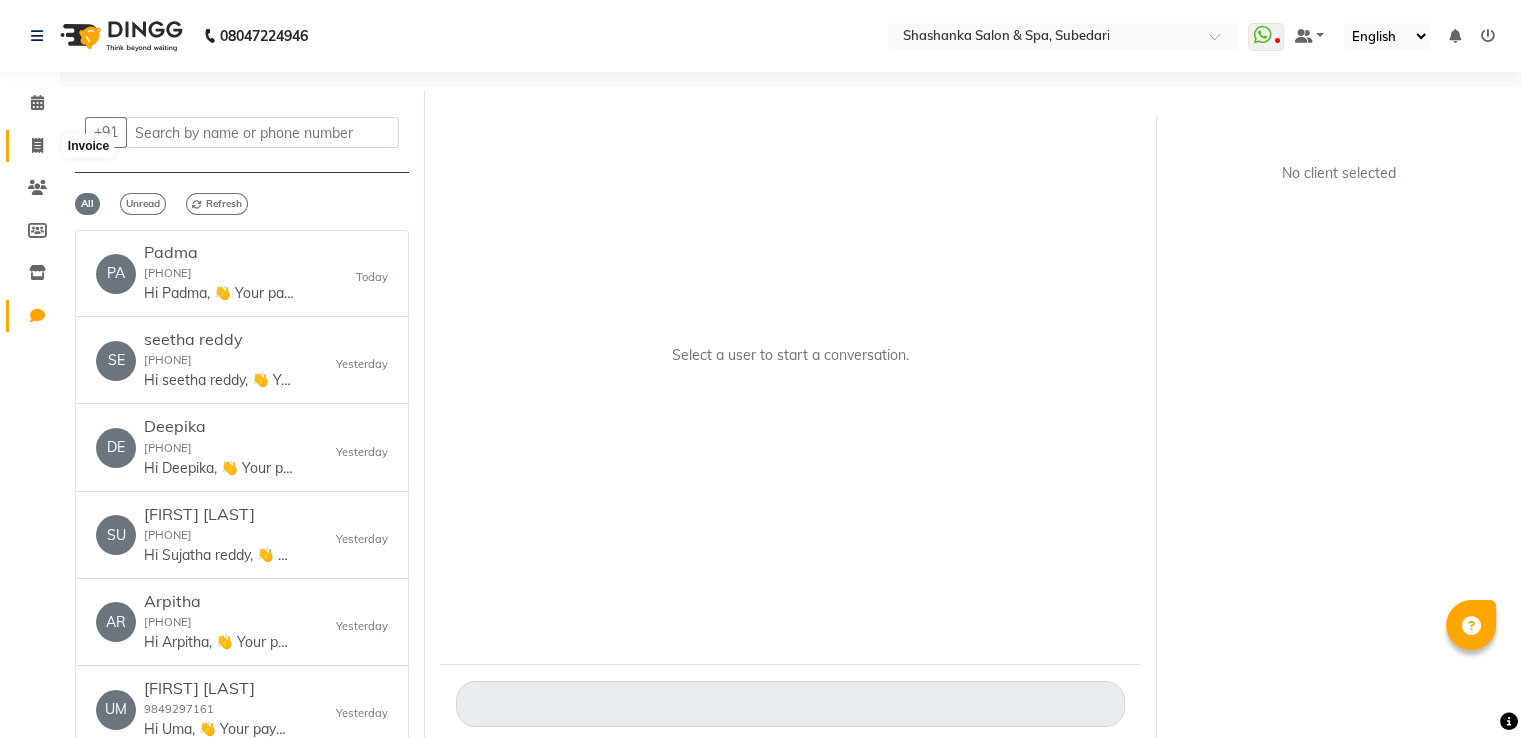 click 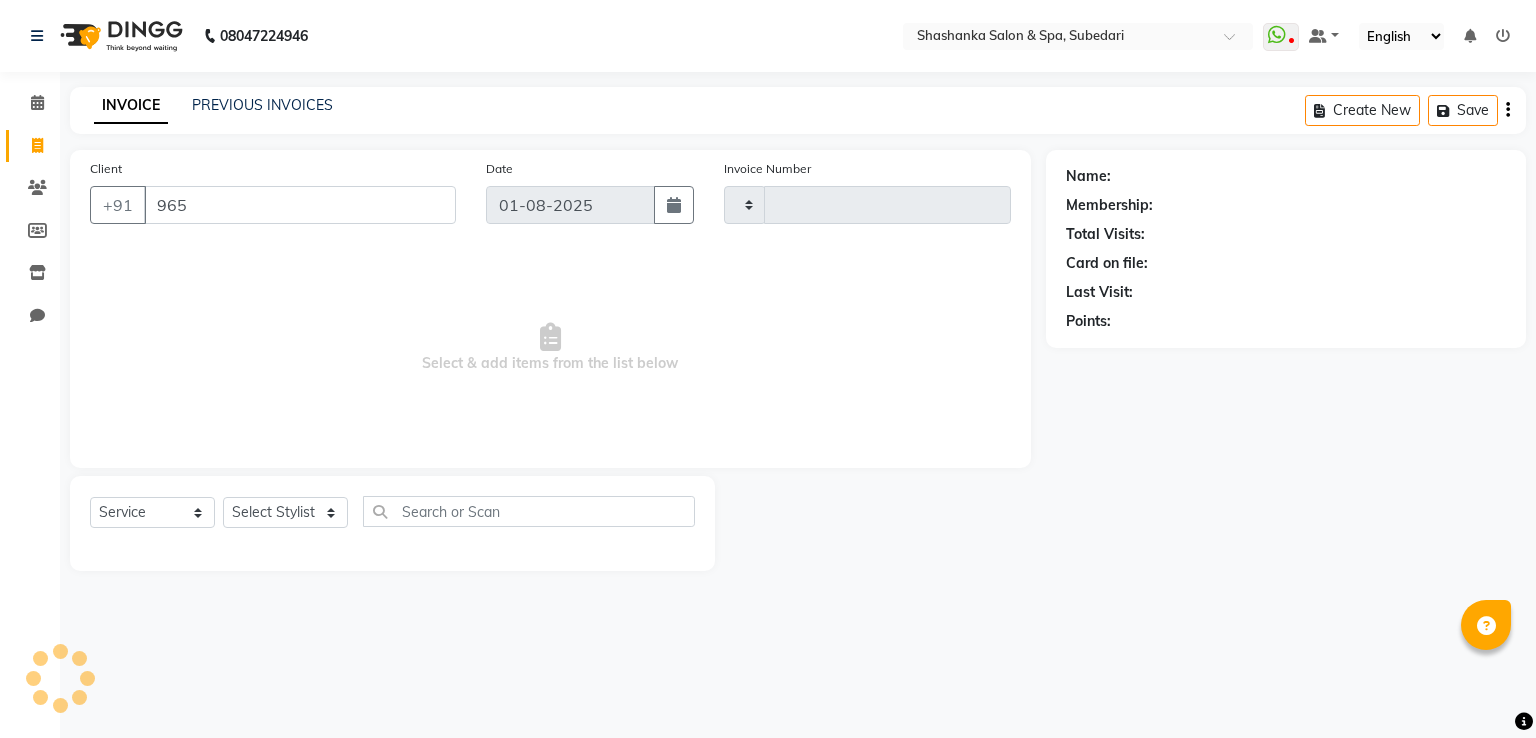 type on "9657" 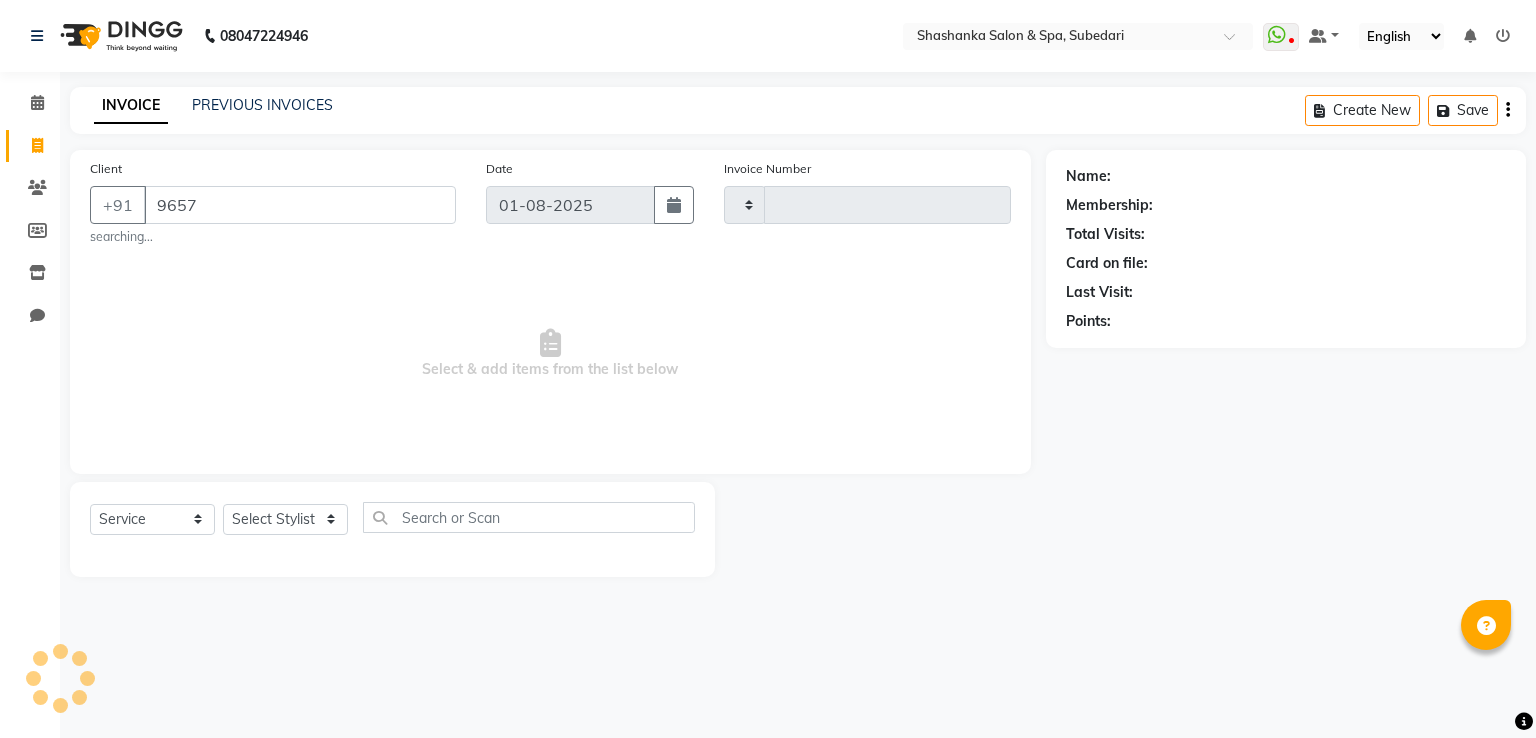 type on "1274" 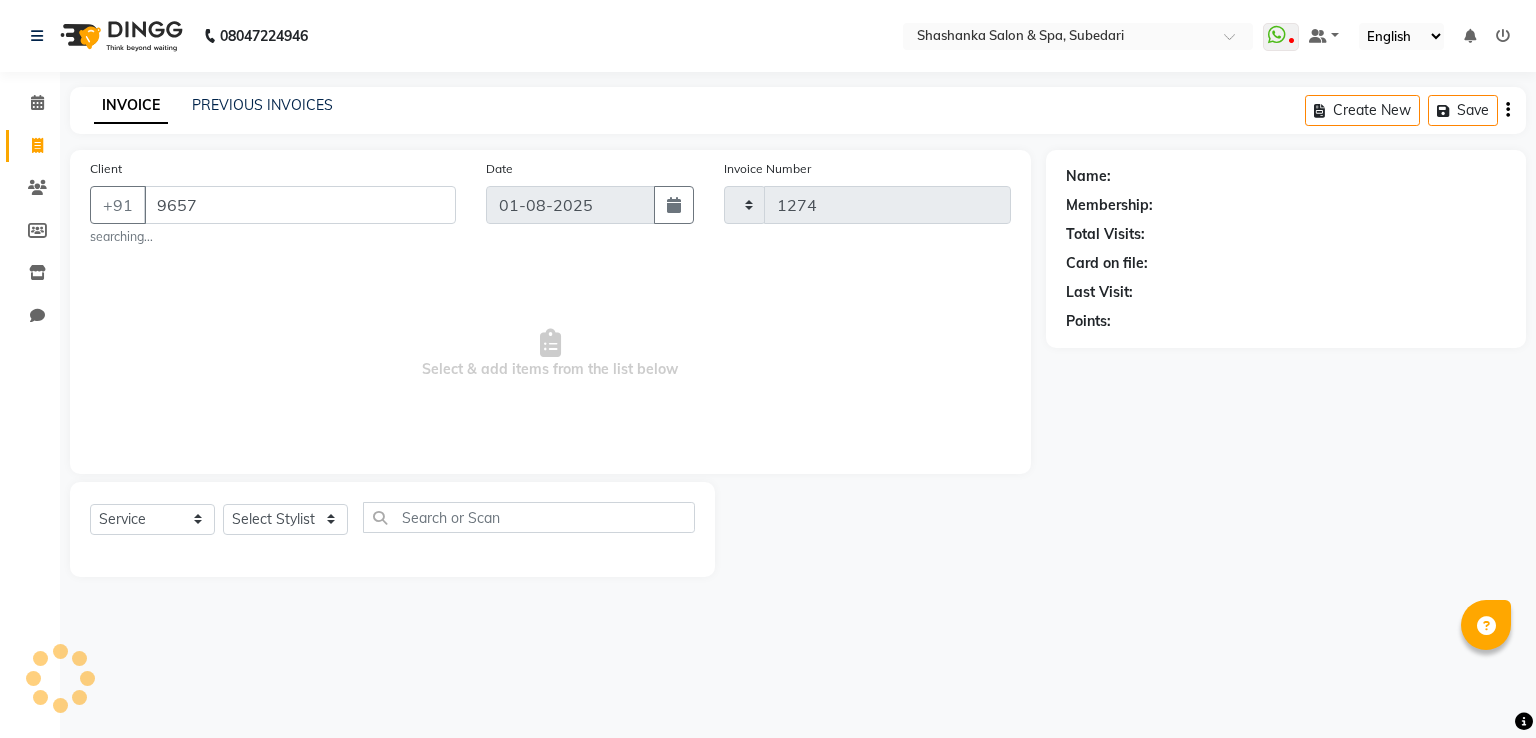 select on "67" 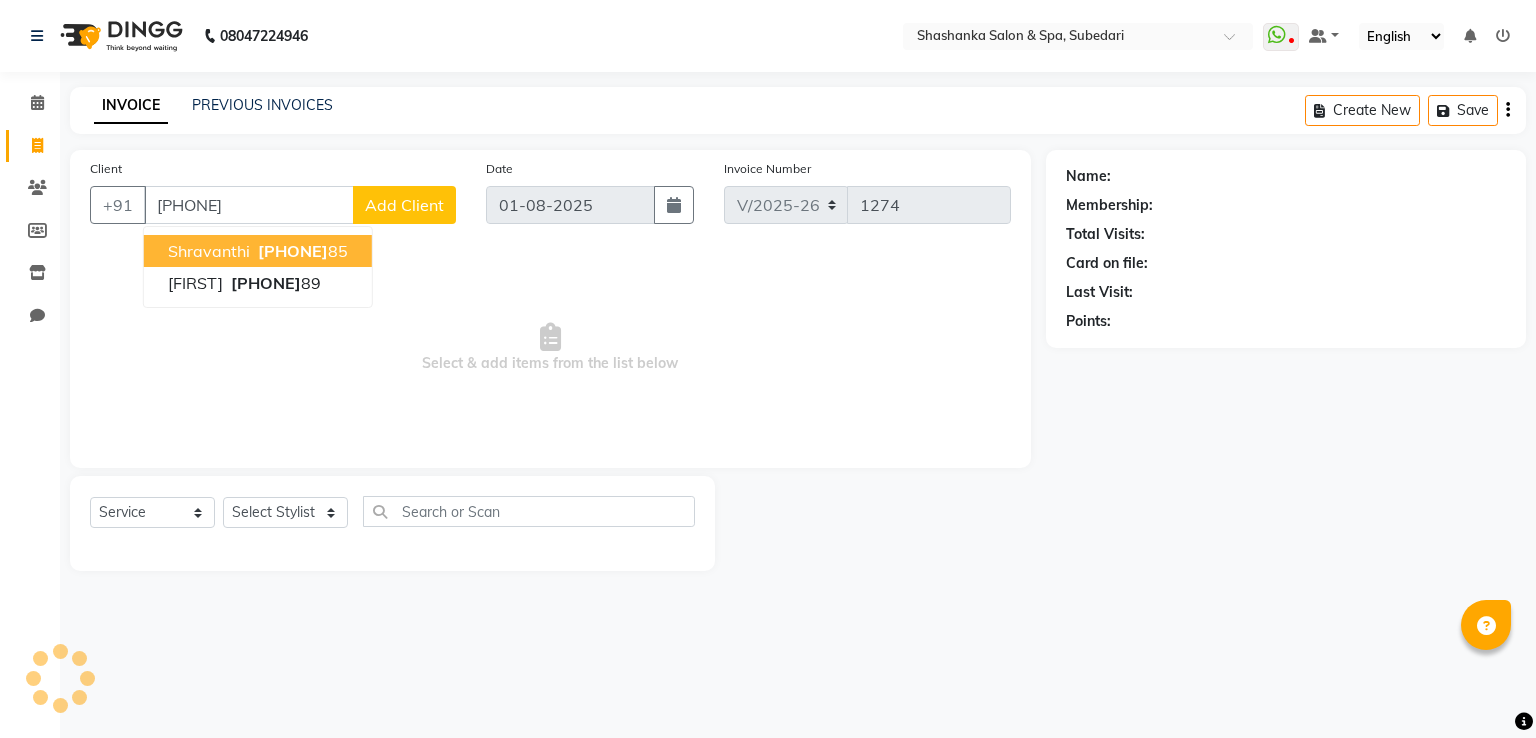 type on "[PHONE]" 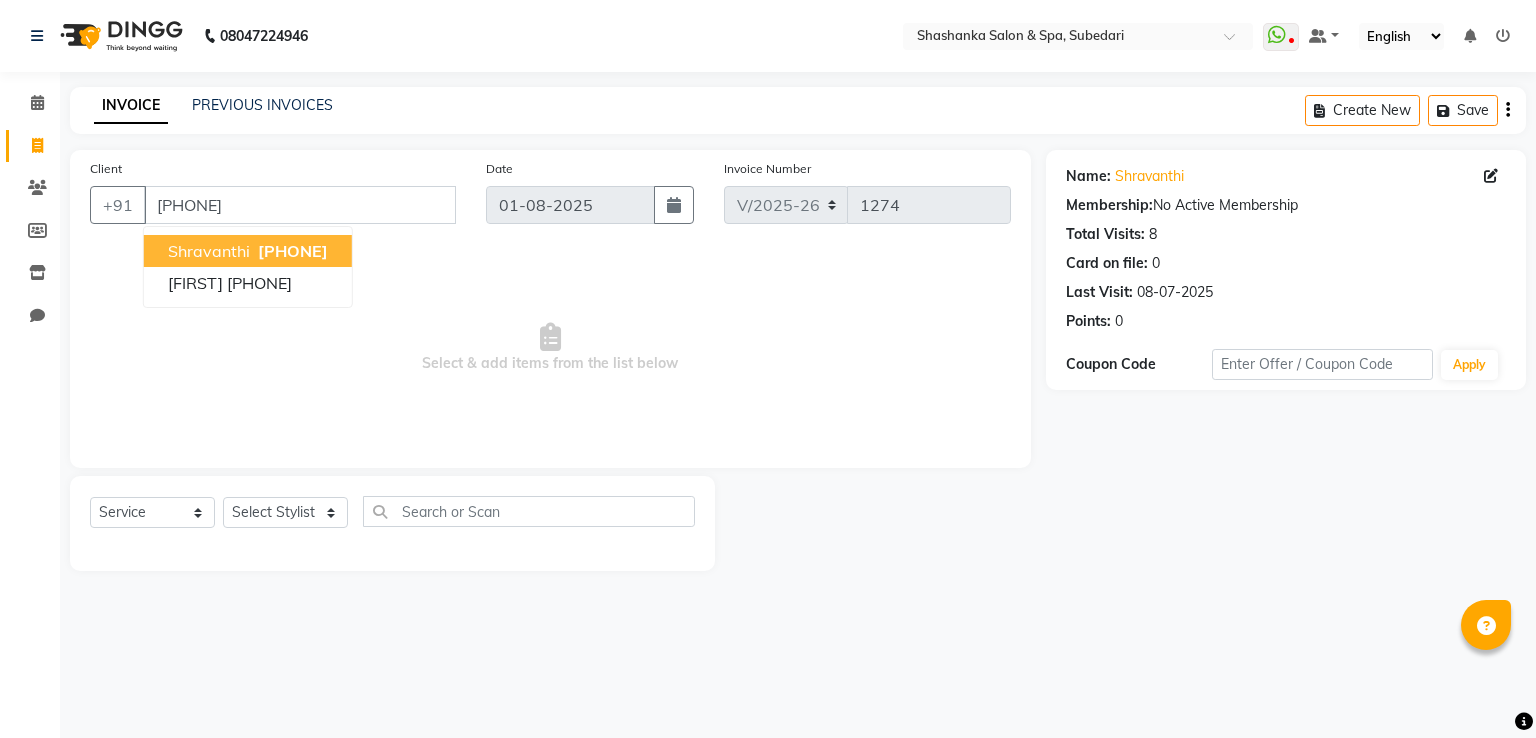 click on "[FIRST] [PHONE]" at bounding box center (248, 251) 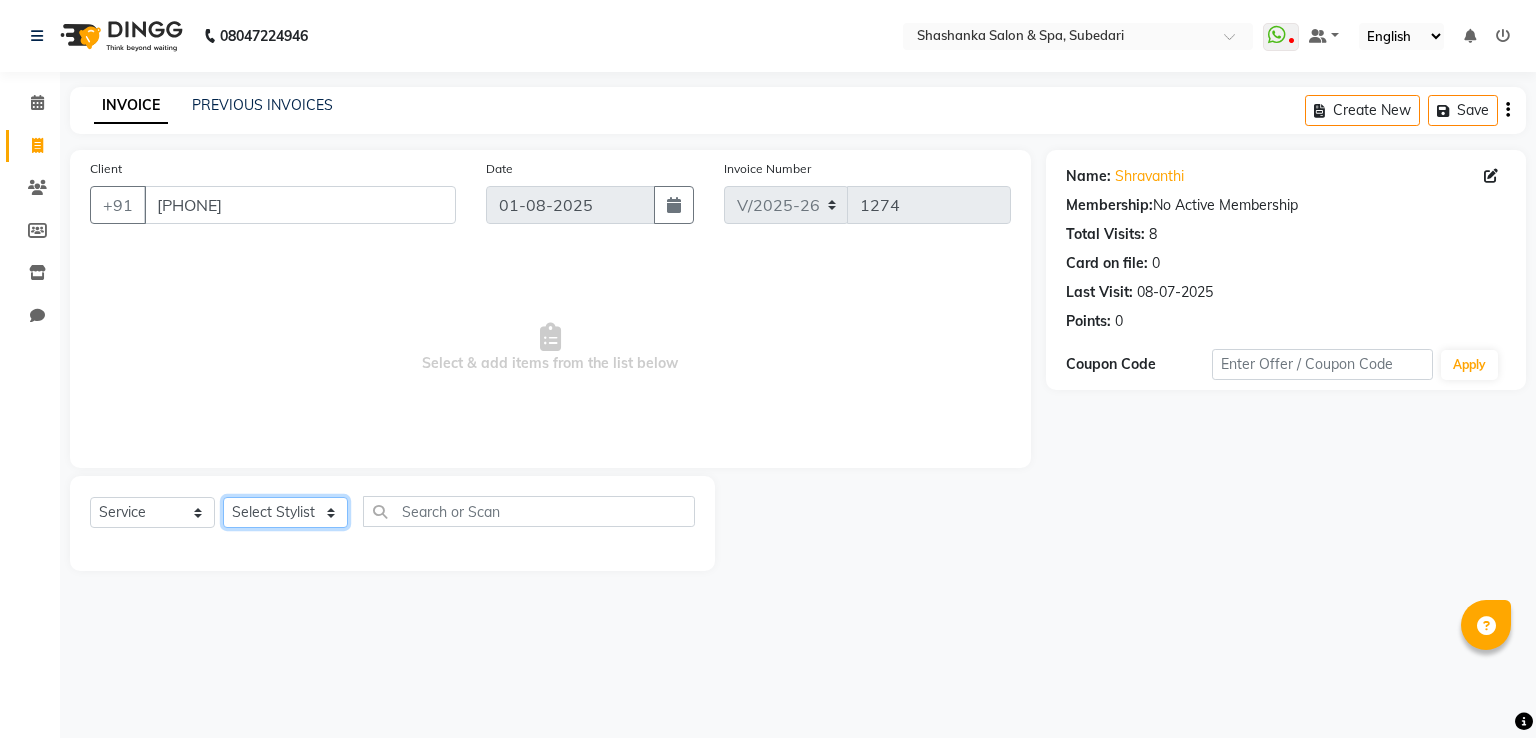 click on "Select Stylist Manasa Ravali Receptionist Renuka Saba saif Soumya J Zeenath" 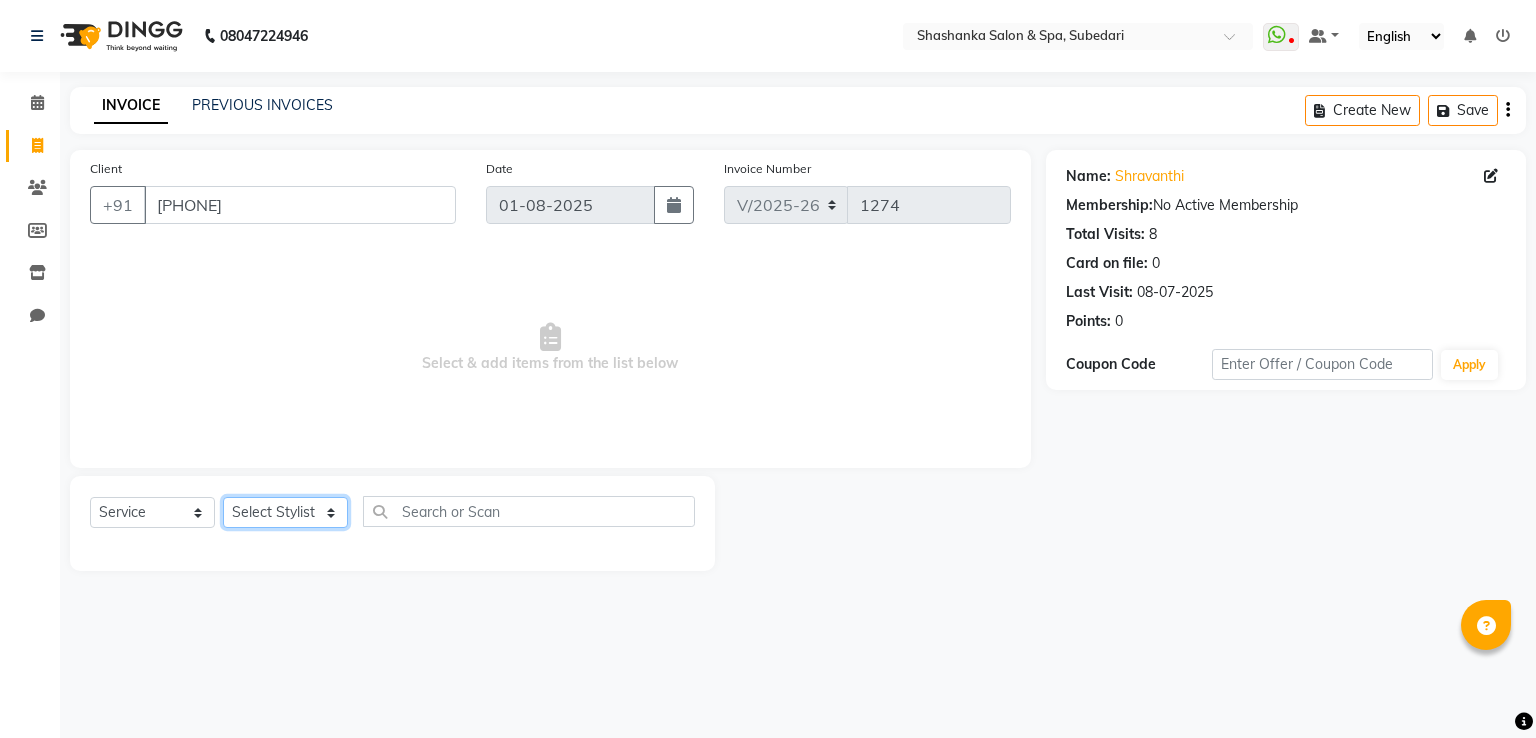 select on "2482" 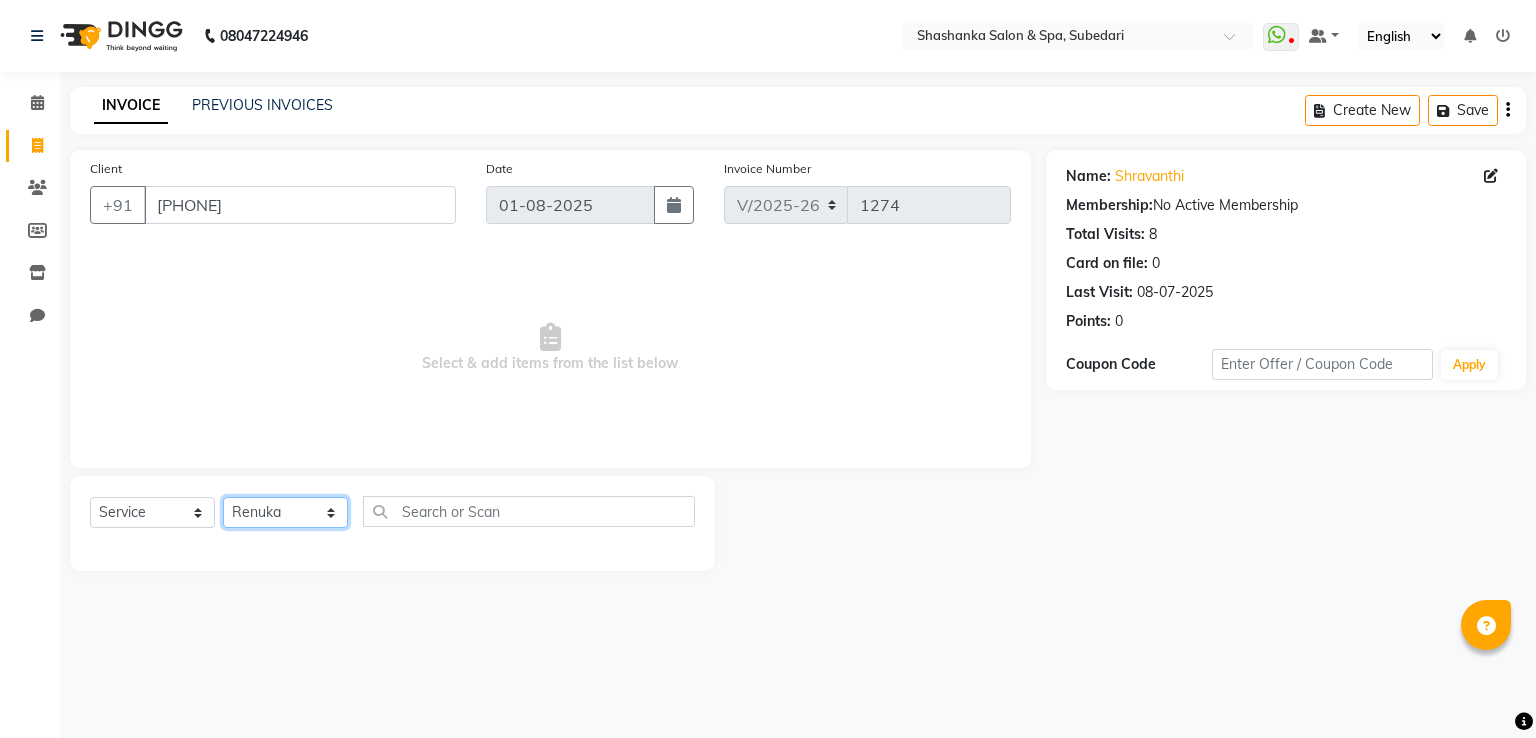 click on "Select Stylist Manasa Ravali Receptionist Renuka Saba saif Soumya J Zeenath" 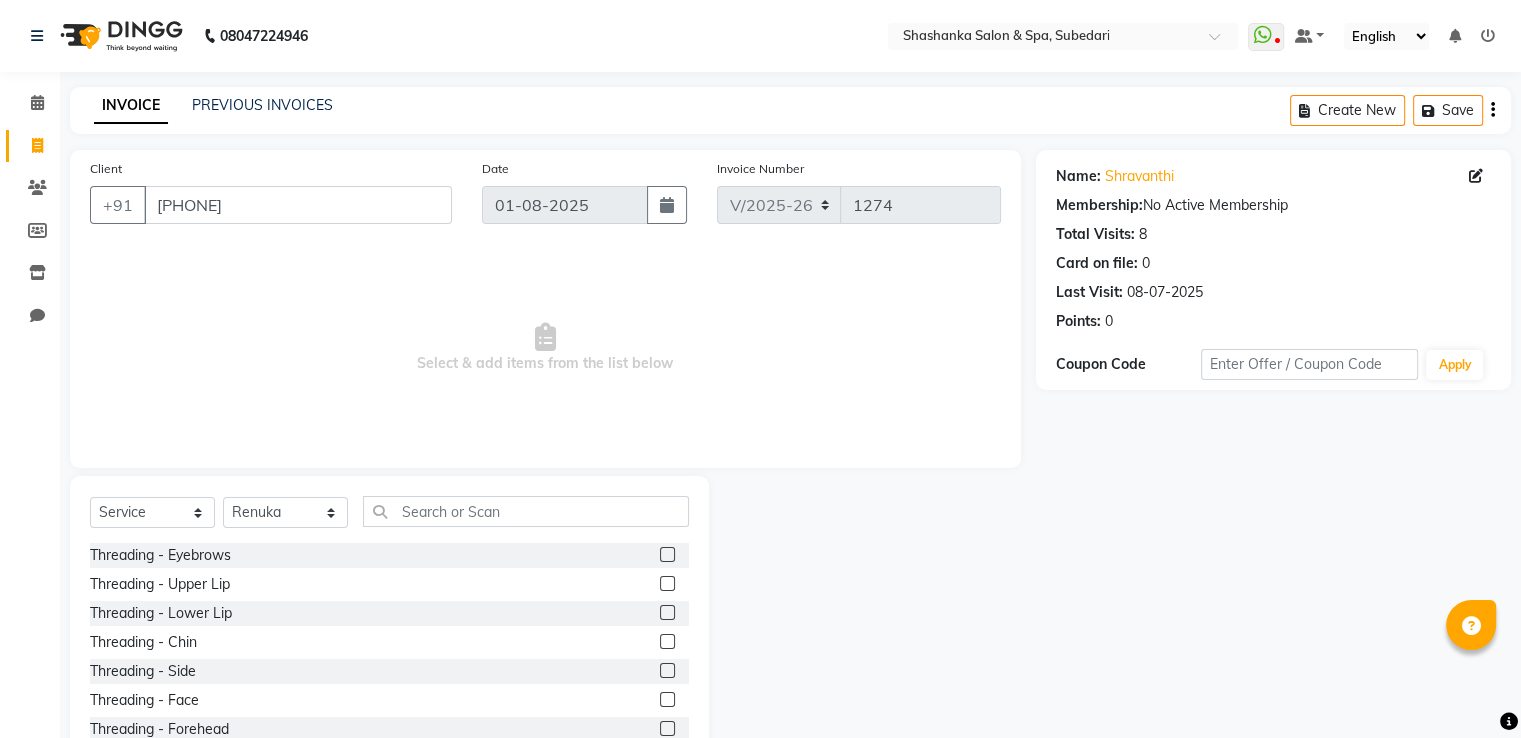 click 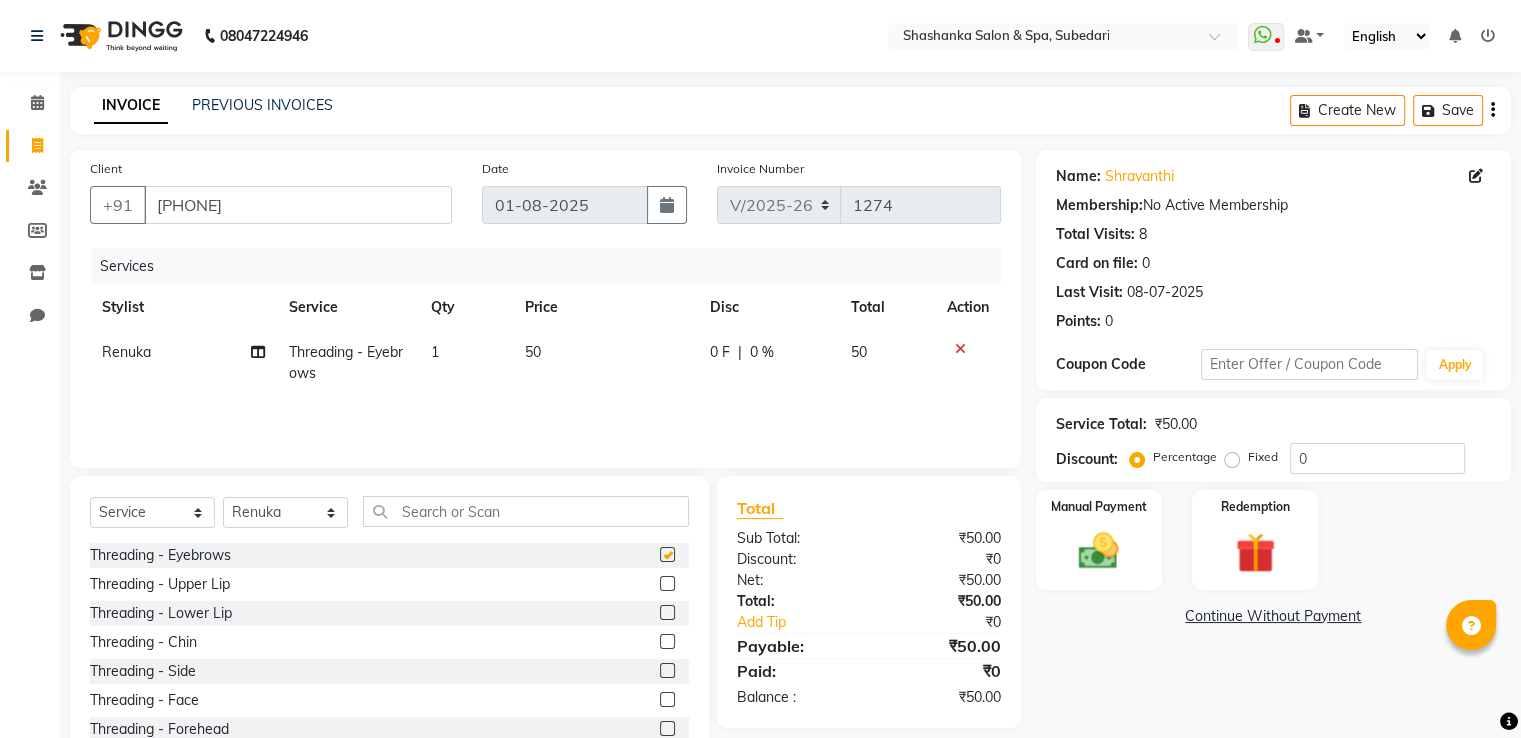 checkbox on "false" 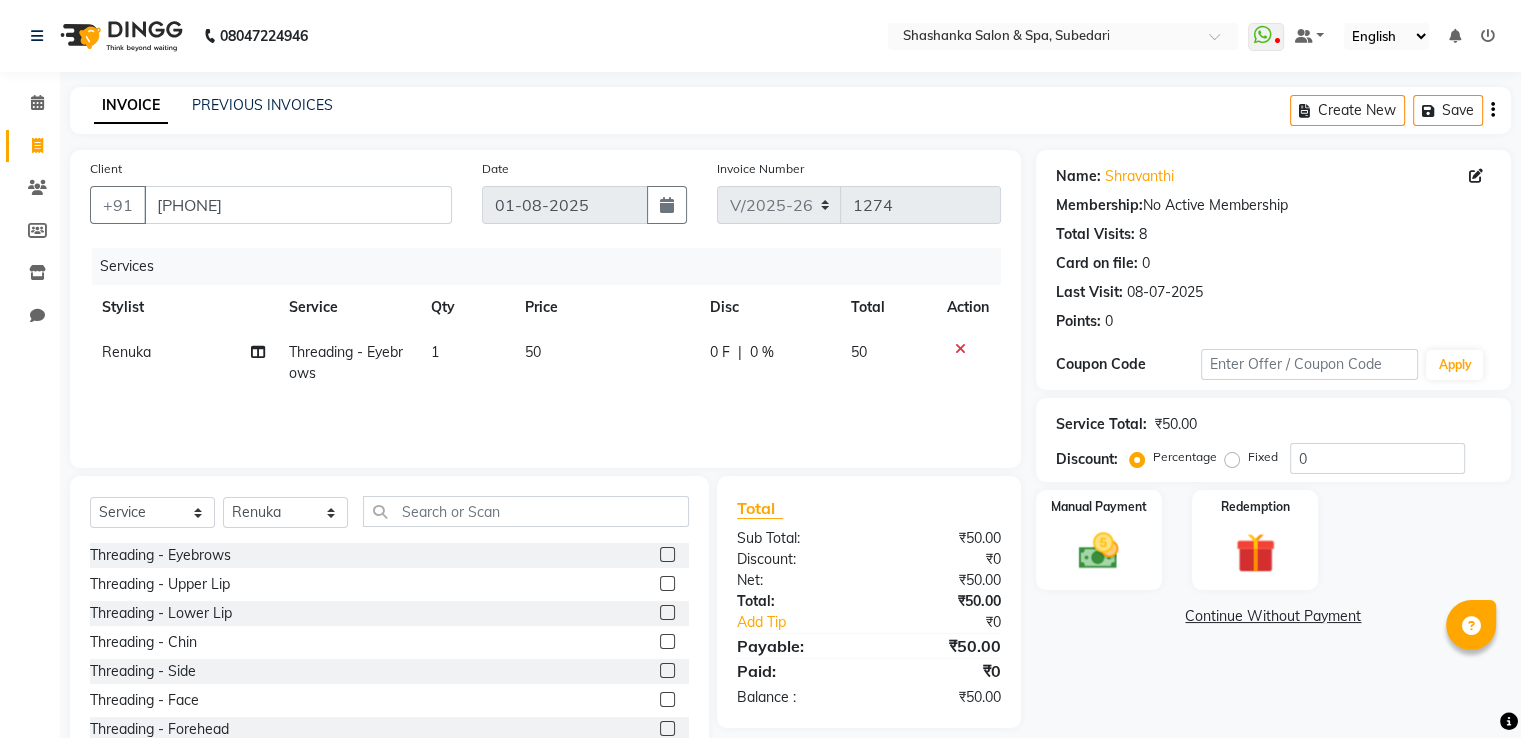 click 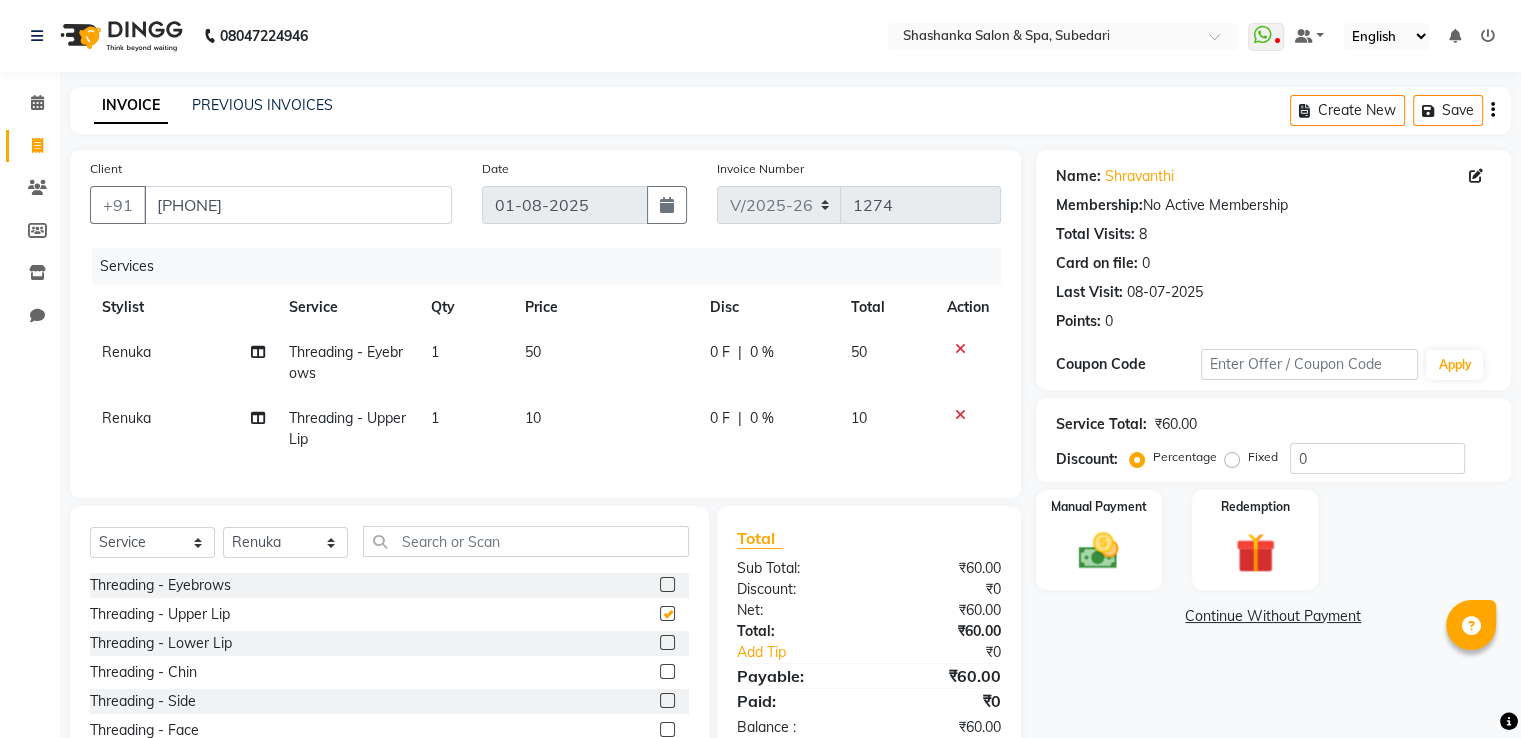 checkbox on "false" 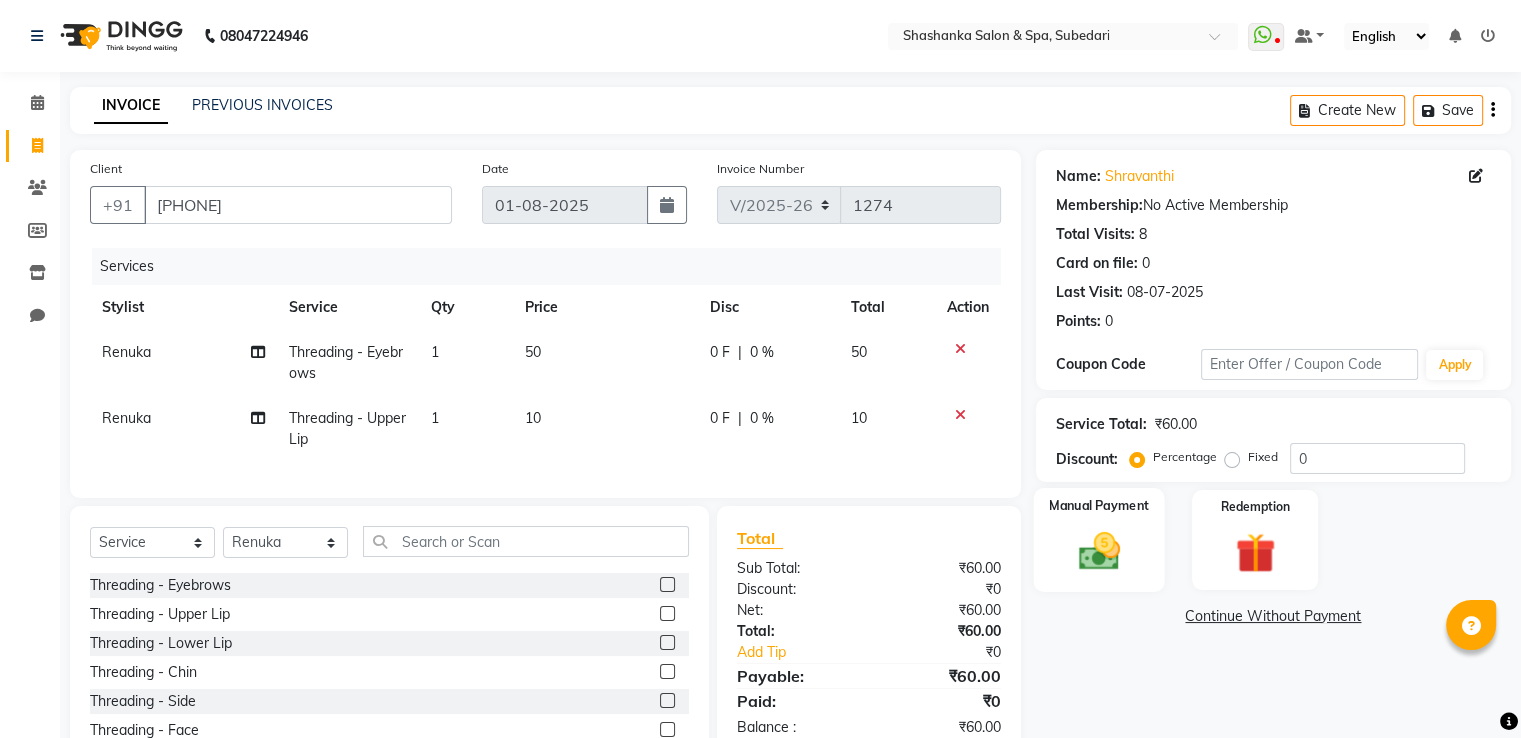 click 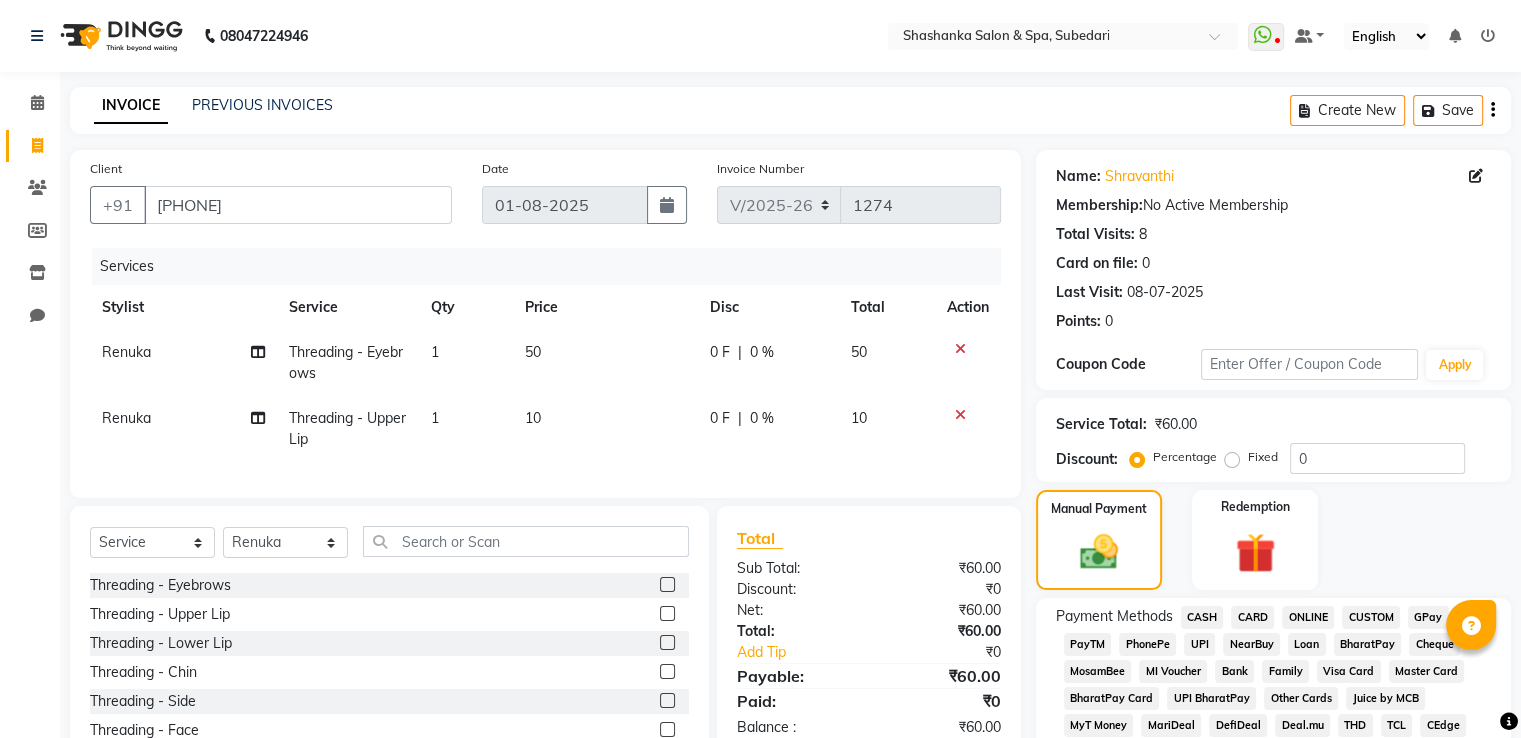 click on "GPay" 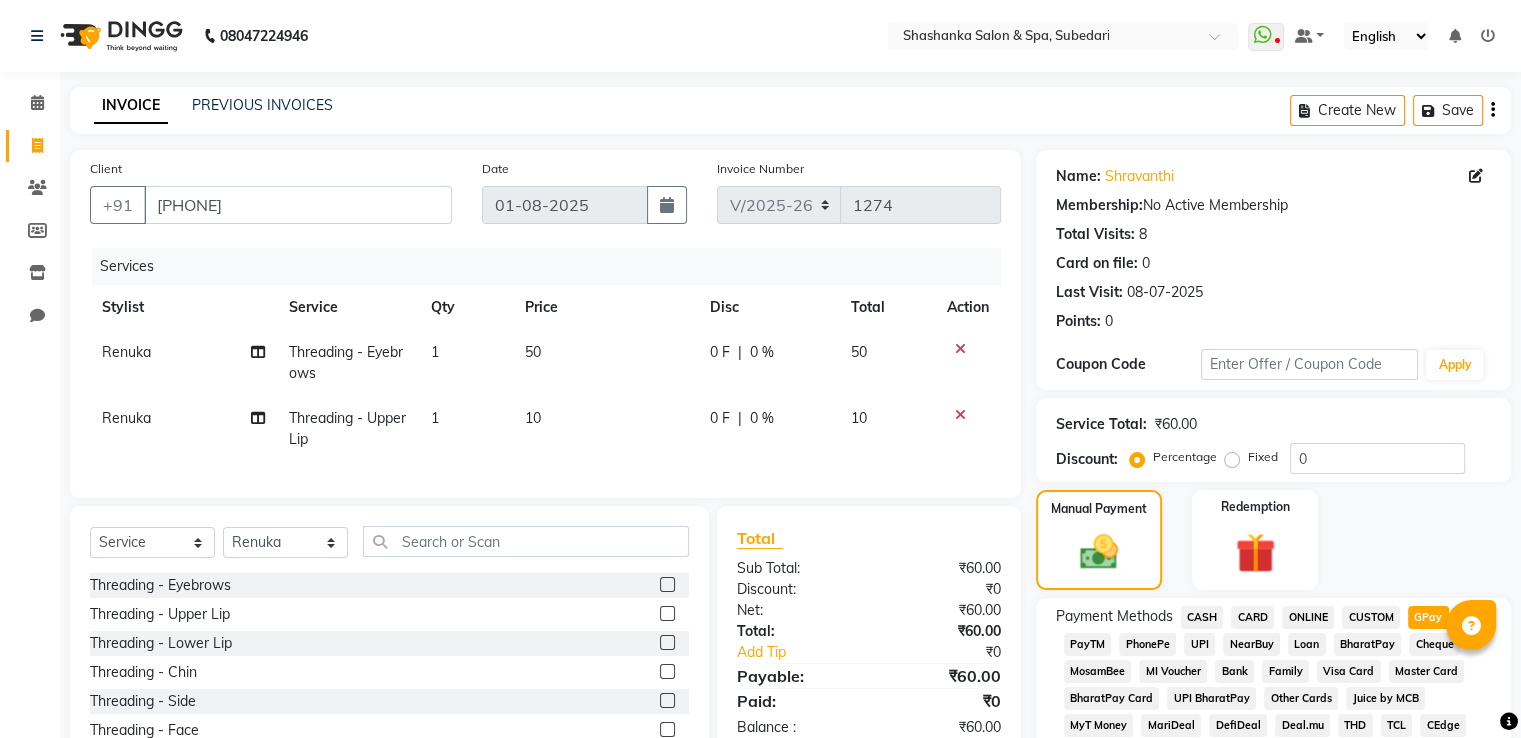 scroll, scrollTop: 609, scrollLeft: 0, axis: vertical 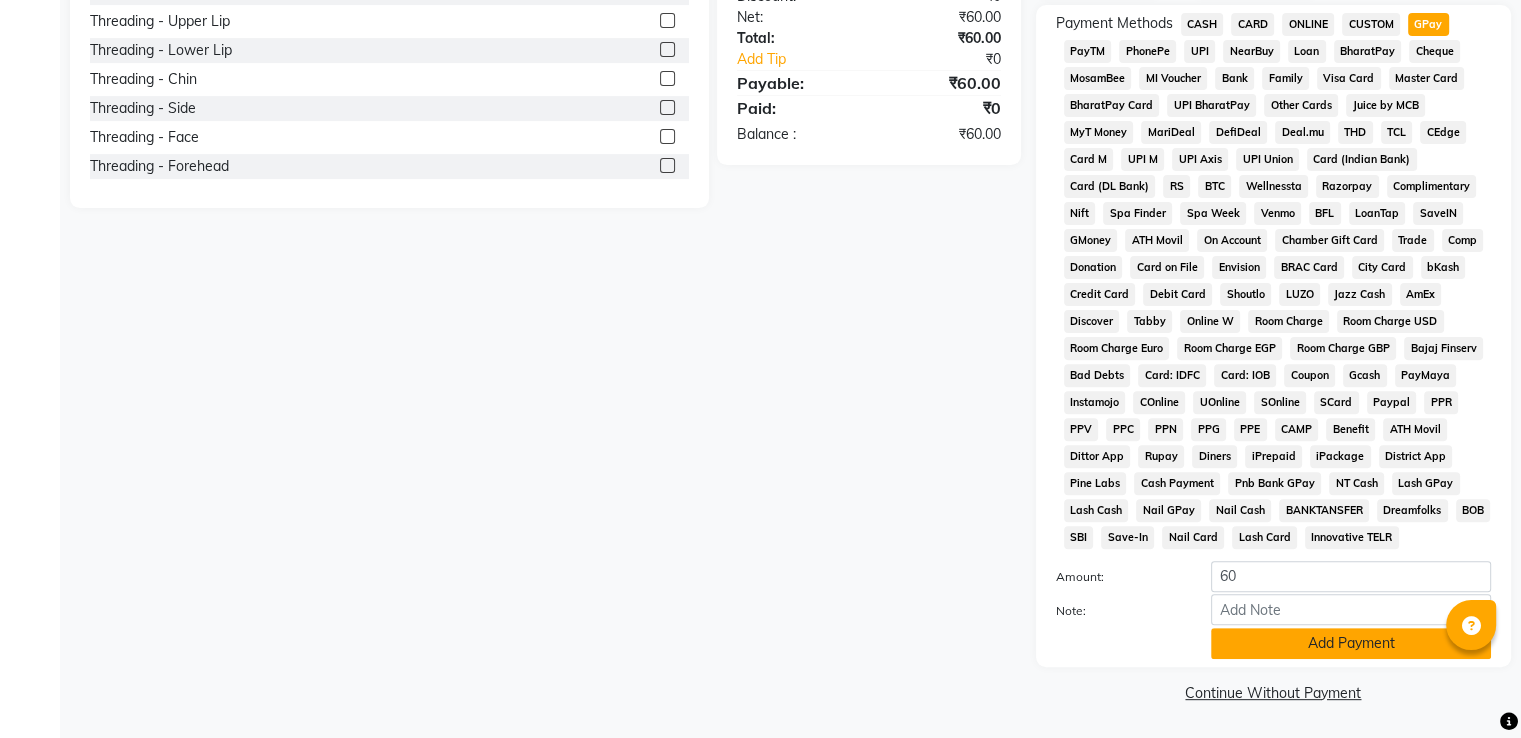 click on "Add Payment" 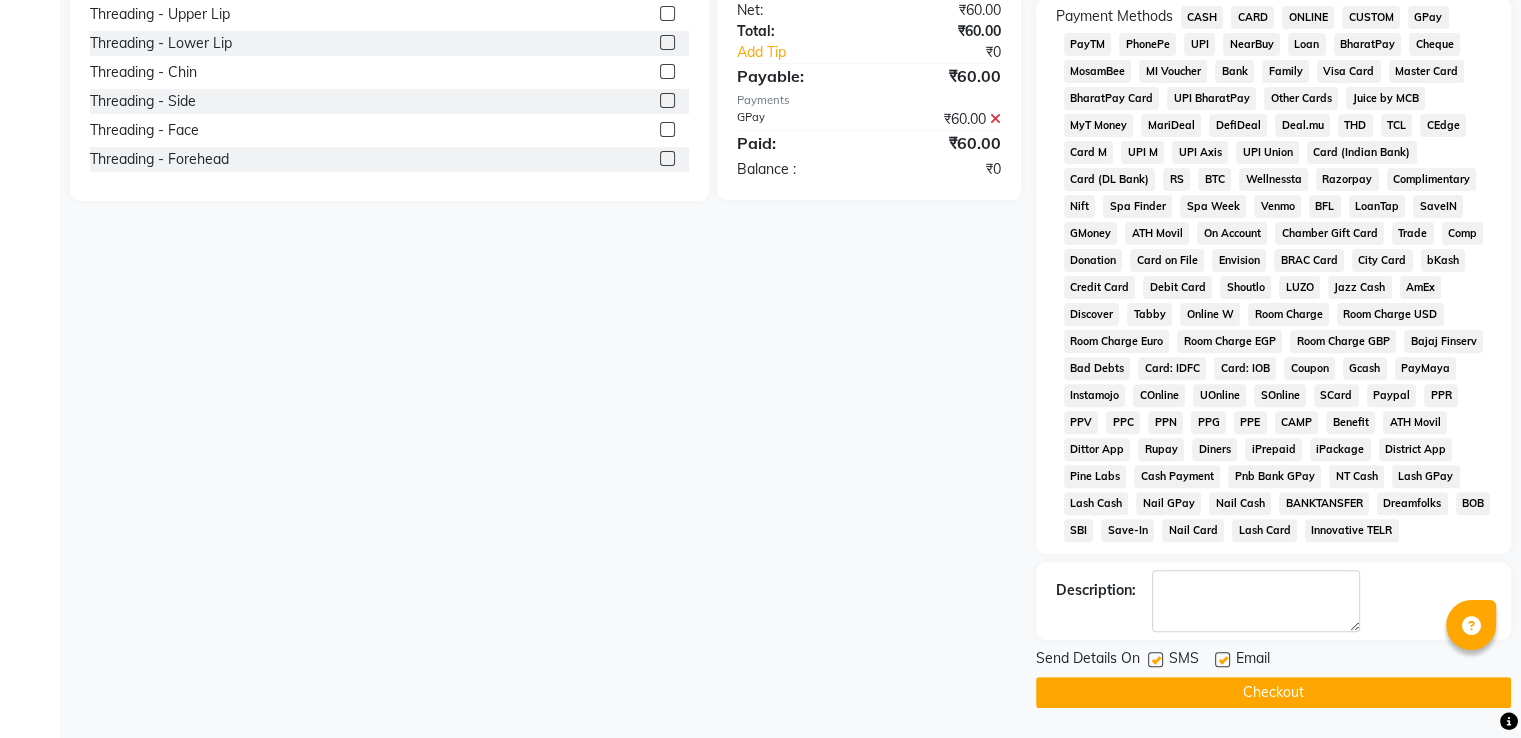 click on "Checkout" 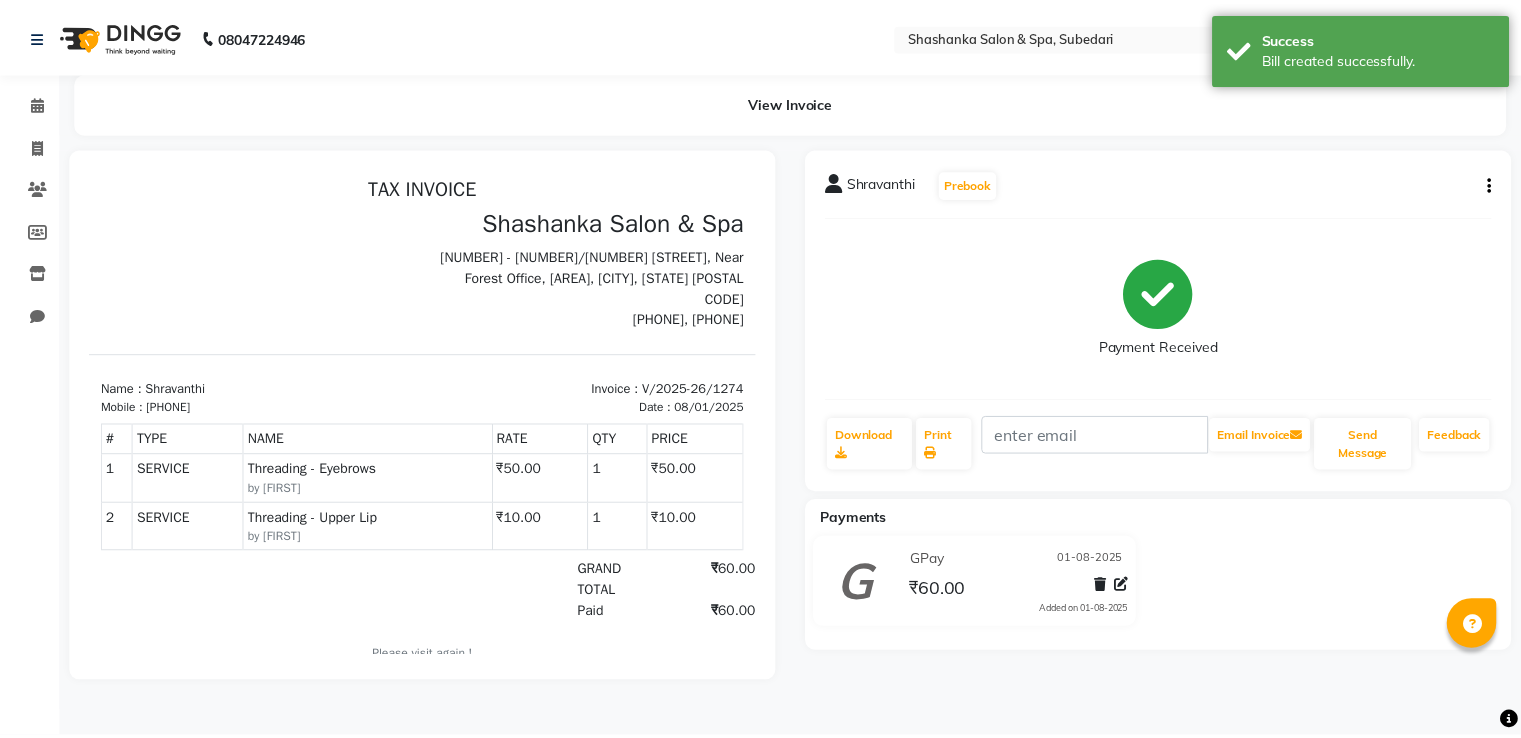 scroll, scrollTop: 0, scrollLeft: 0, axis: both 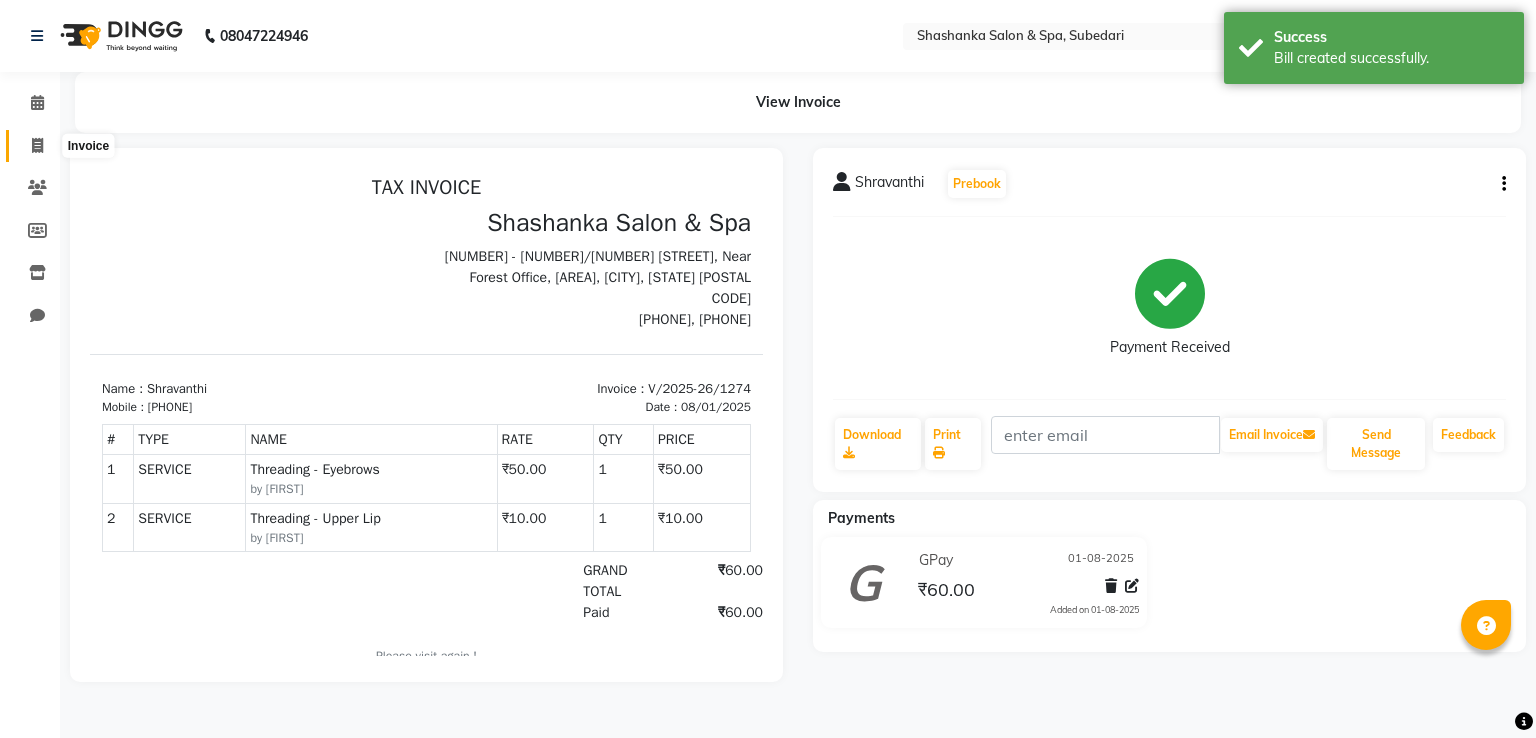 click 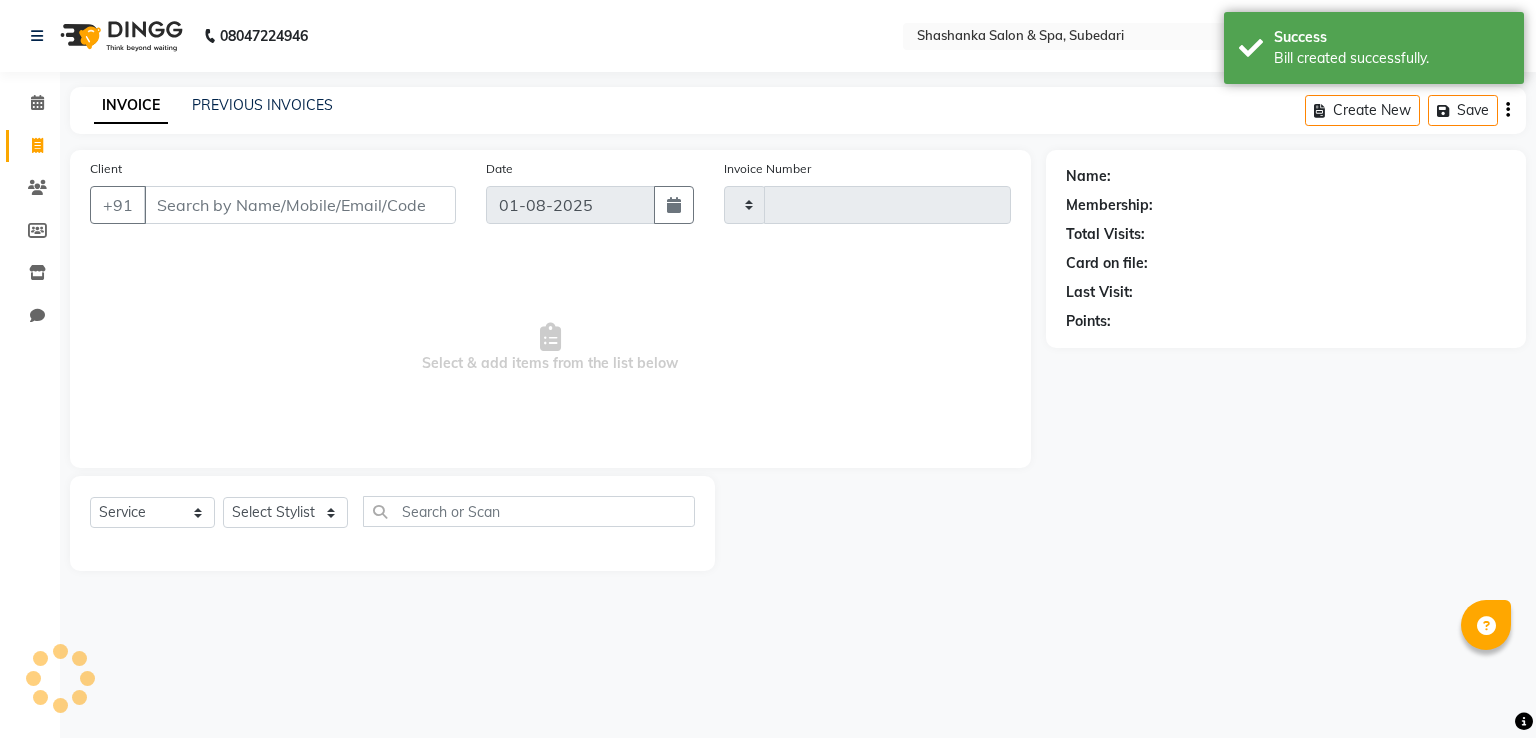 type on "1275" 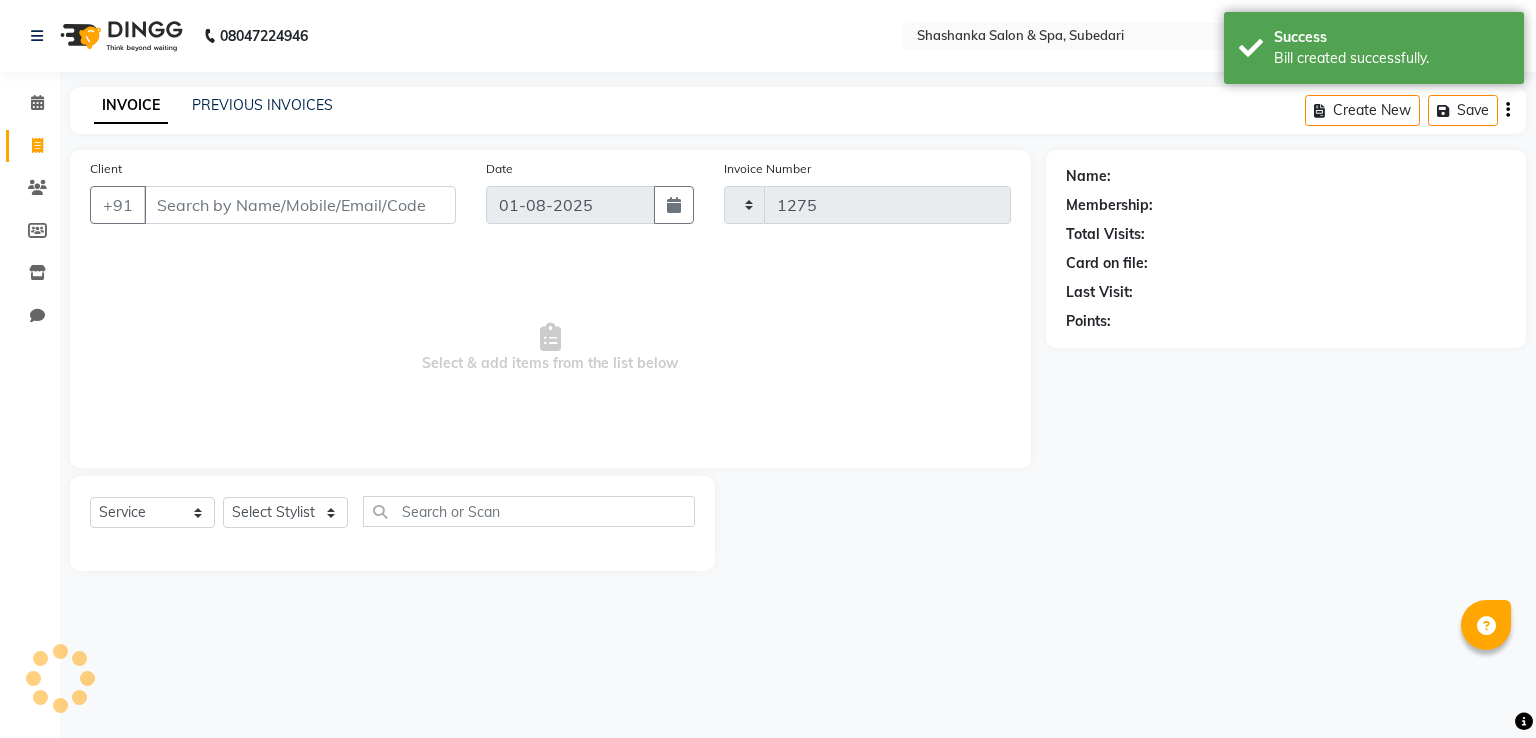 select on "67" 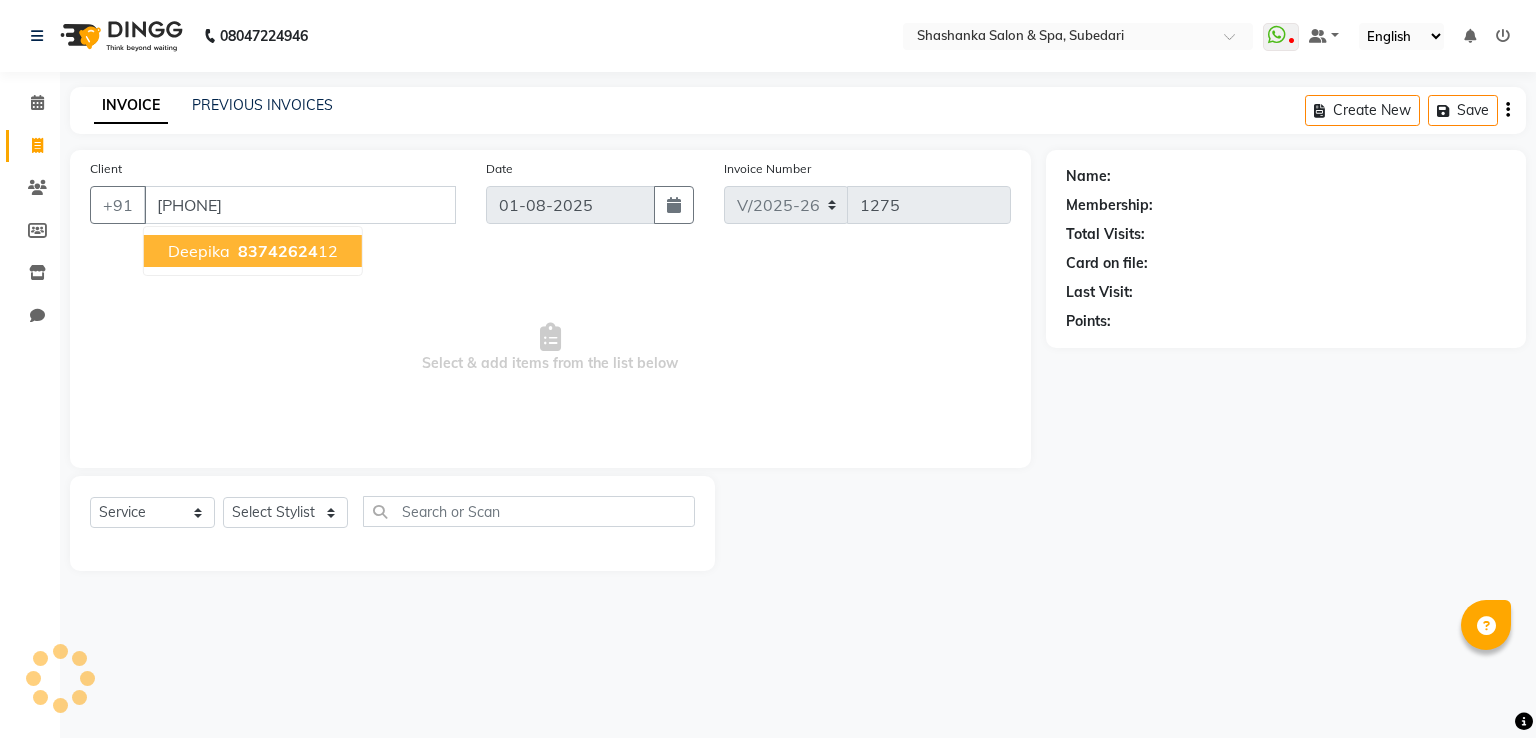 type on "[PHONE]" 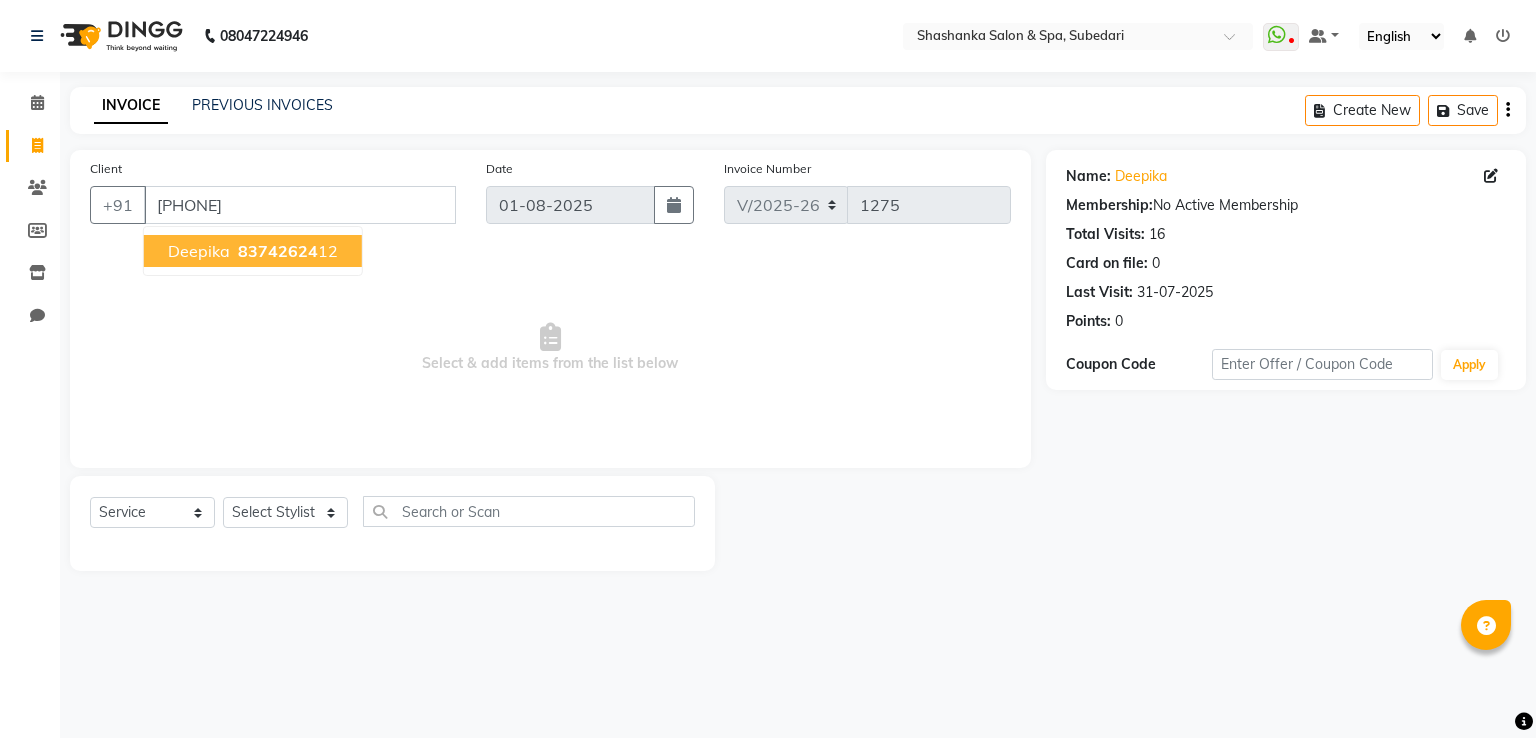 click on "Deepika   [PHONE]" at bounding box center [253, 251] 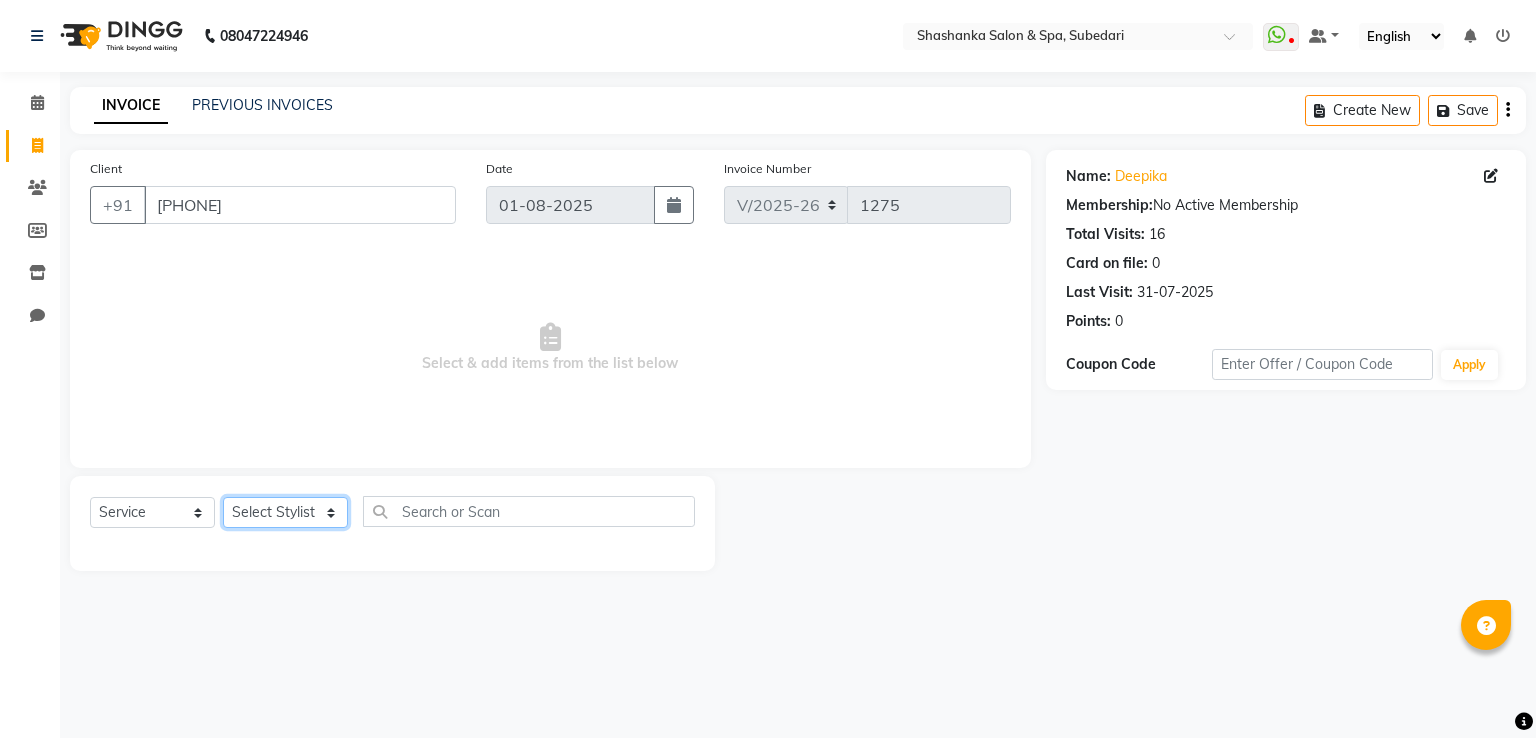 click on "Select Stylist Manasa Ravali Receptionist Renuka Saba saif Soumya J Zeenath" 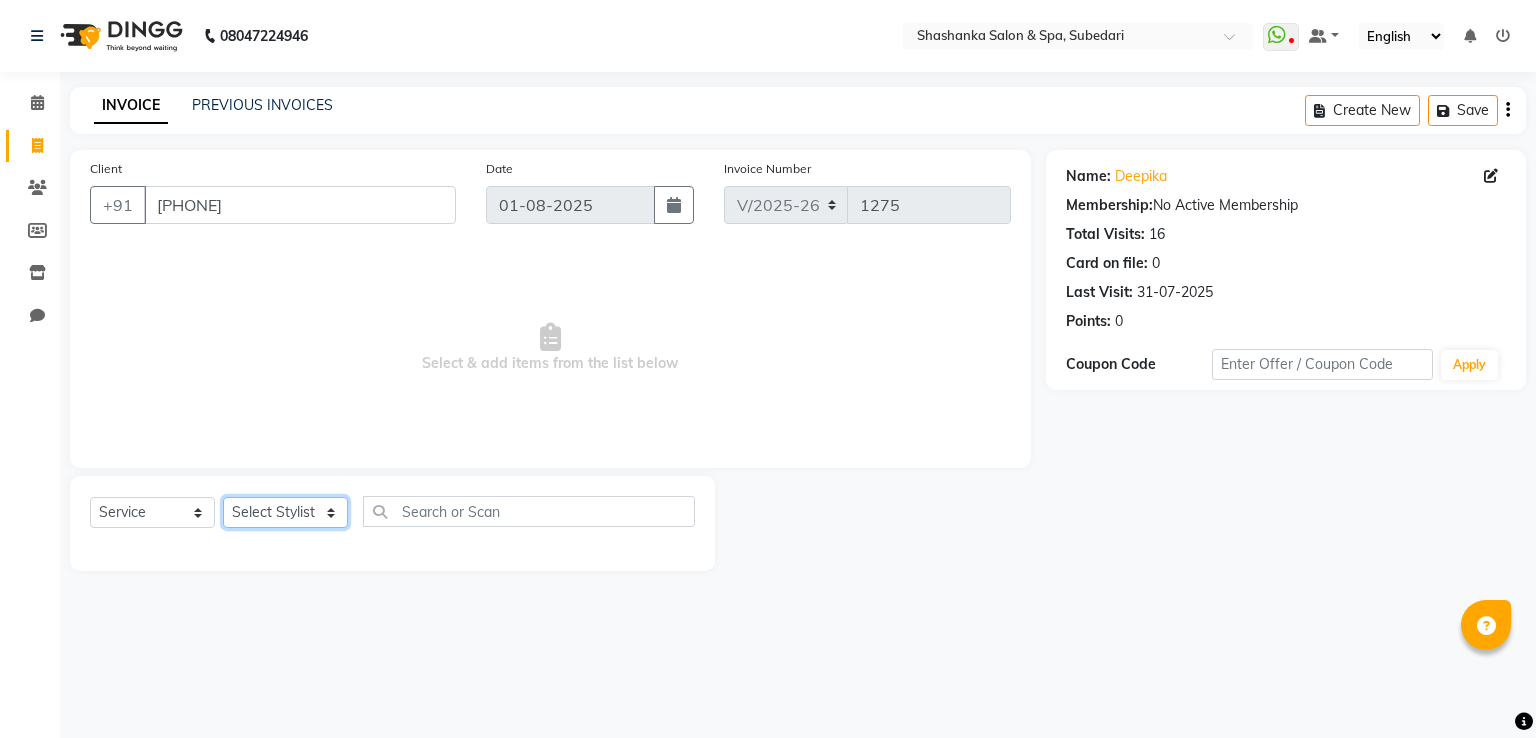 select on "15618" 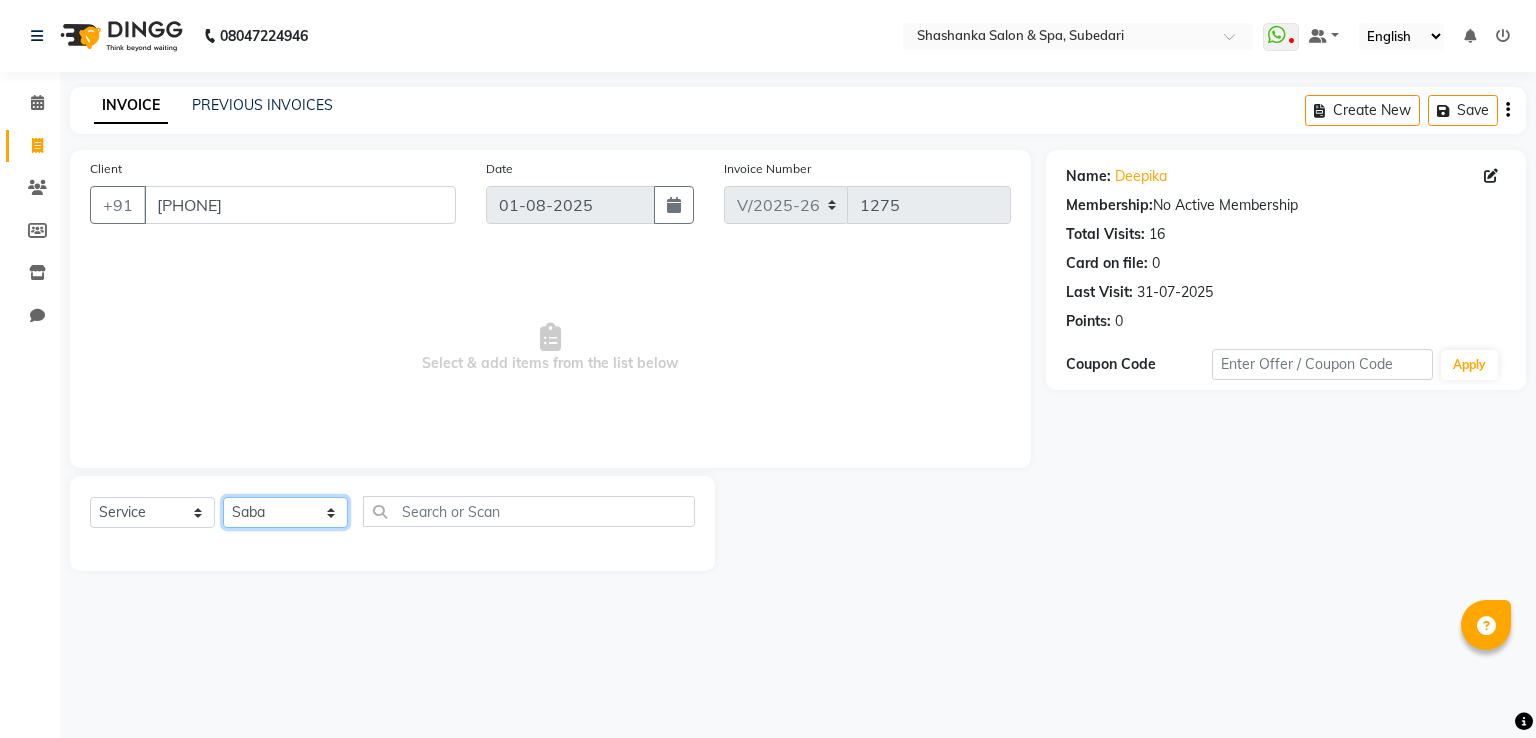 click on "Select Stylist Manasa Ravali Receptionist Renuka Saba saif Soumya J Zeenath" 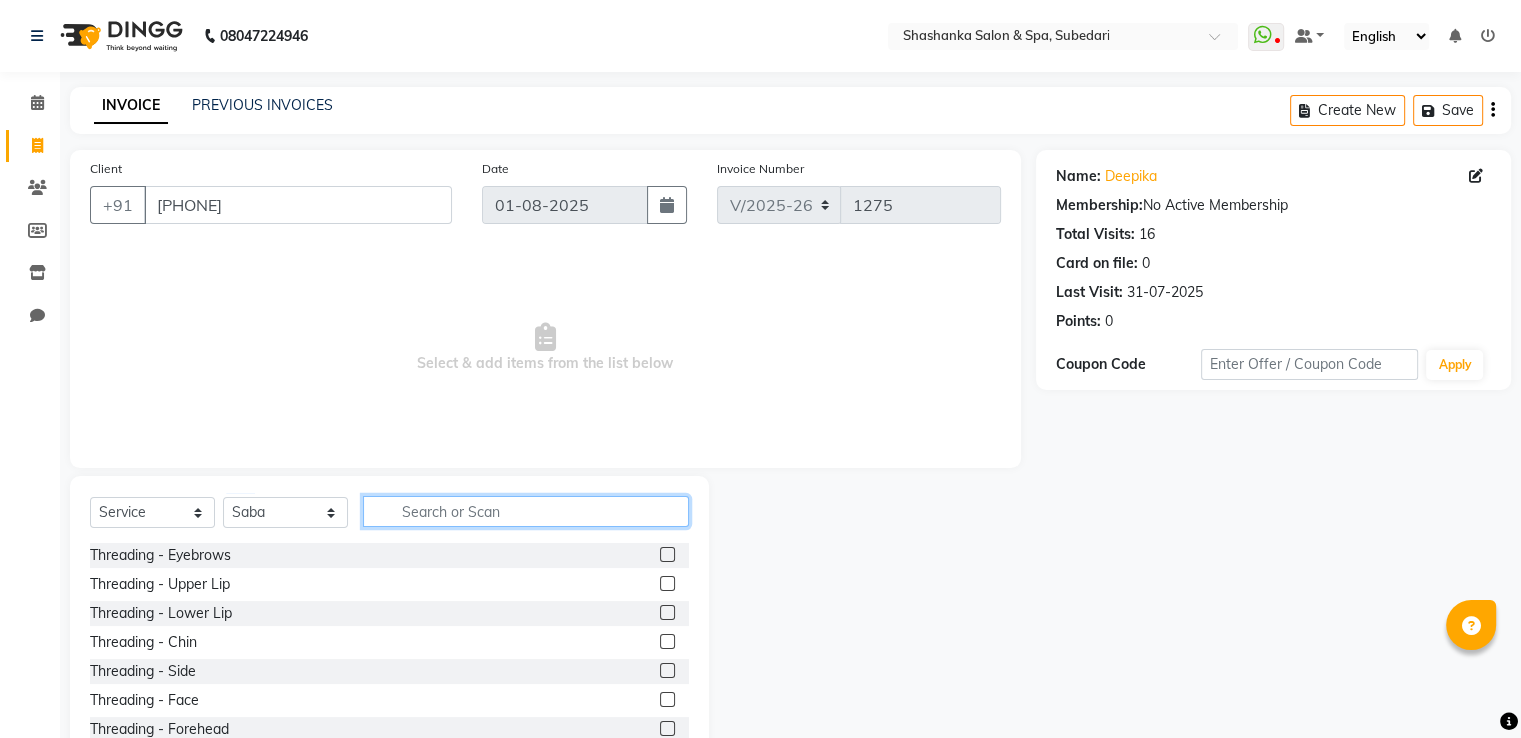 click 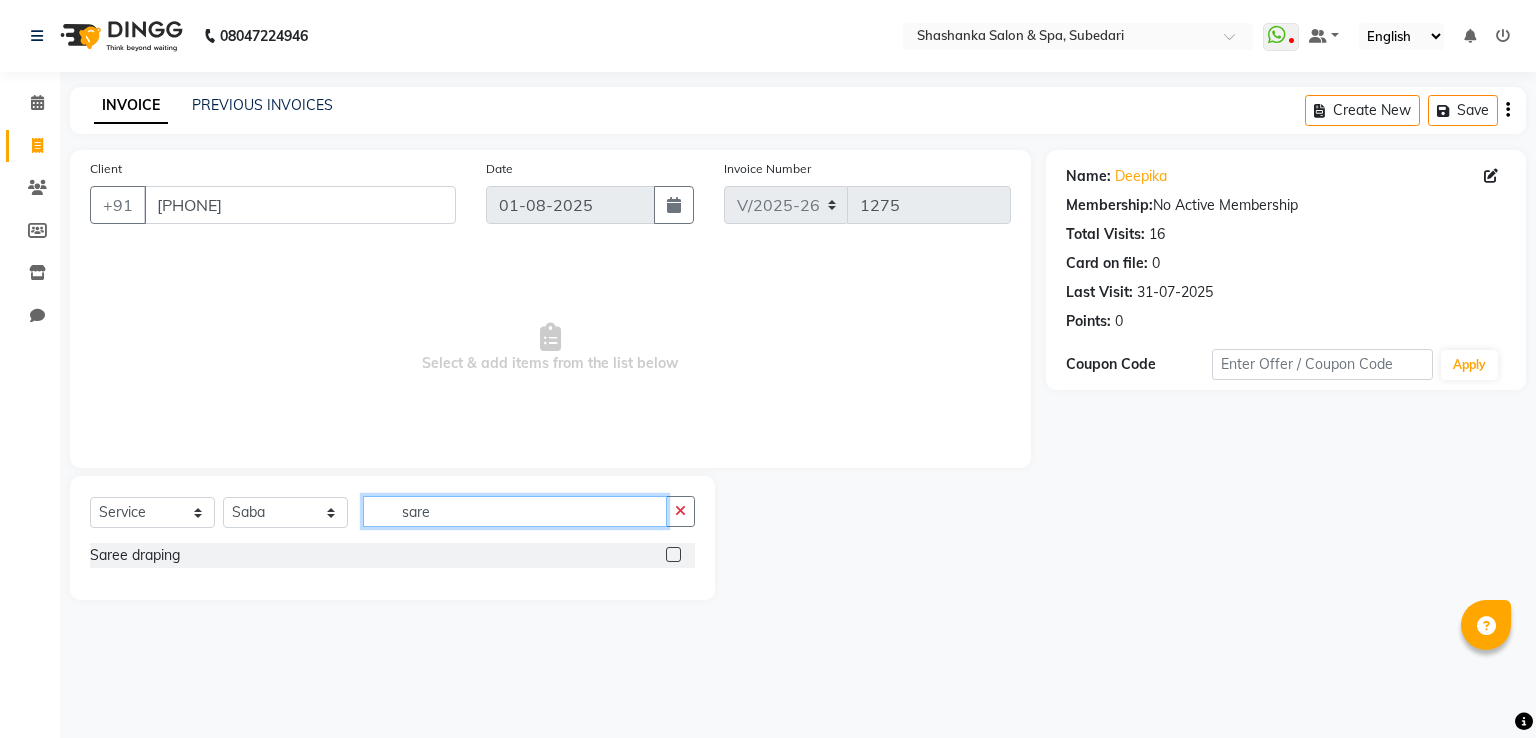 type on "sare" 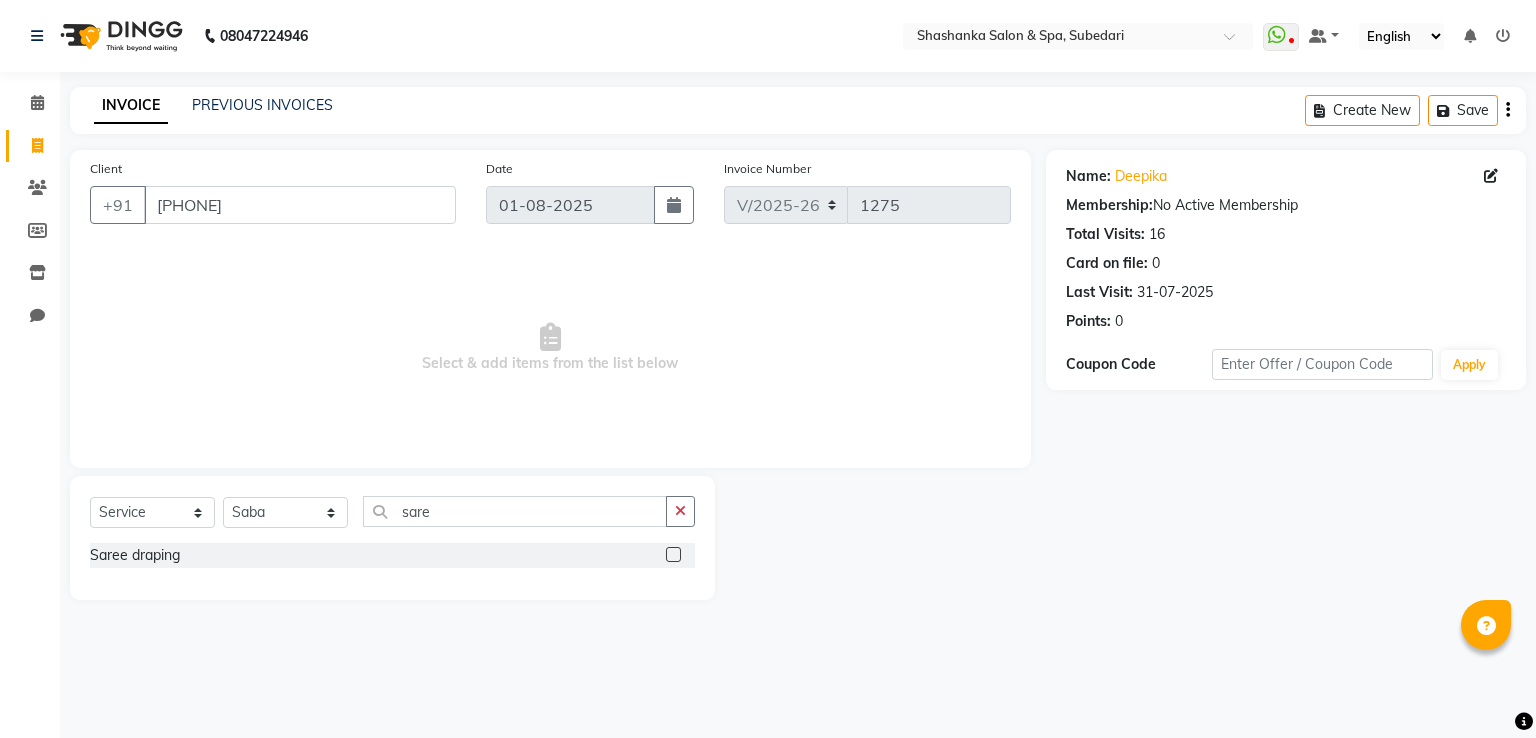 click 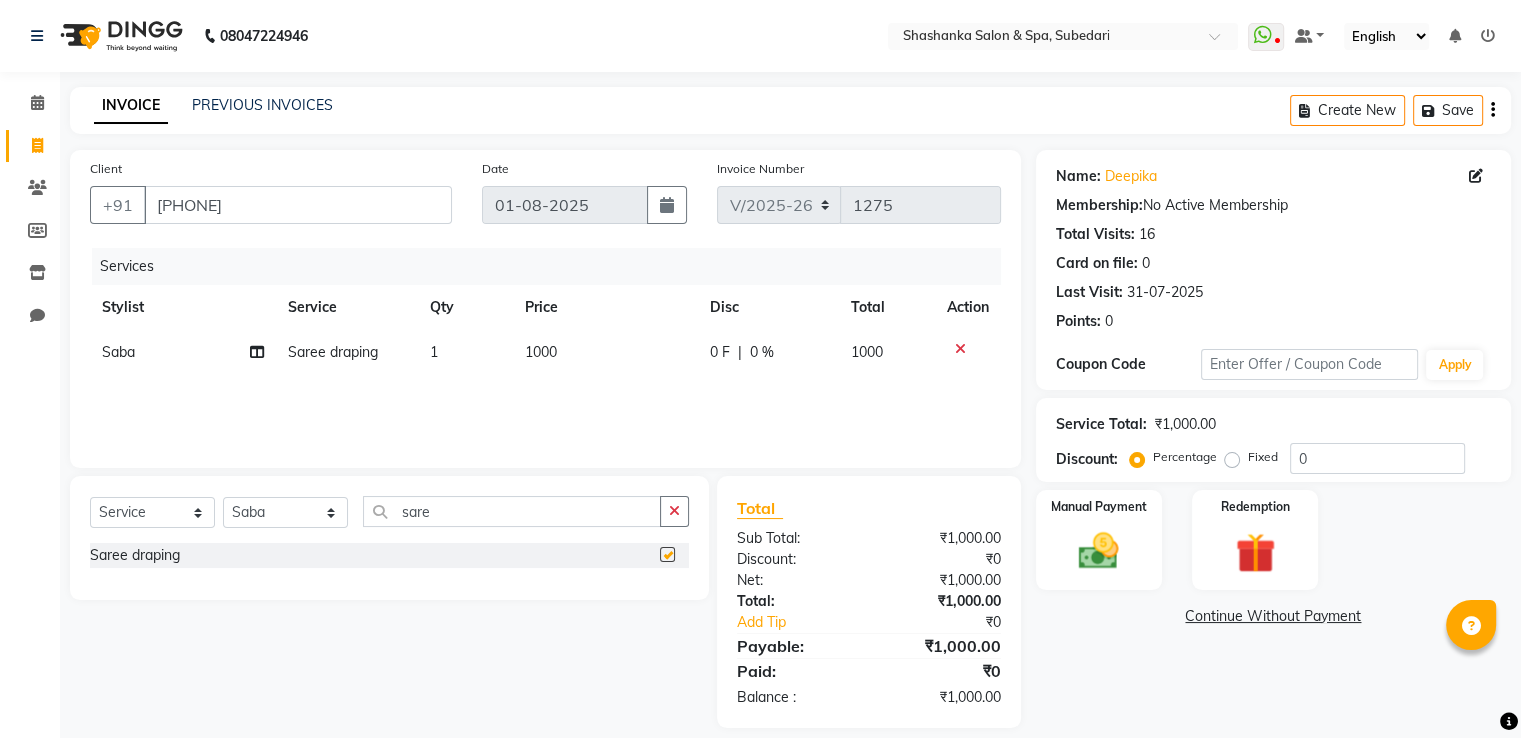 checkbox on "false" 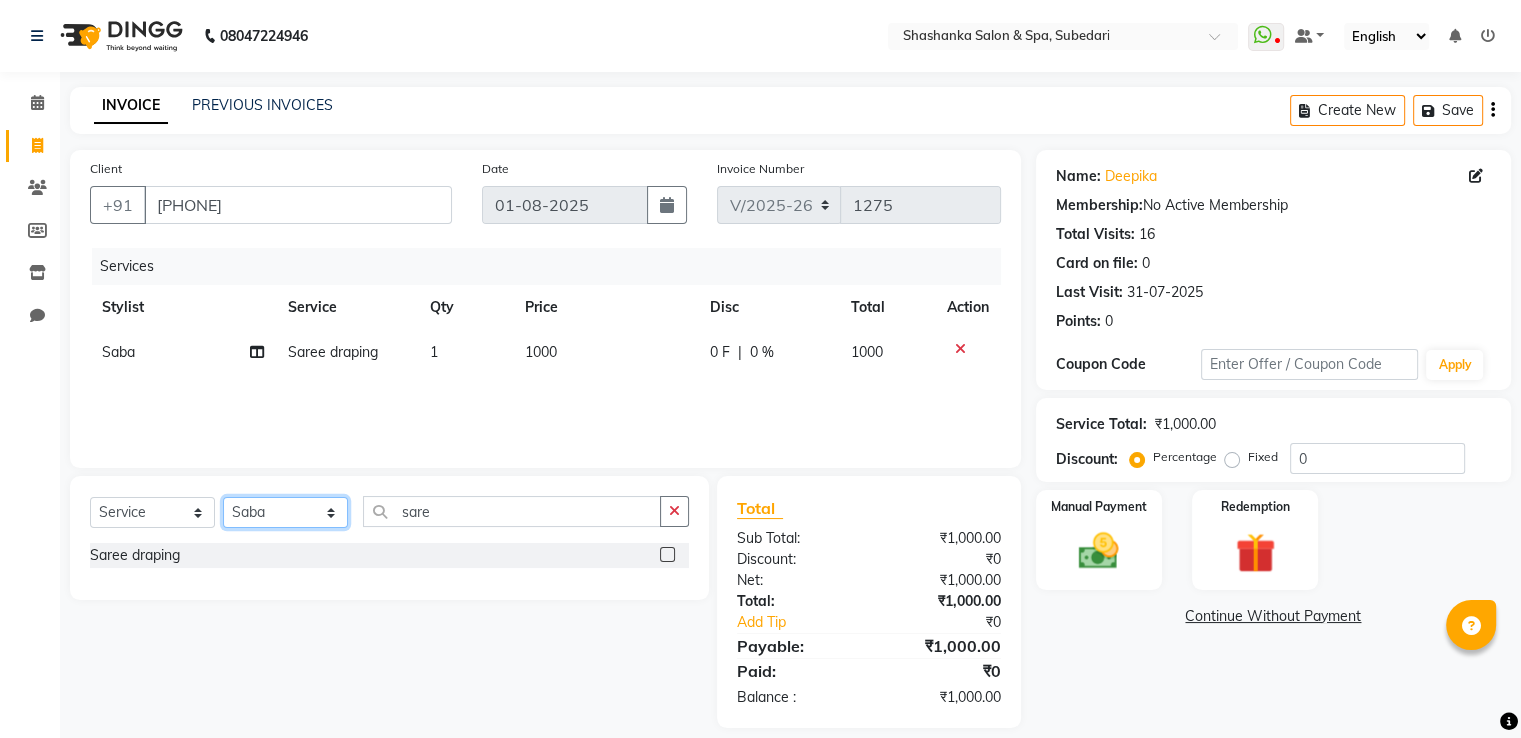 click on "Select Stylist Manasa Ravali Receptionist Renuka Saba saif Soumya J Zeenath" 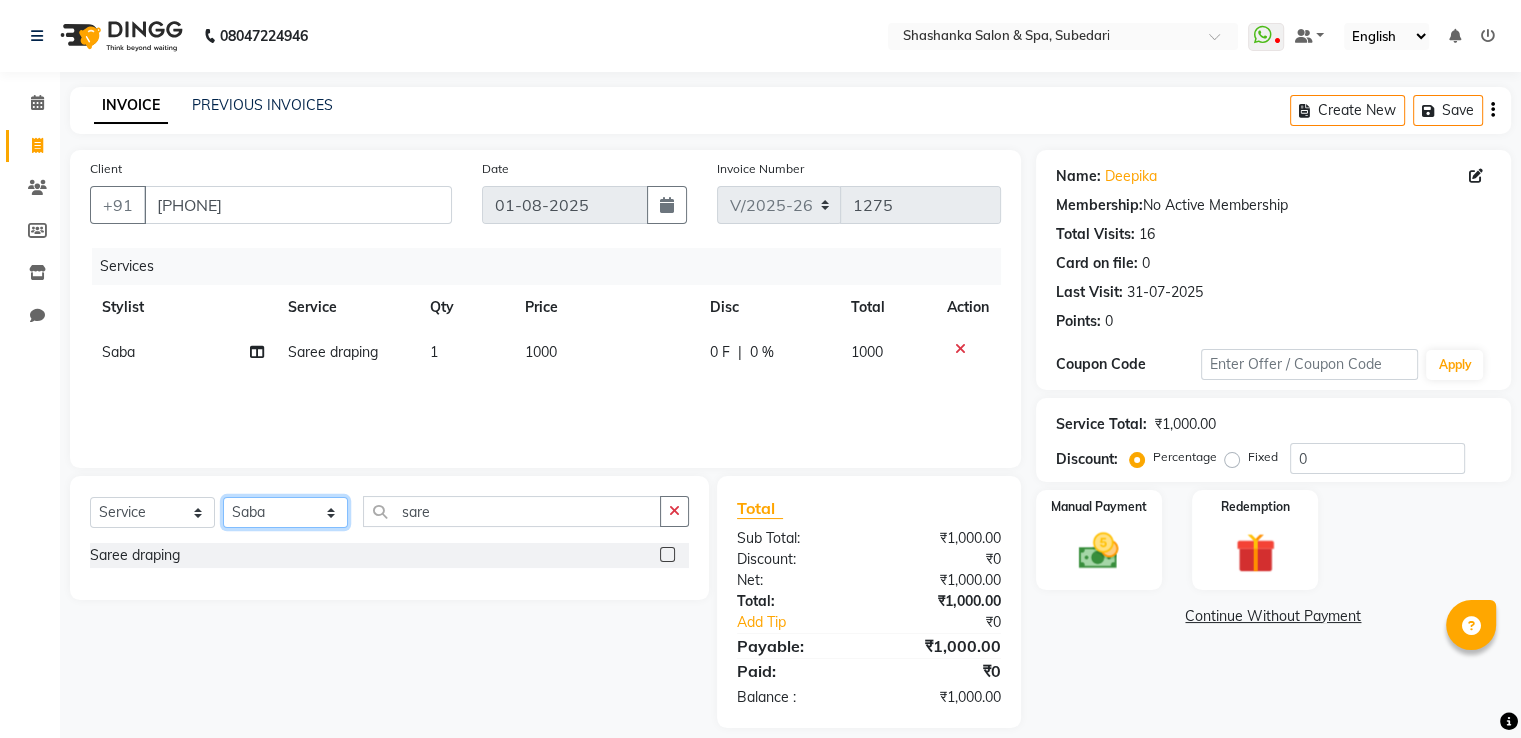select on "2479" 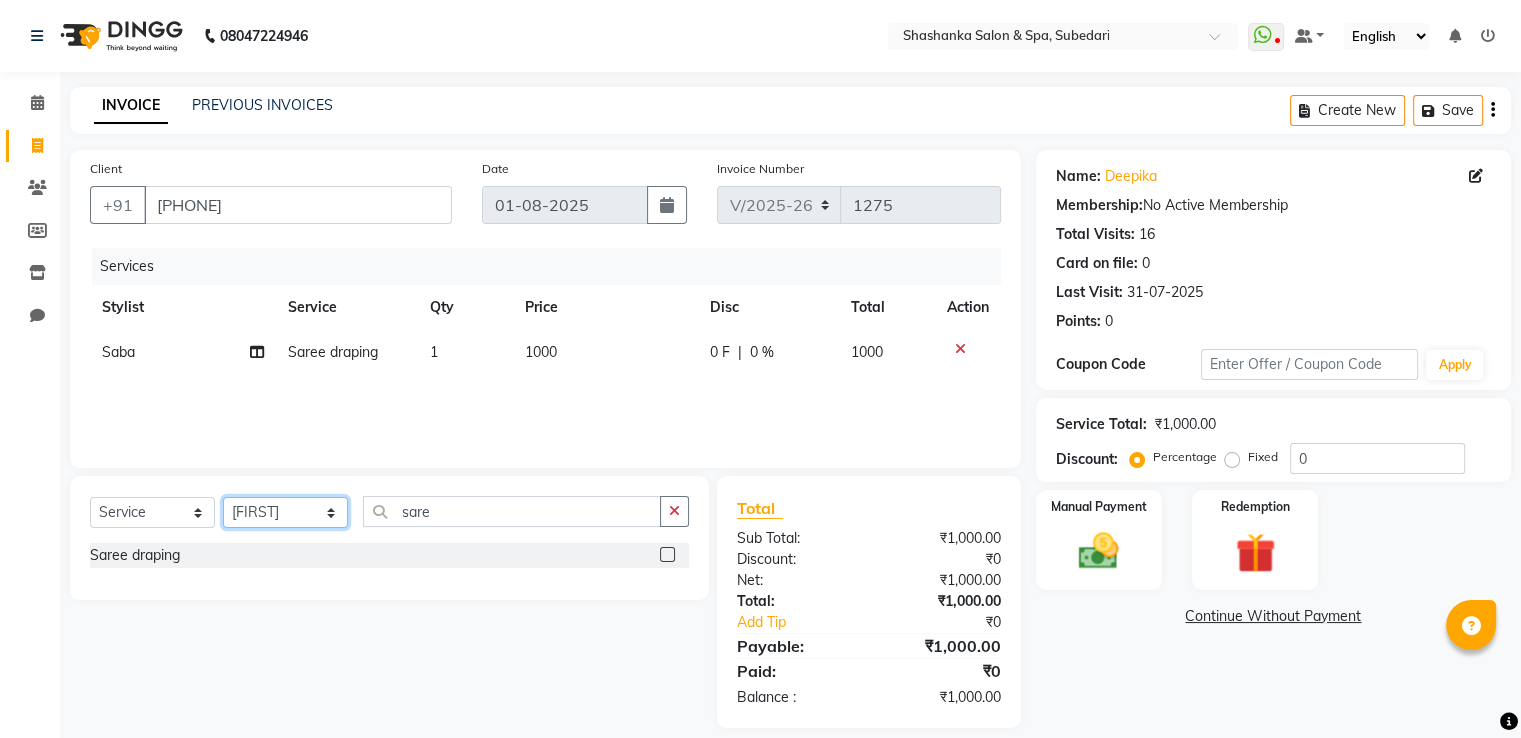 click on "Select Stylist Manasa Ravali Receptionist Renuka Saba saif Soumya J Zeenath" 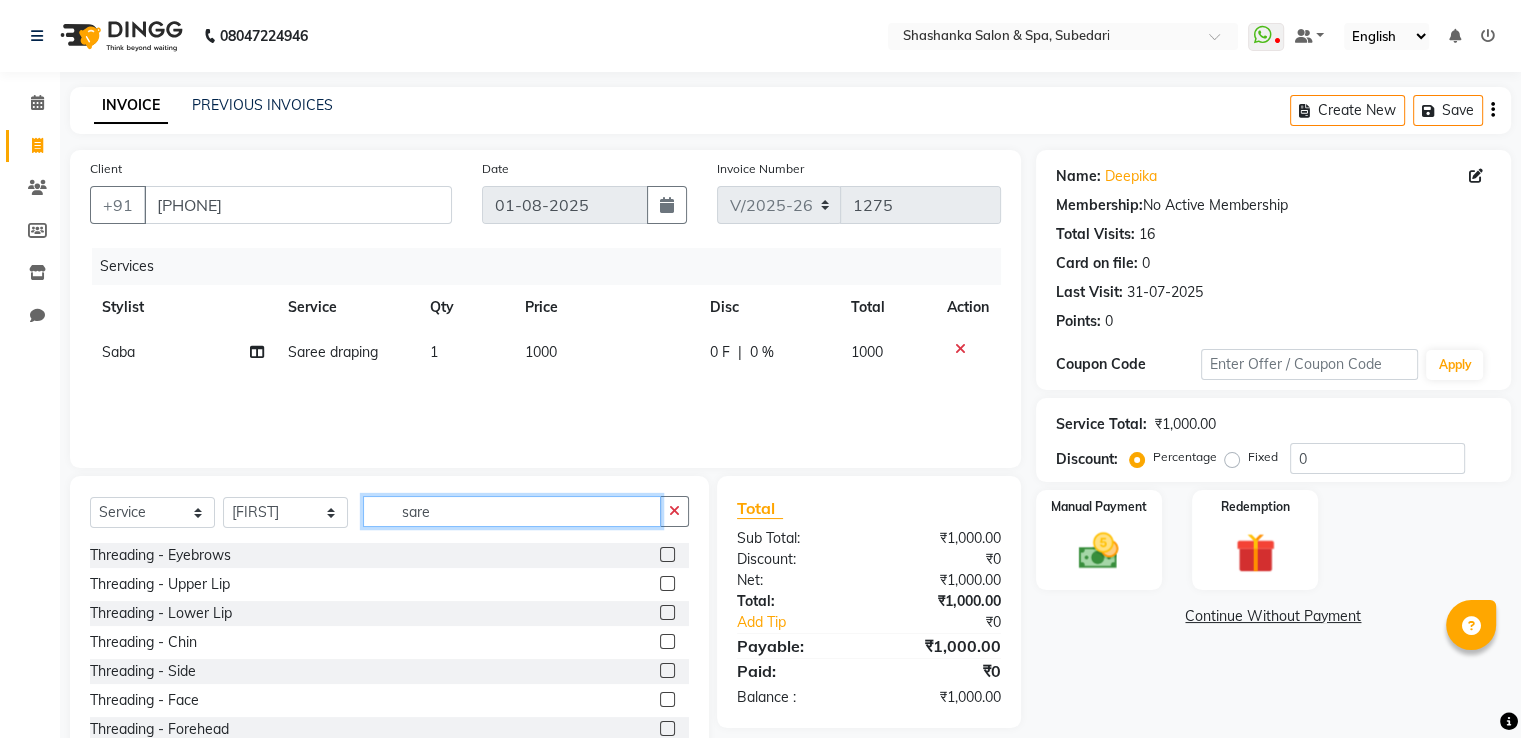 click on "sare" 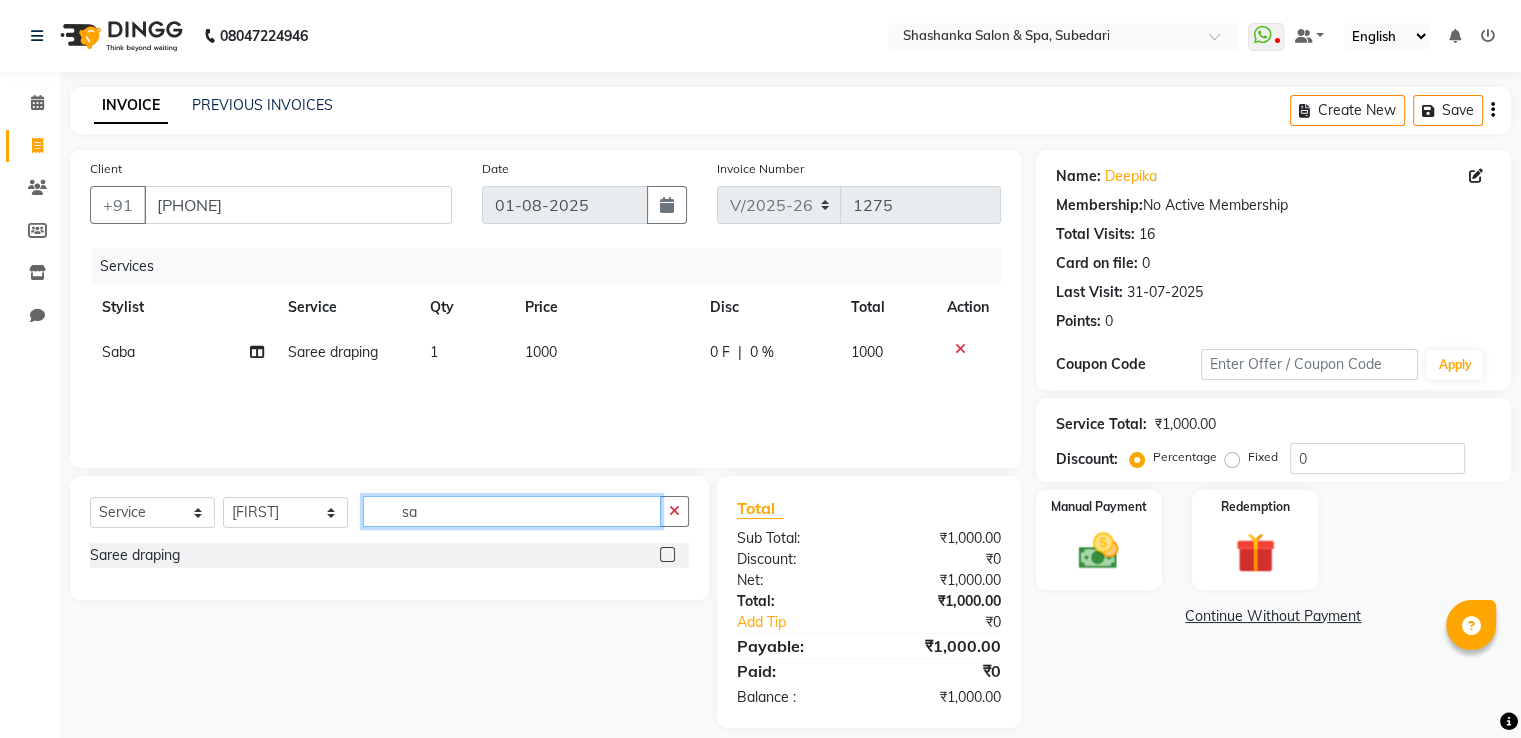 type on "s" 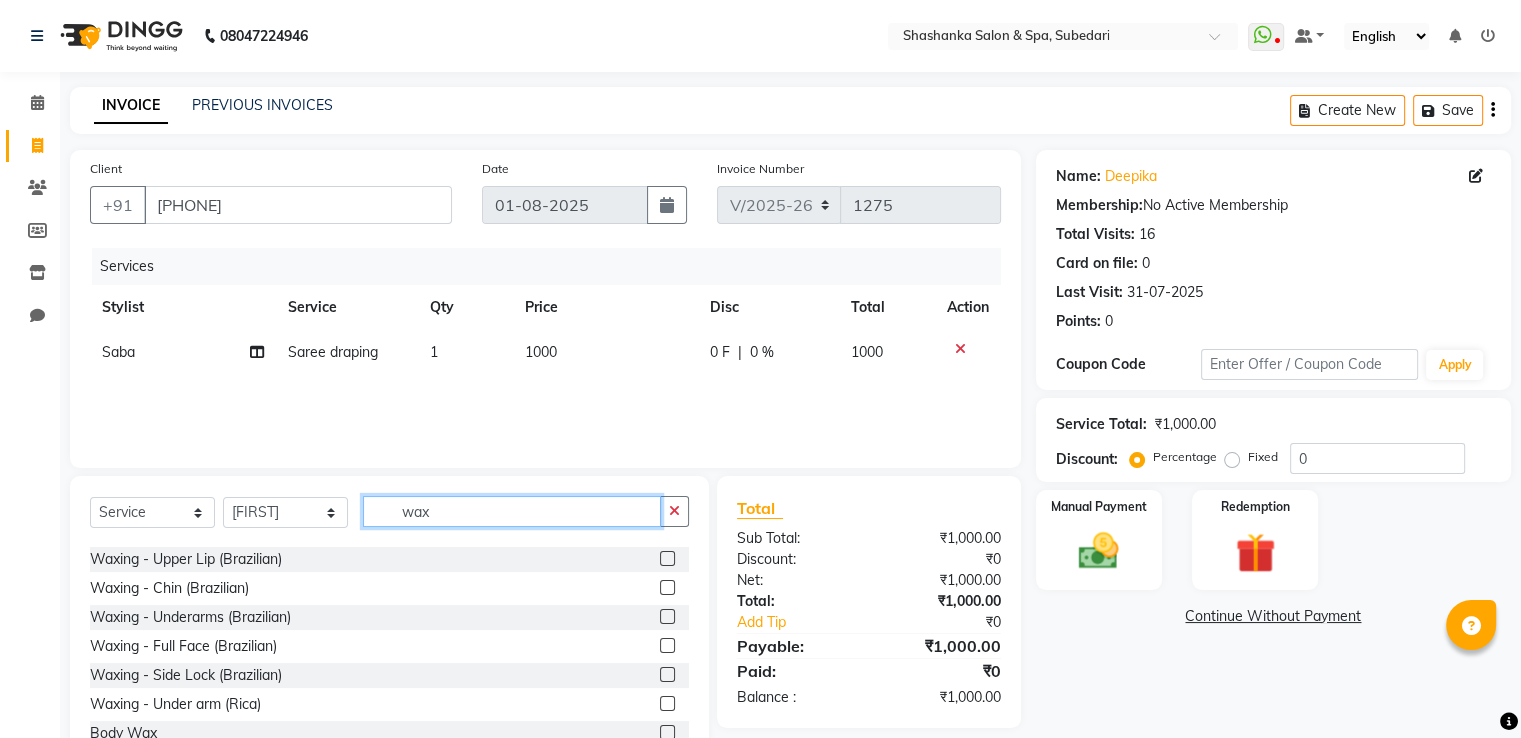 scroll, scrollTop: 872, scrollLeft: 0, axis: vertical 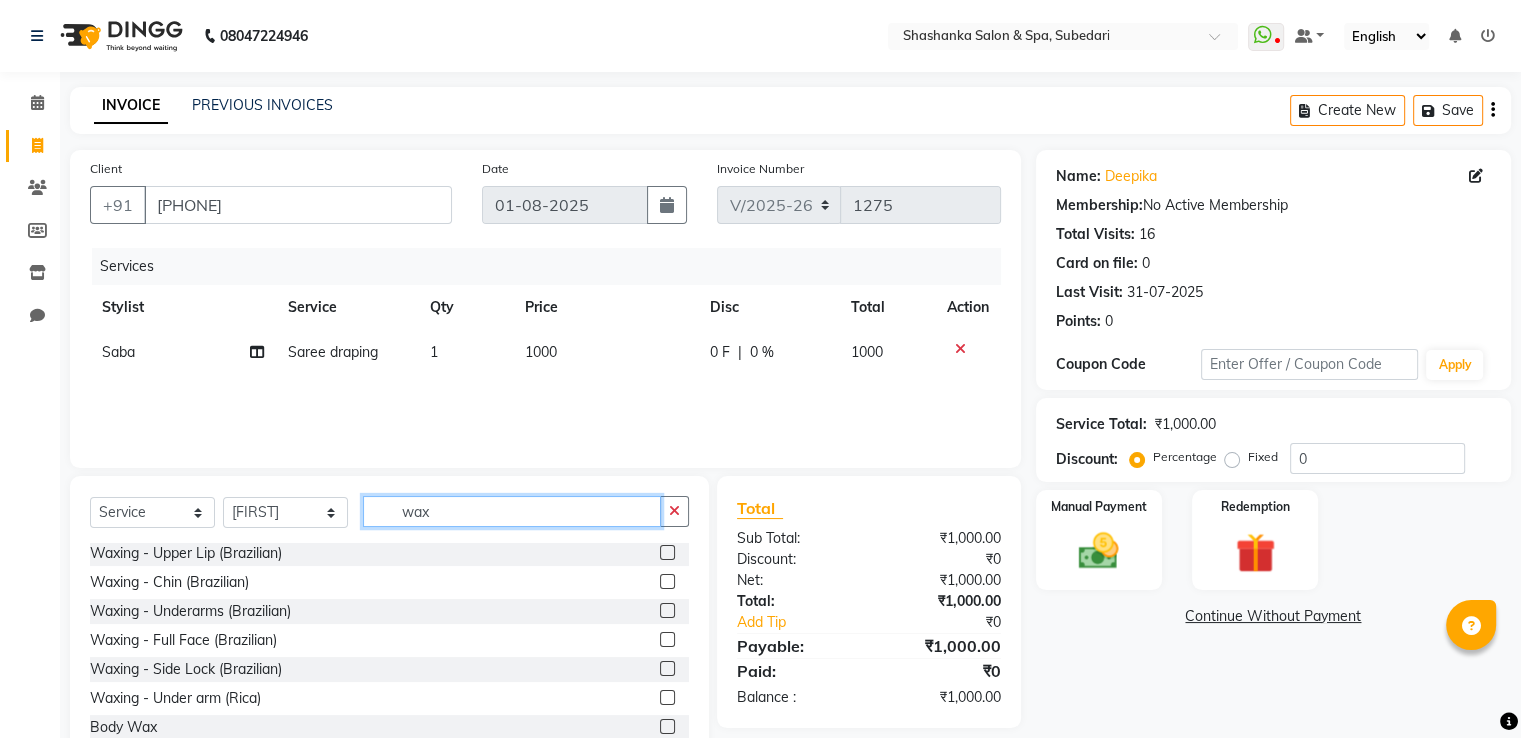type on "wax" 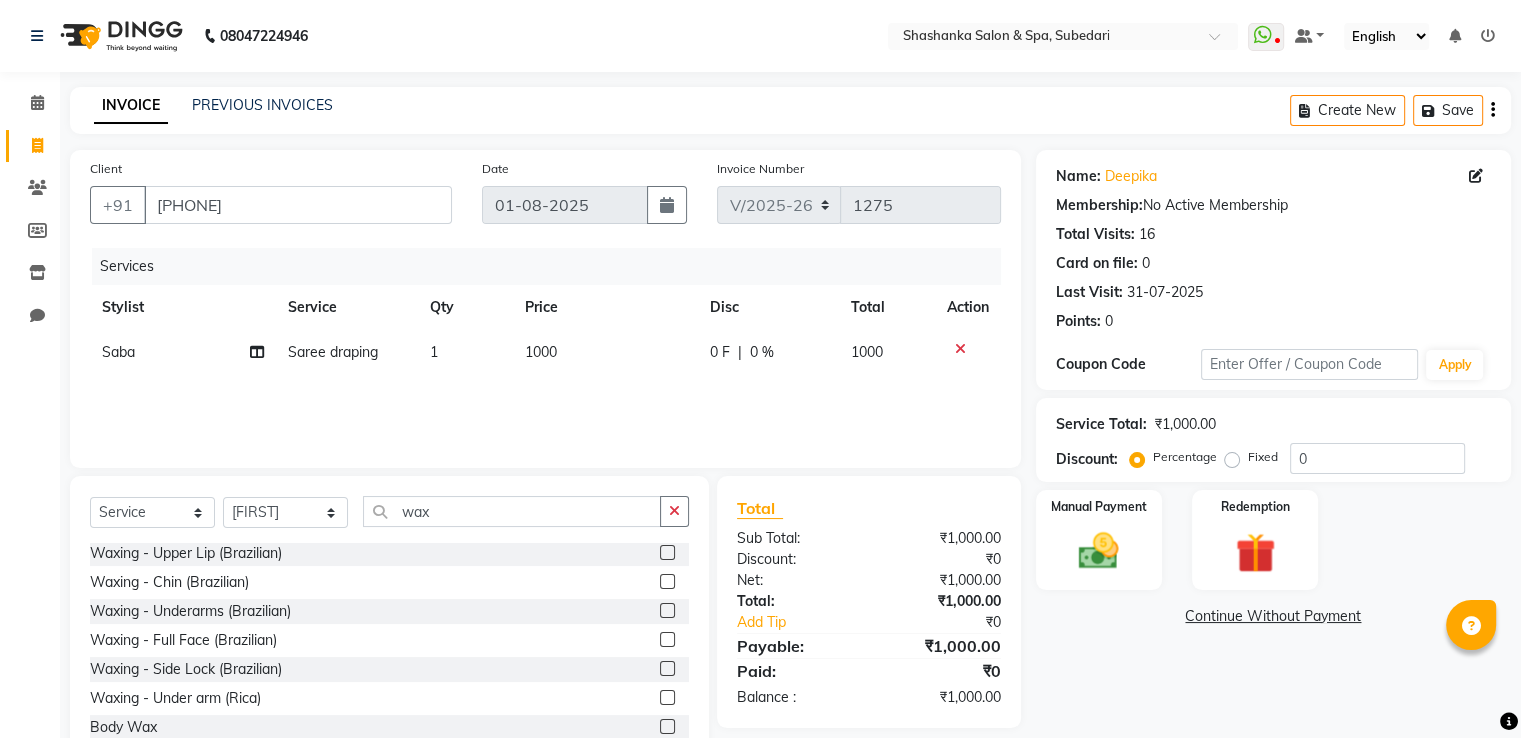 click 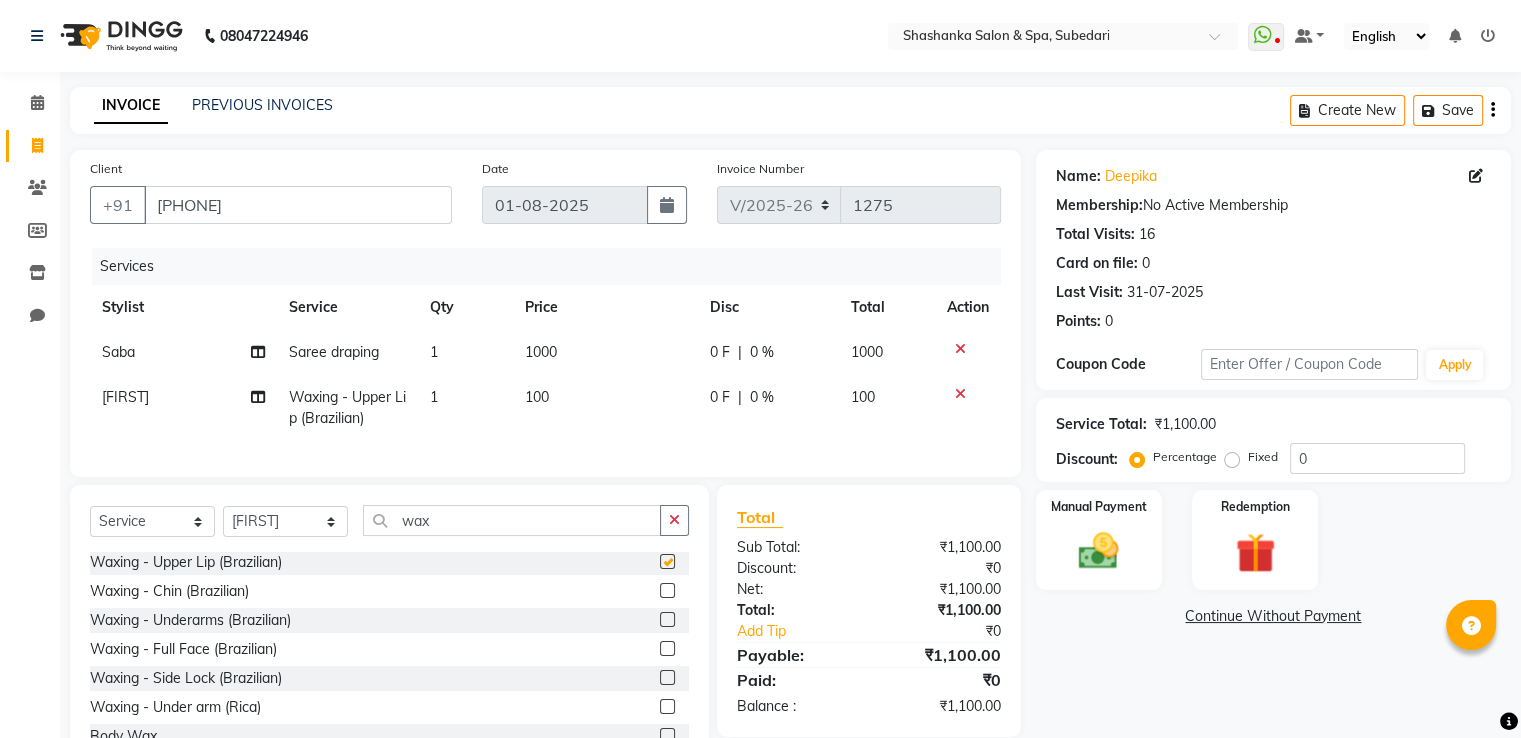 checkbox on "false" 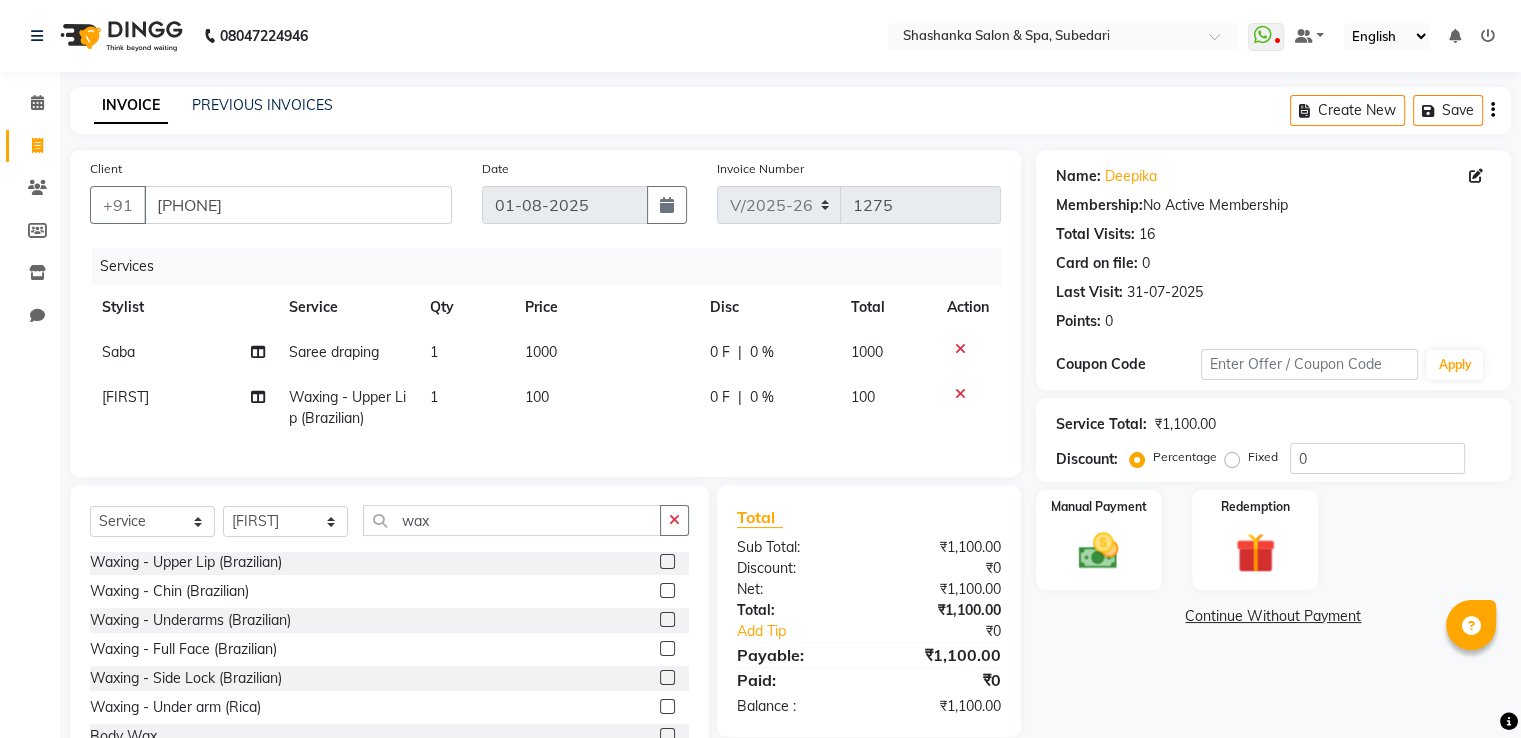 click on "1000" 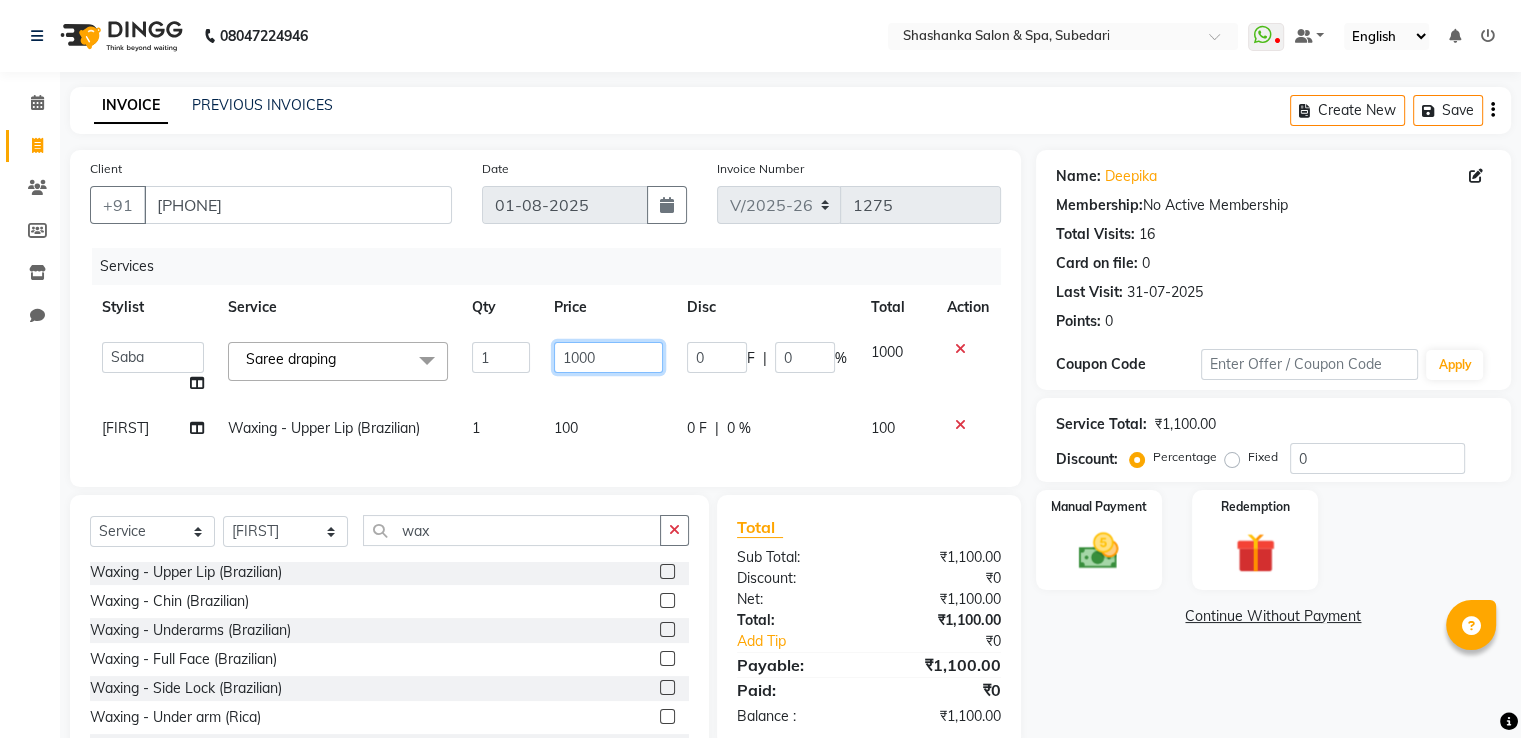 click on "1000" 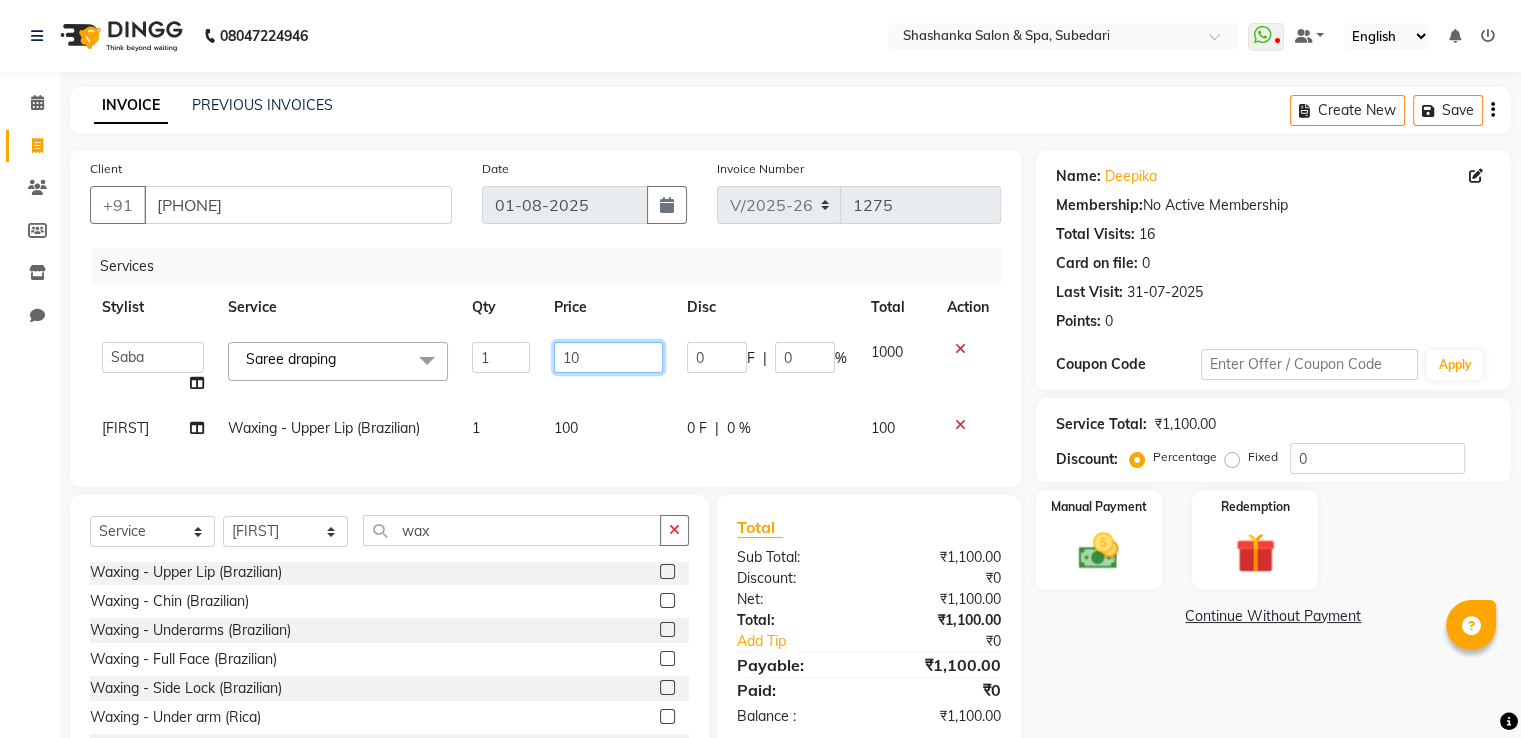 type on "1" 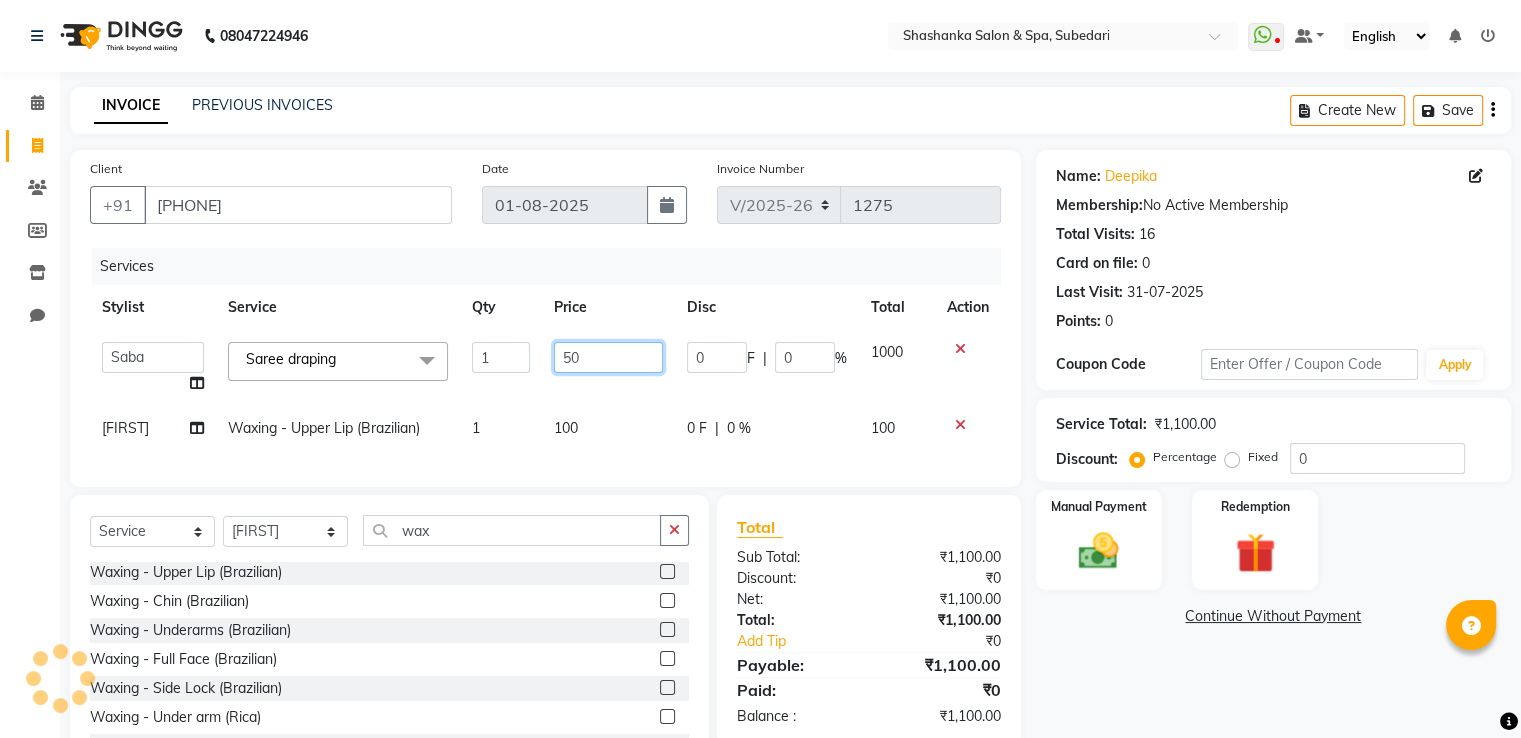 type on "500" 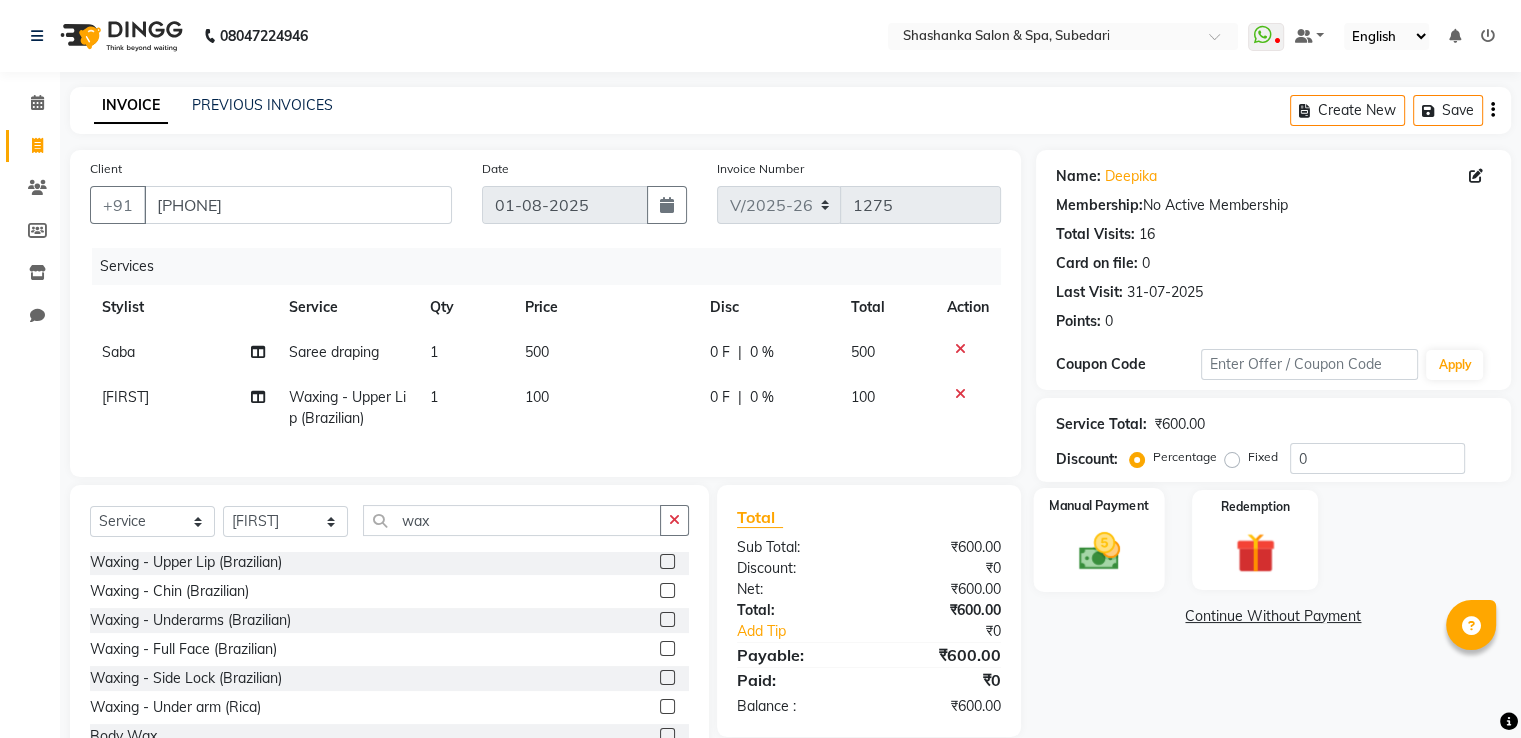 click 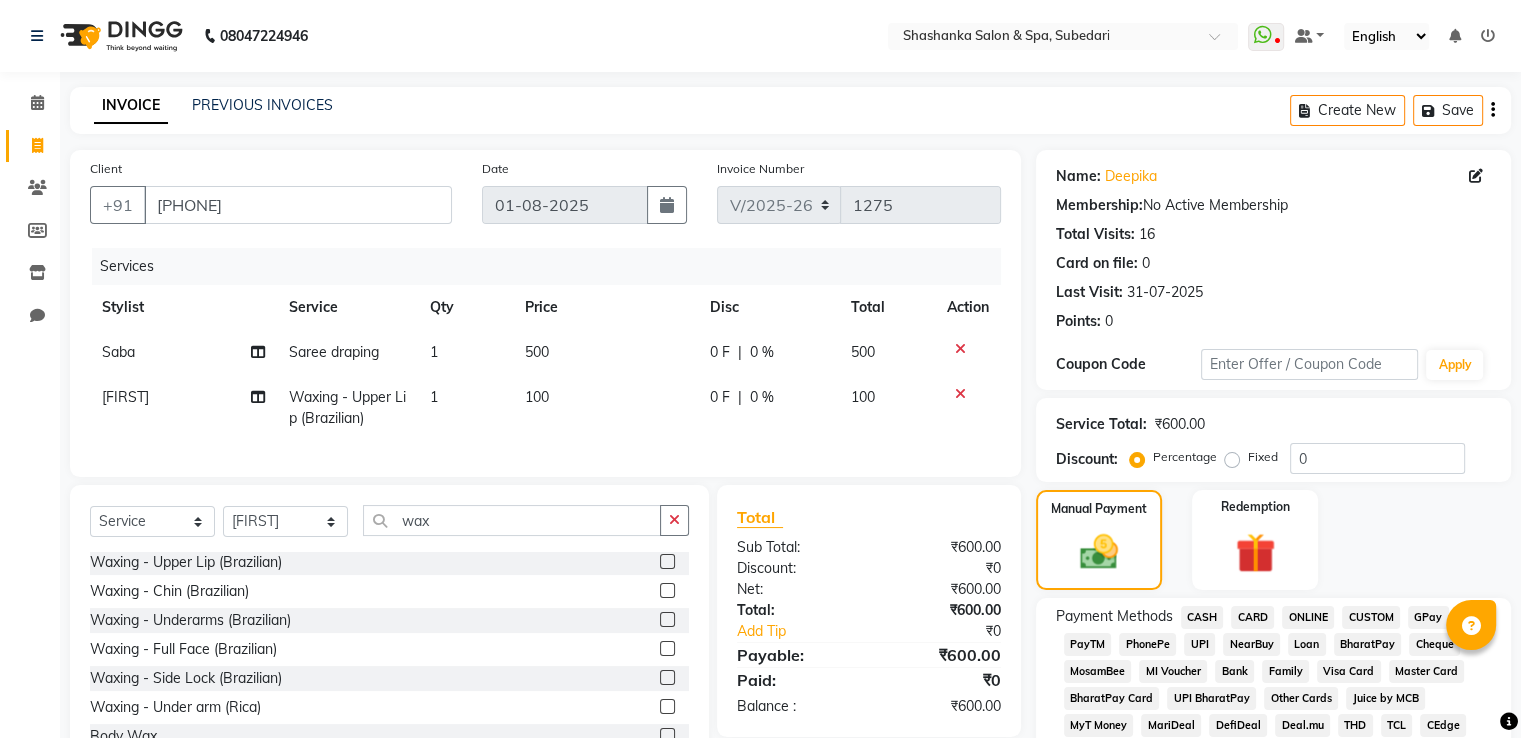 click on "GPay" 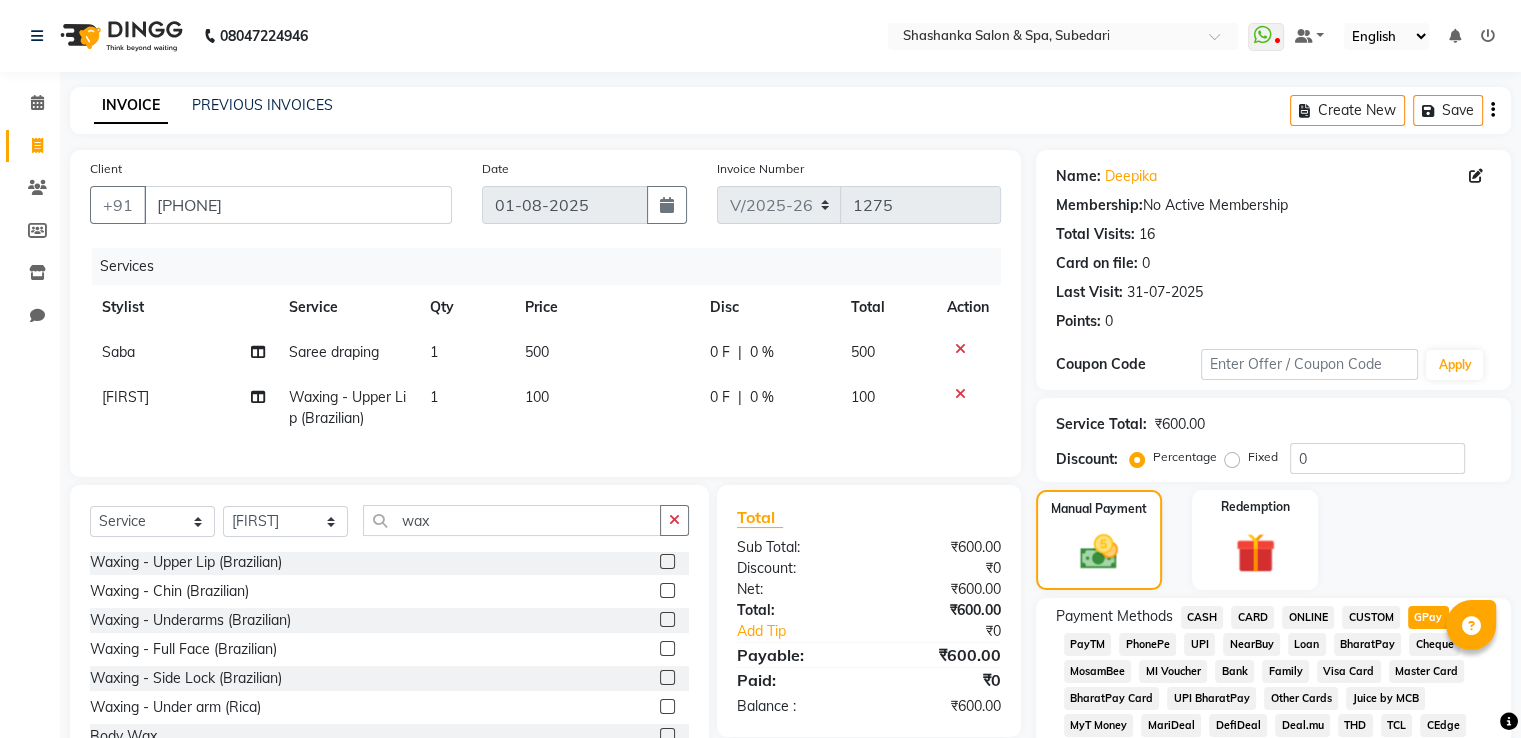 scroll, scrollTop: 609, scrollLeft: 0, axis: vertical 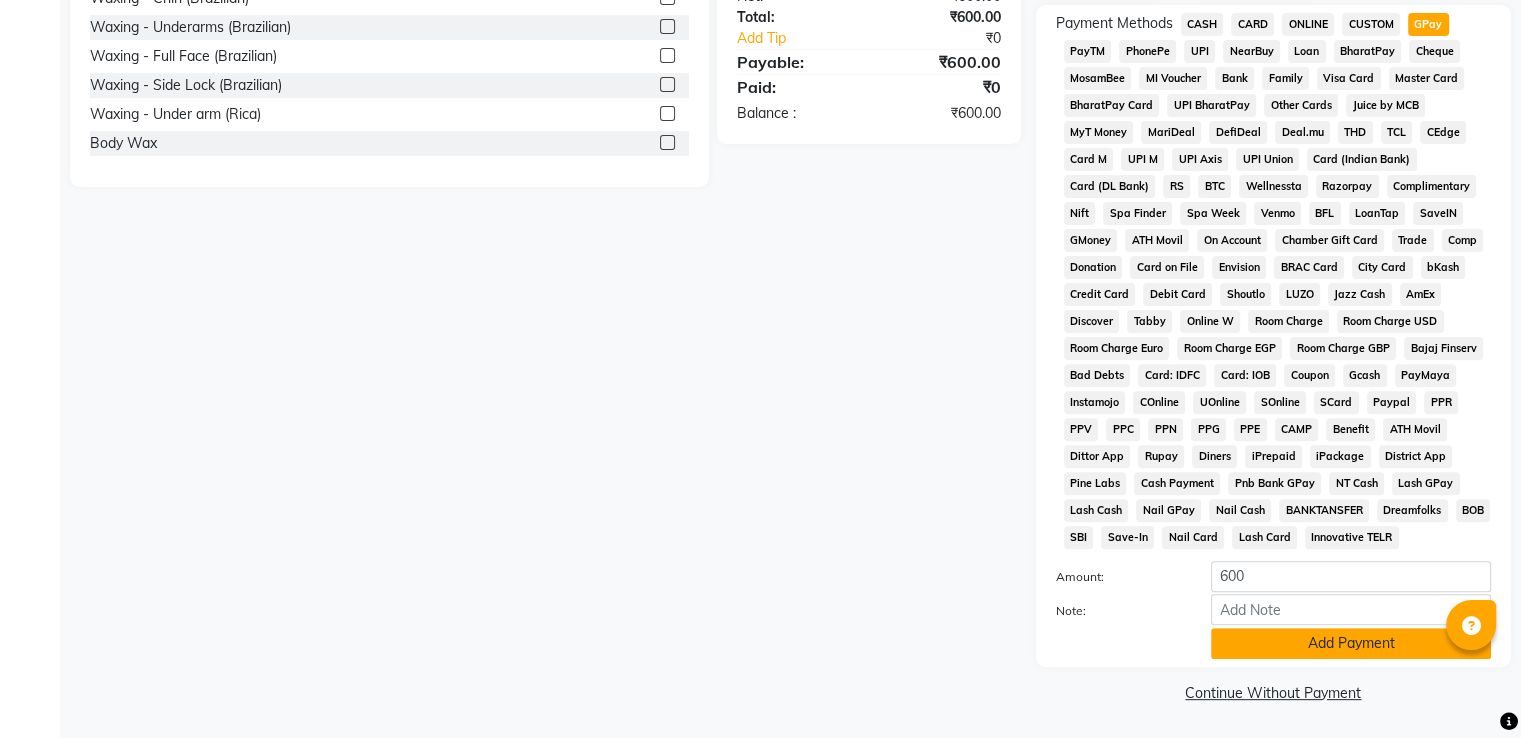 click on "Add Payment" 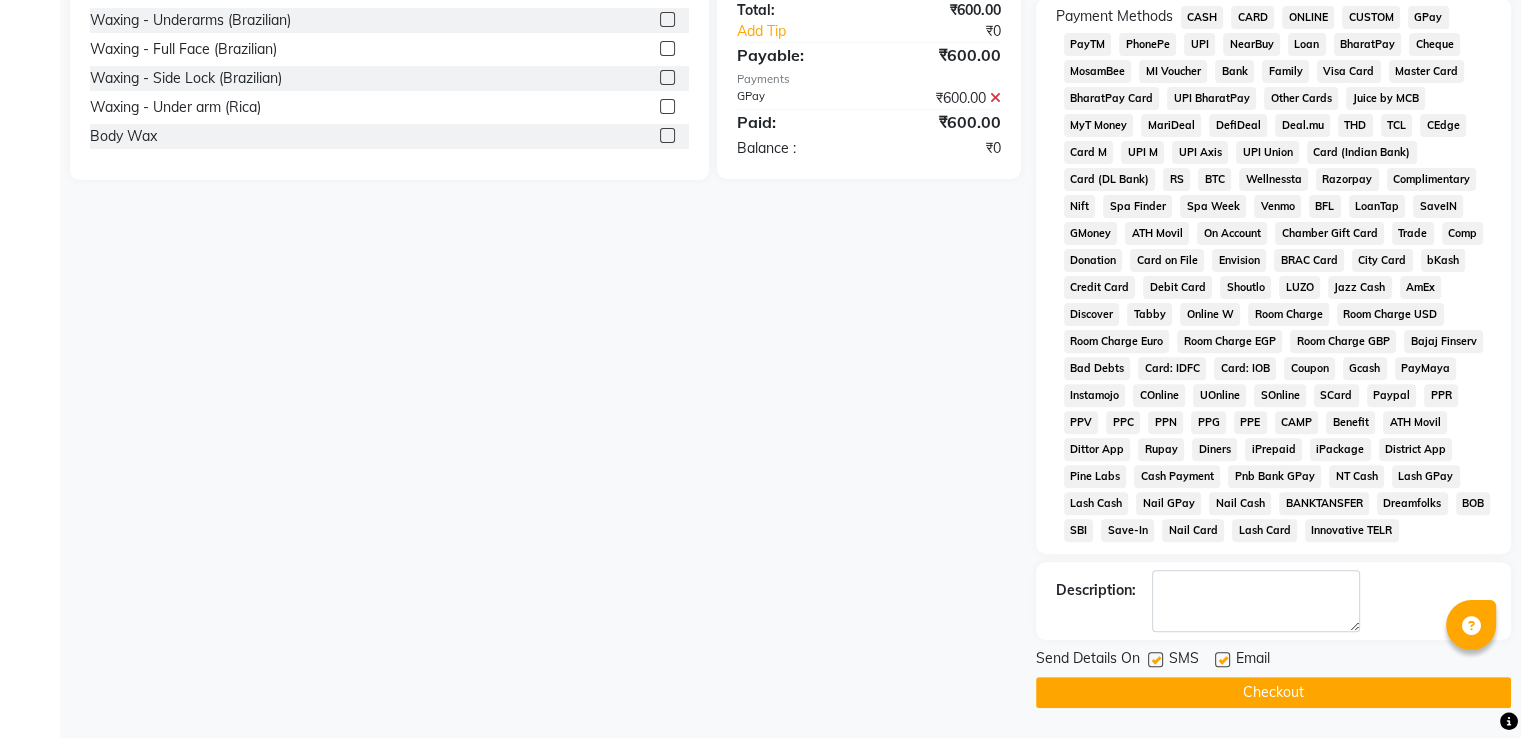 click on "Checkout" 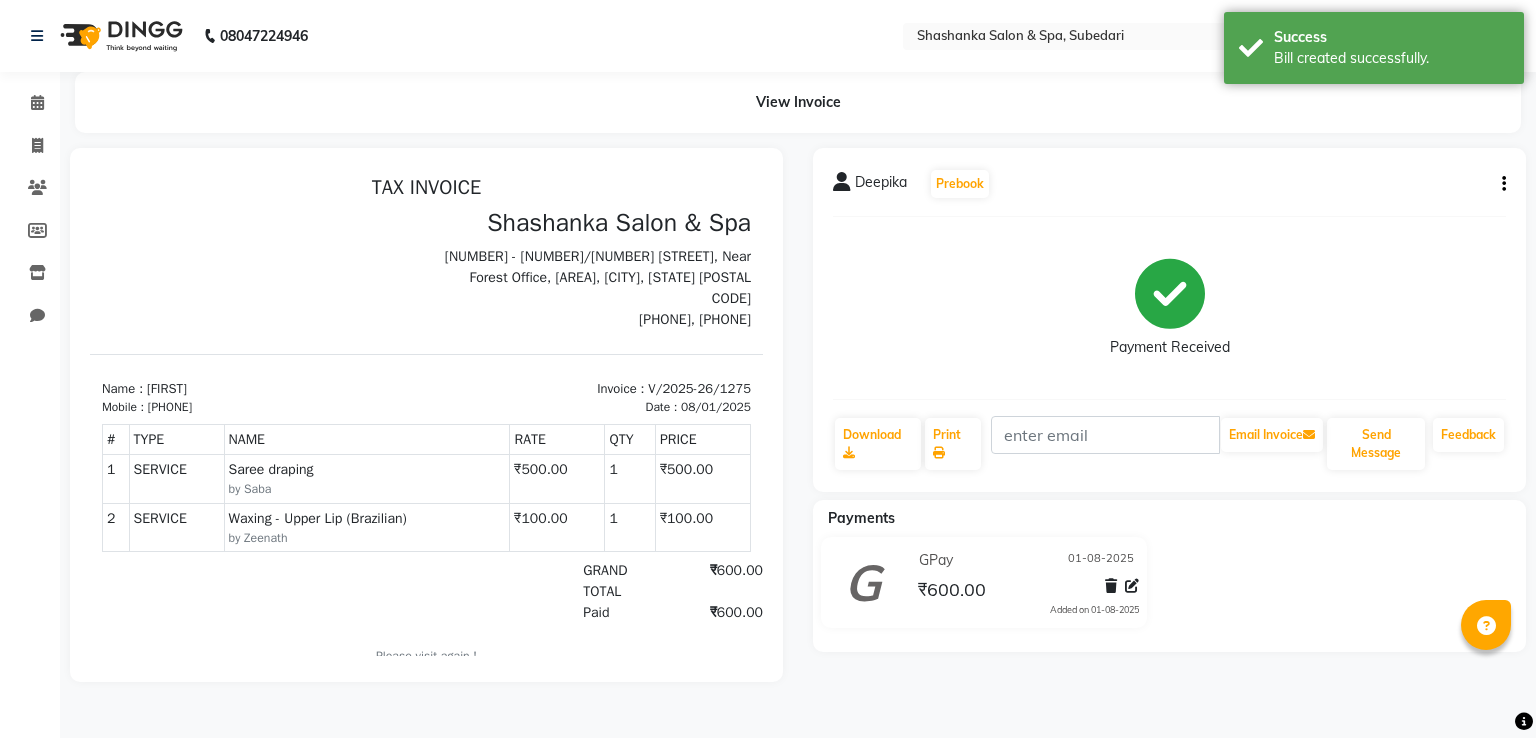 scroll, scrollTop: 0, scrollLeft: 0, axis: both 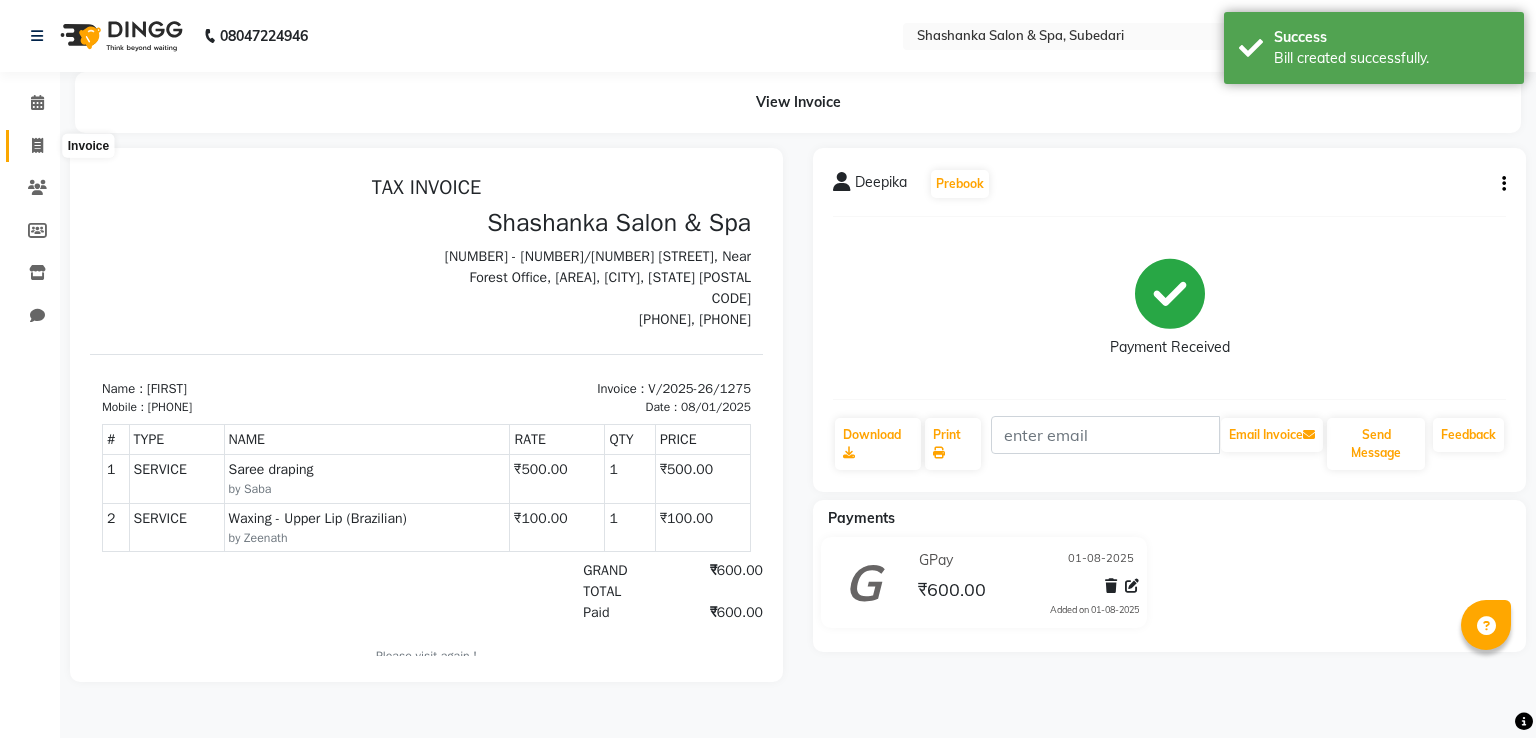 click 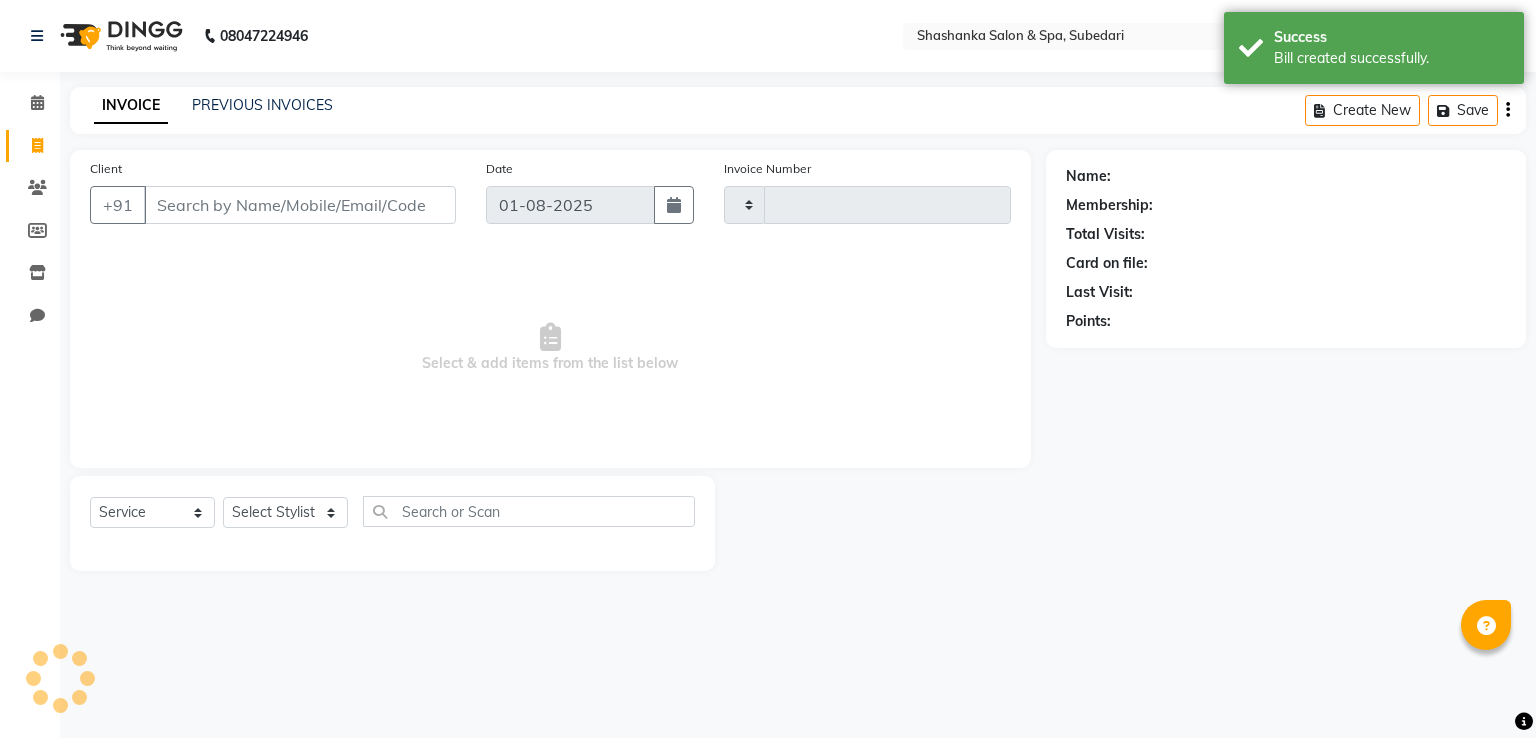 type on "1276" 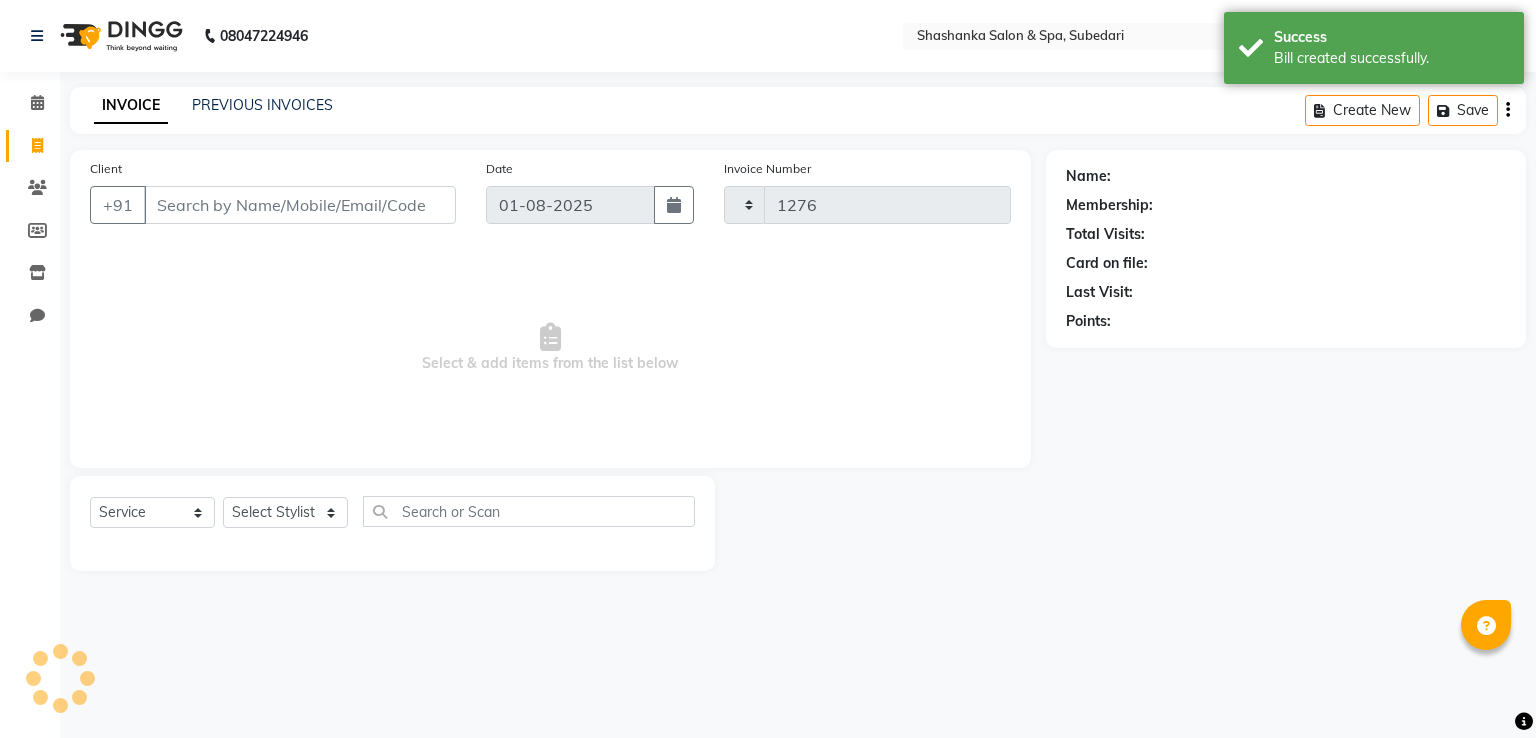 select on "67" 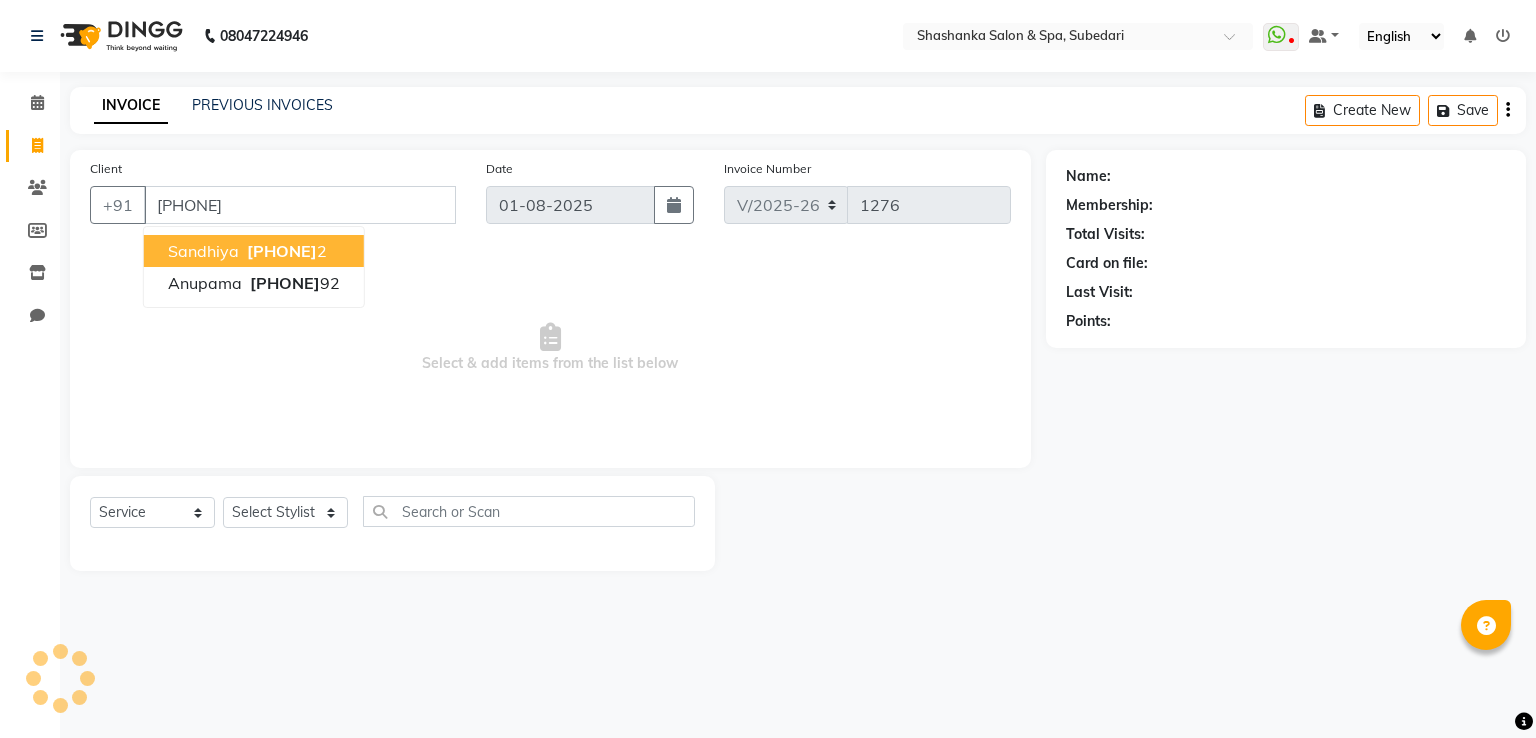 type on "[PHONE]" 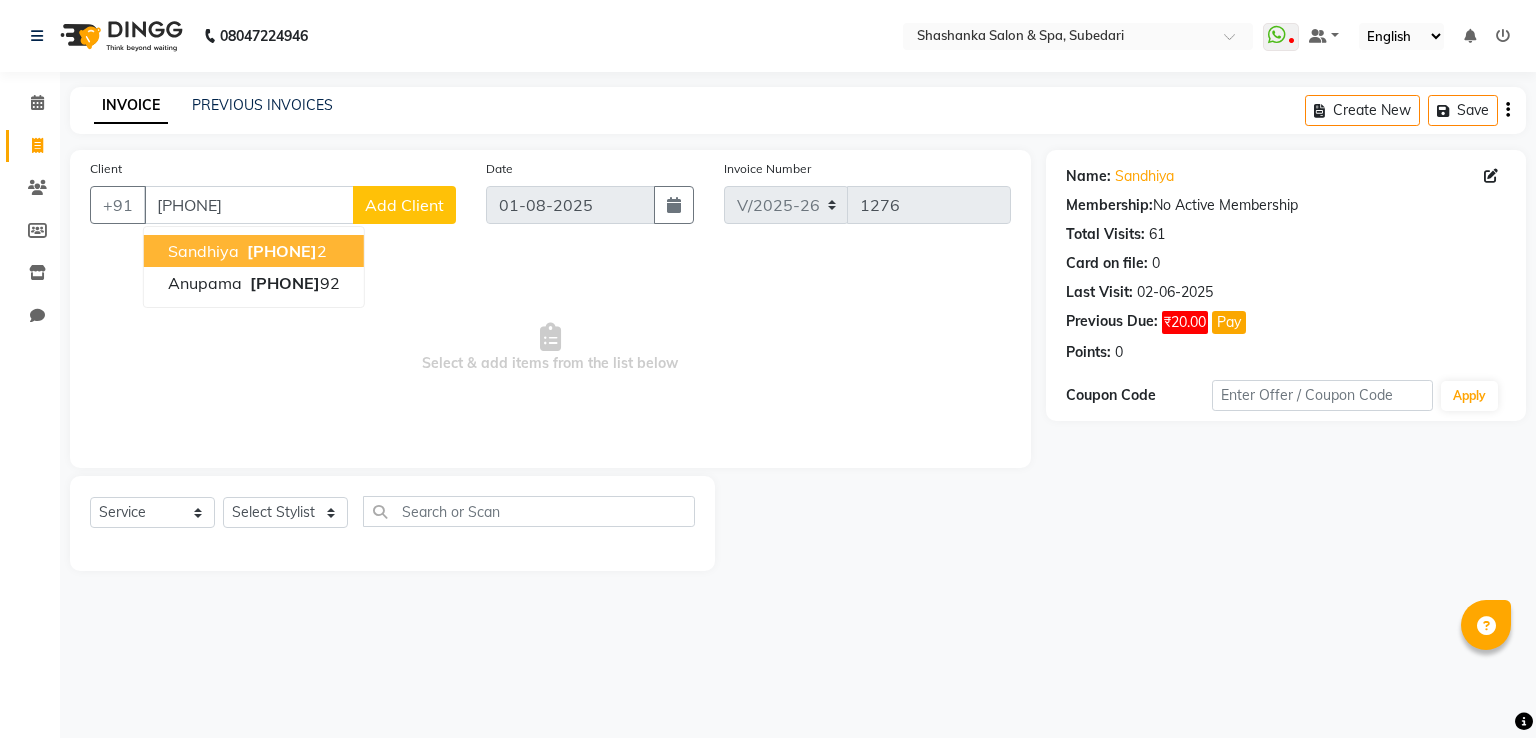 click on "[PHONE]" at bounding box center (282, 251) 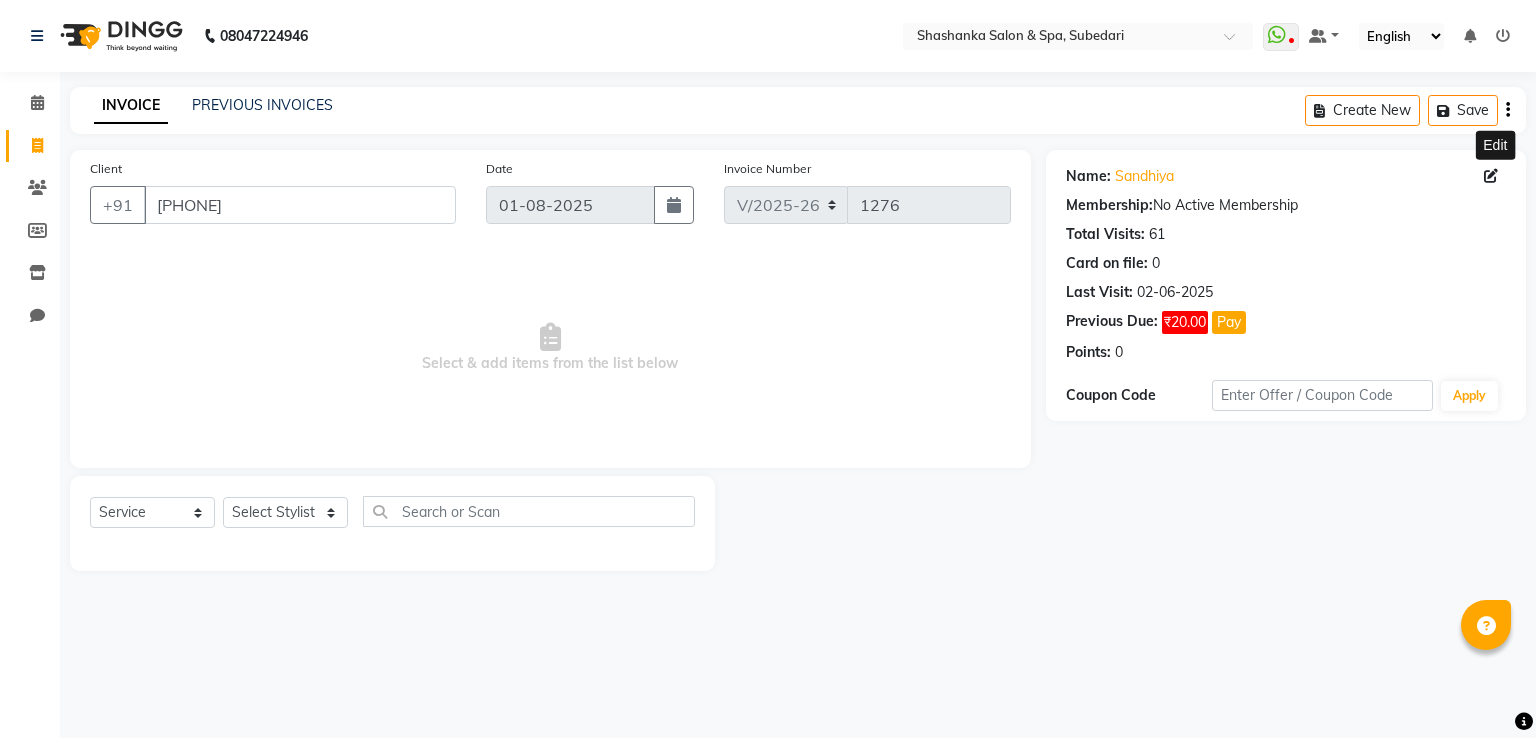 click 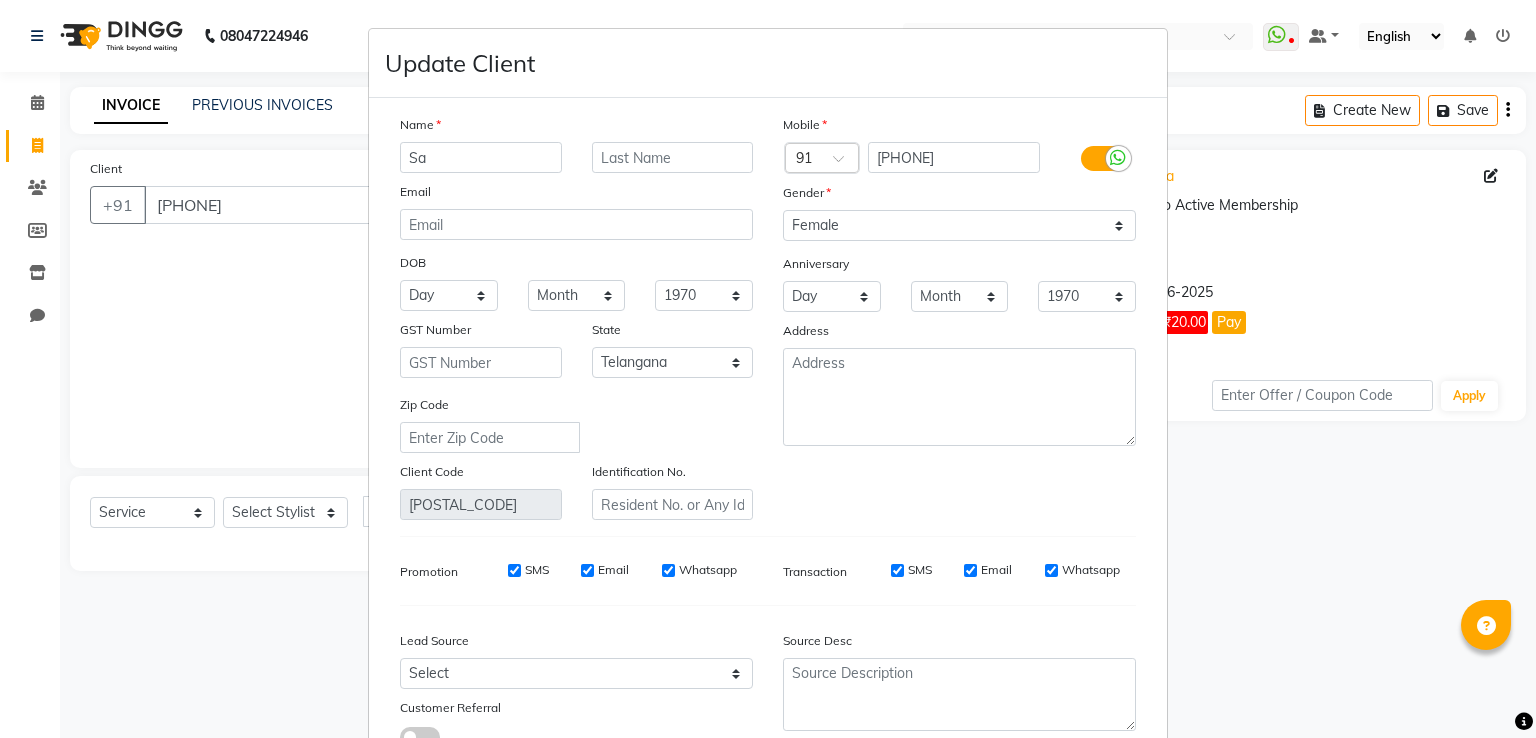 type on "S" 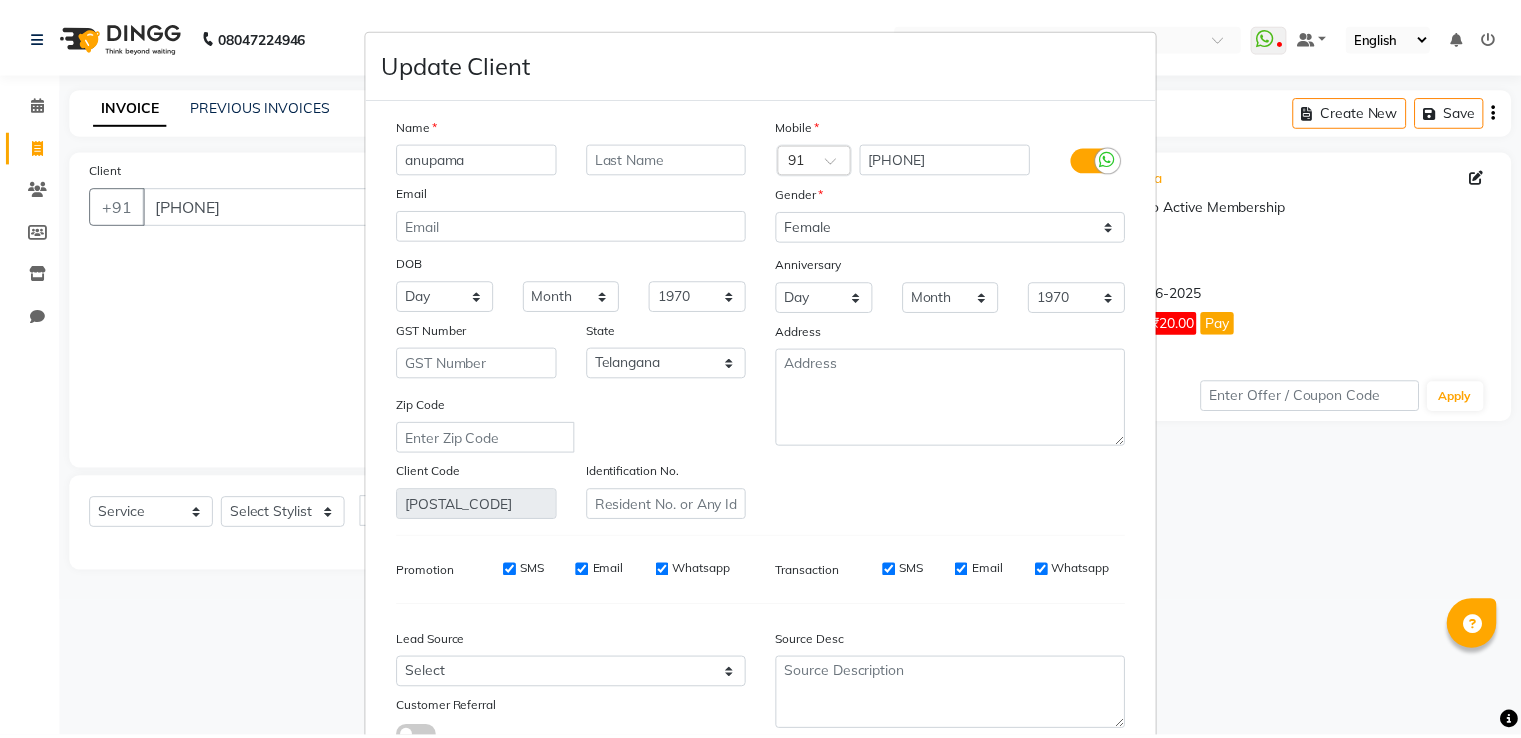 scroll, scrollTop: 160, scrollLeft: 0, axis: vertical 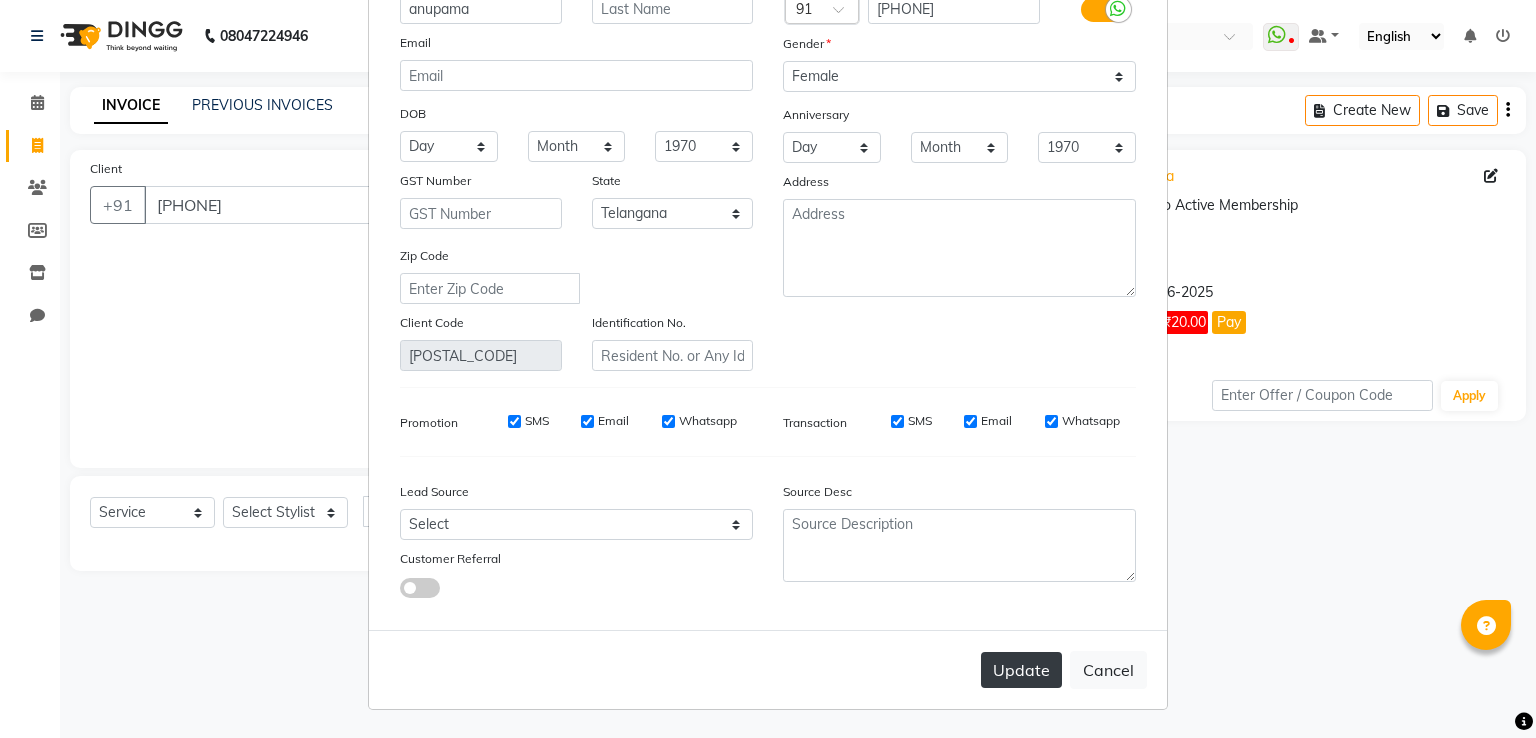 type on "anupama" 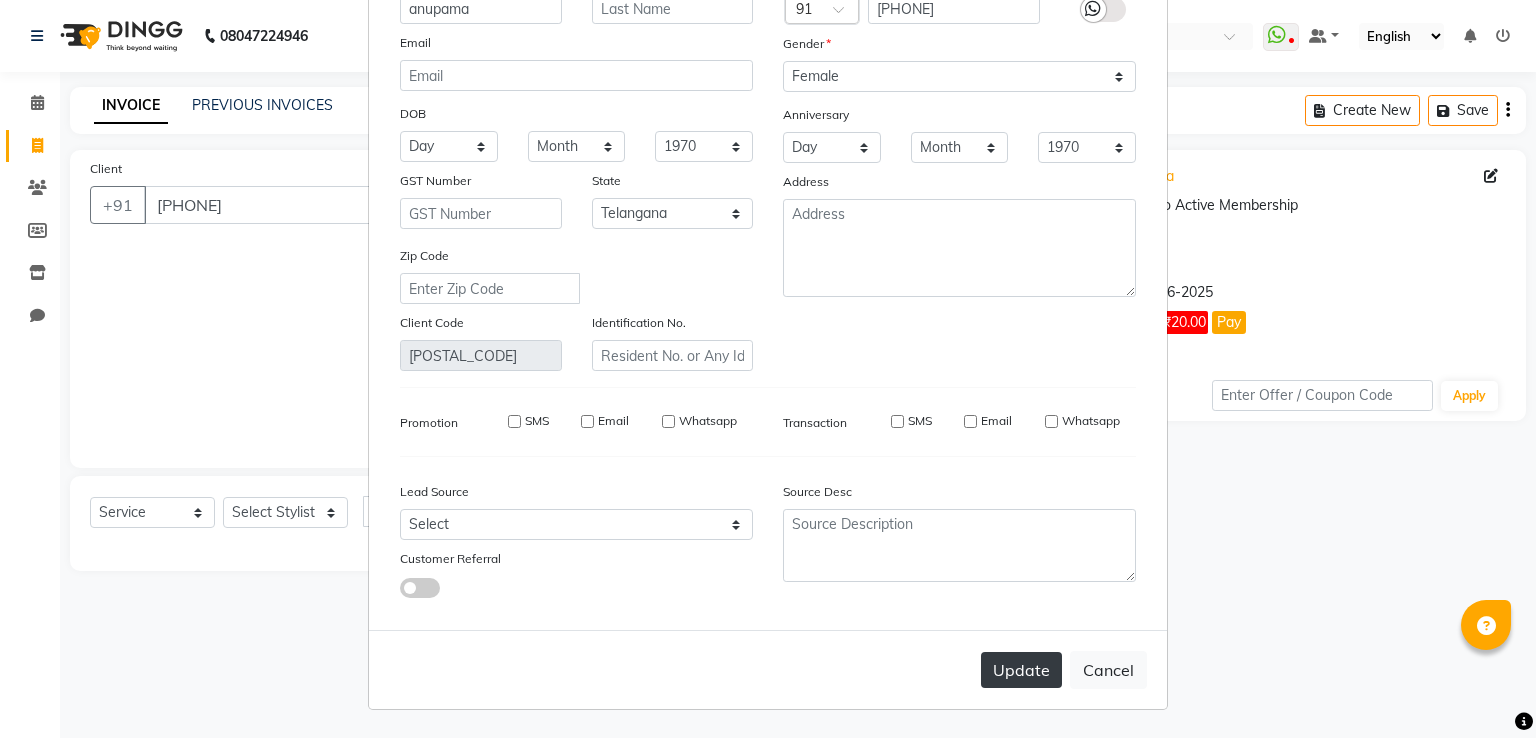type 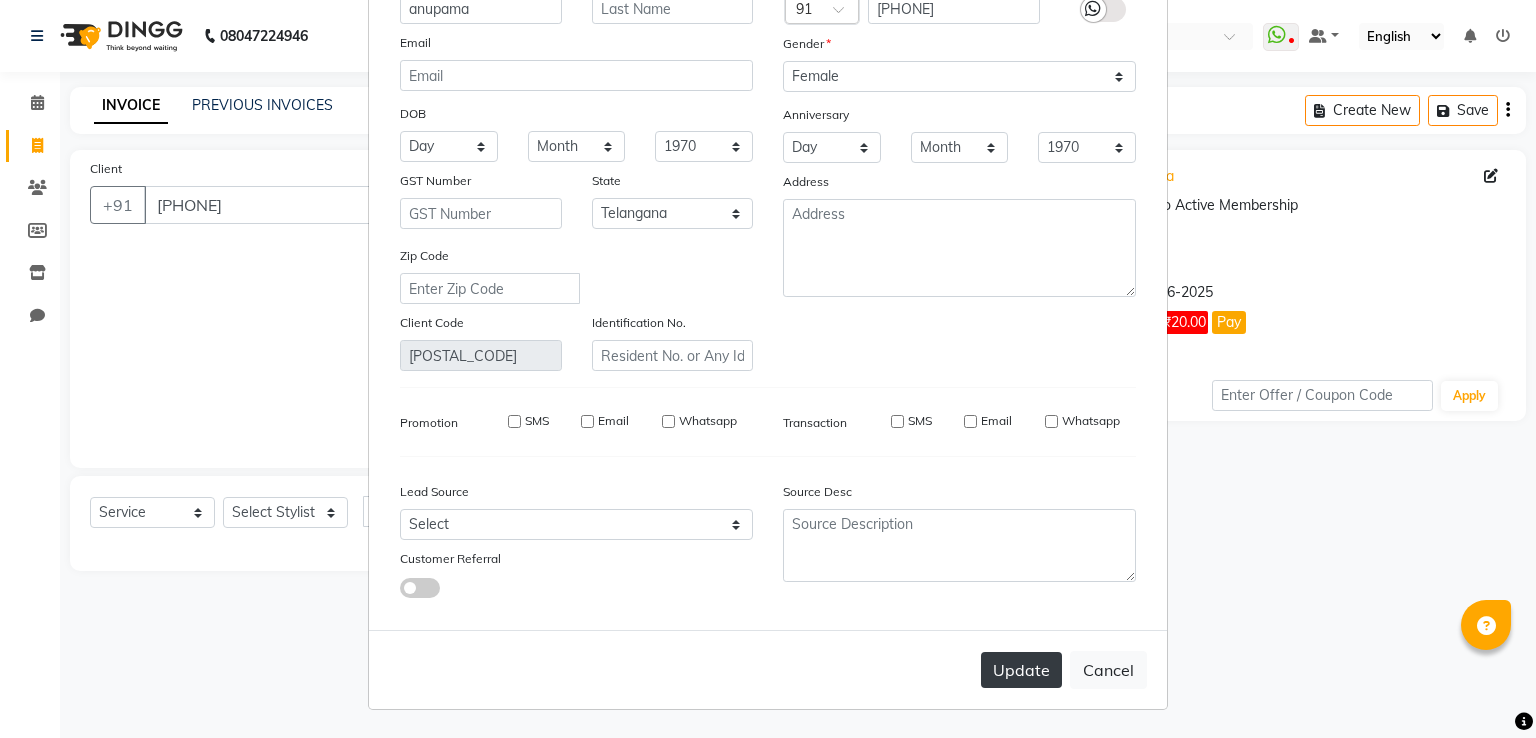 select 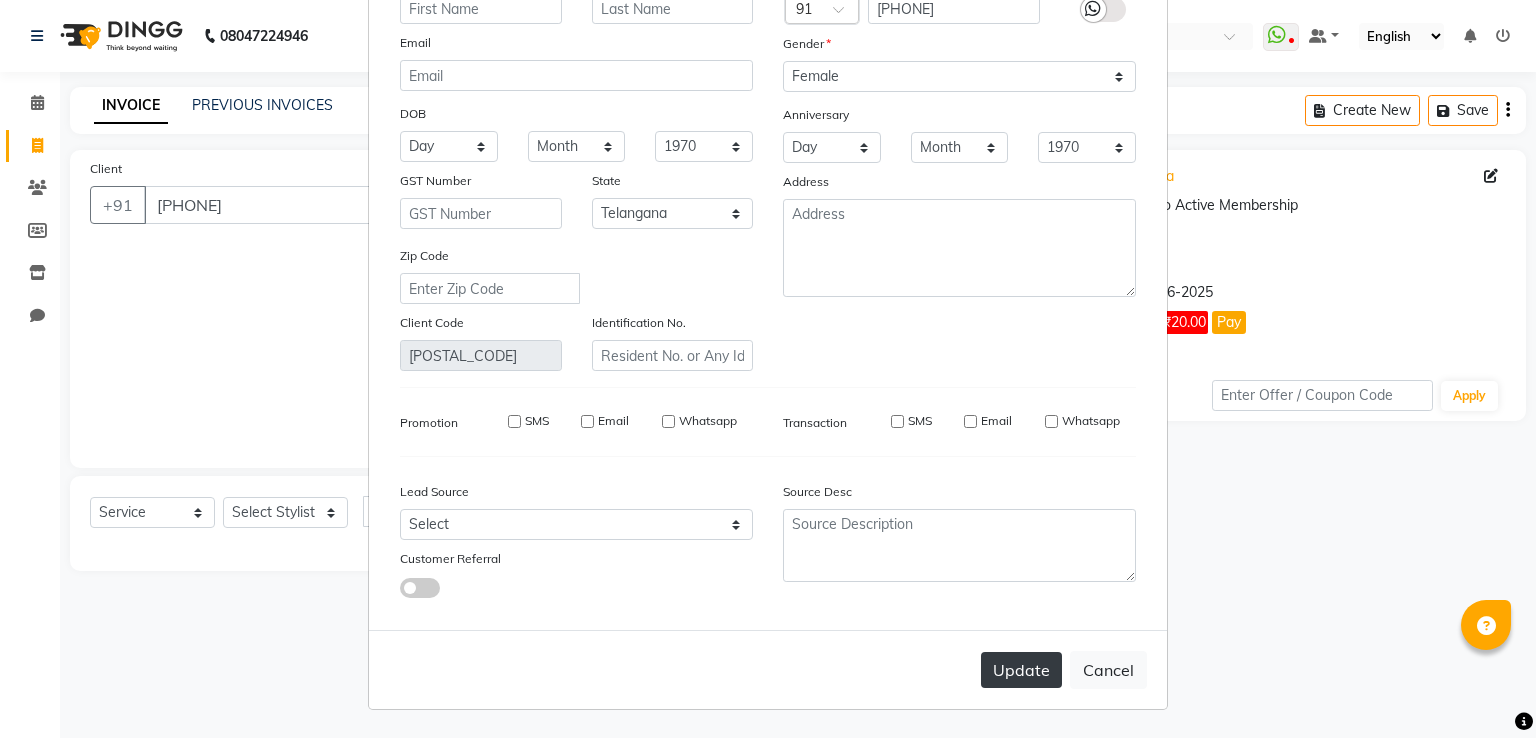 select 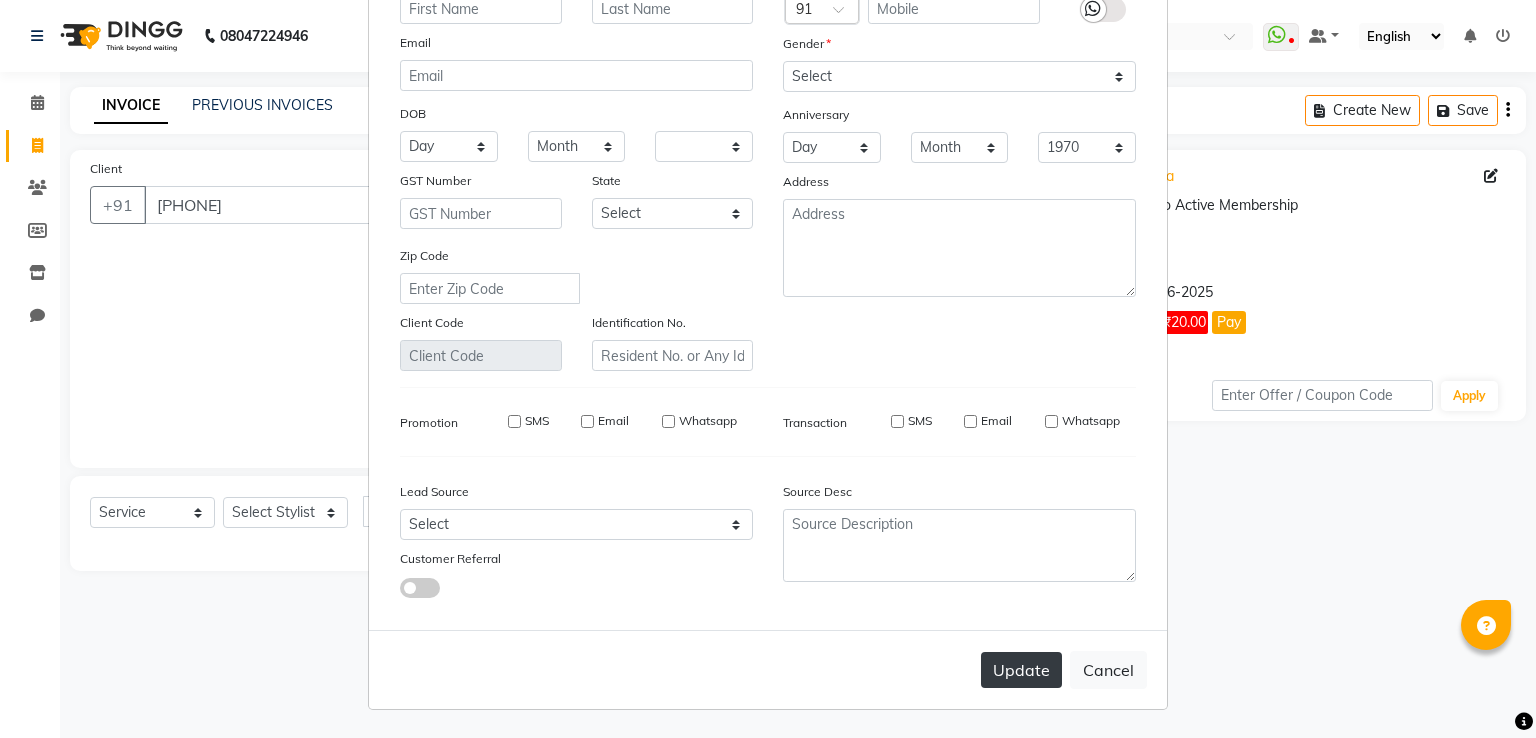 select 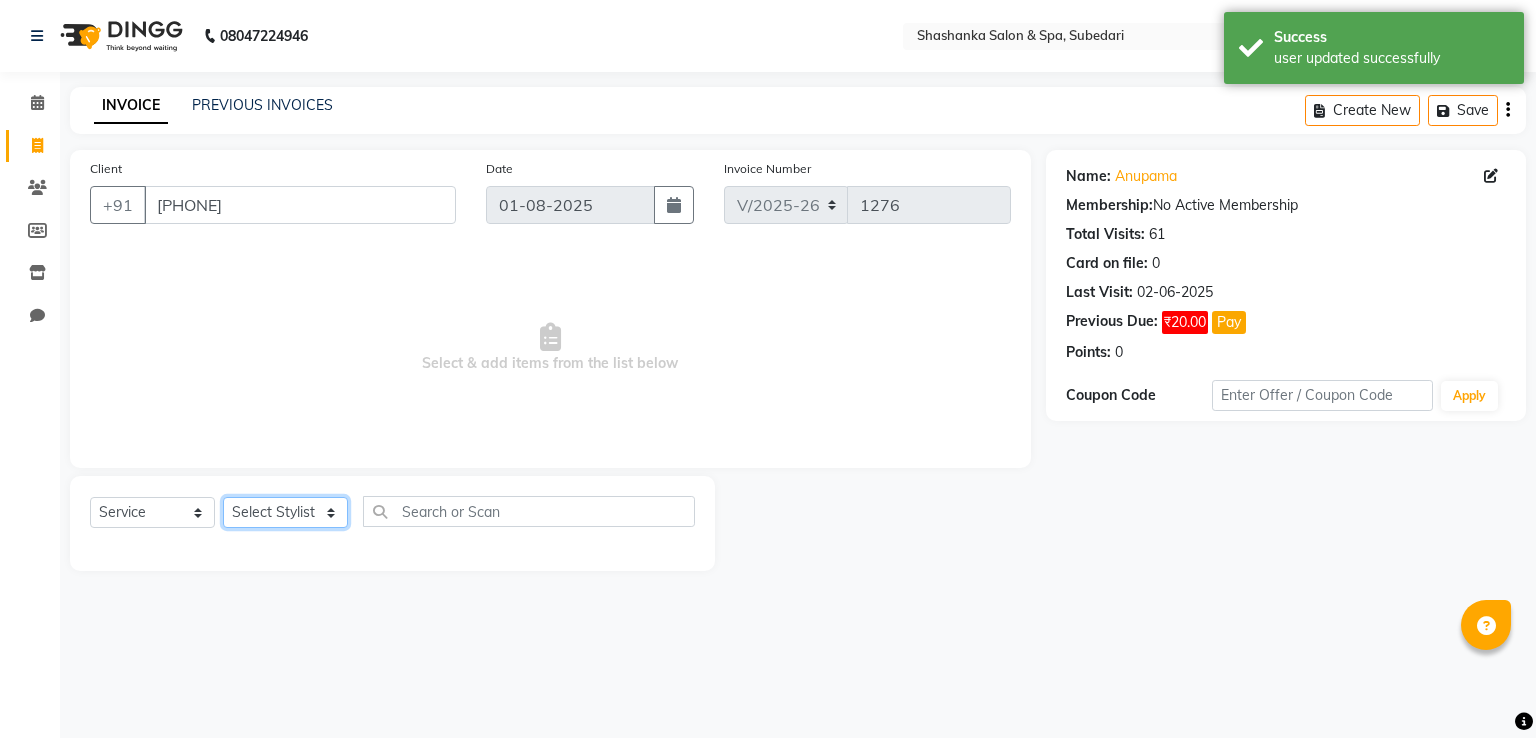 click on "Select Stylist Manasa Ravali Receptionist Renuka Saba saif Soumya J Zeenath" 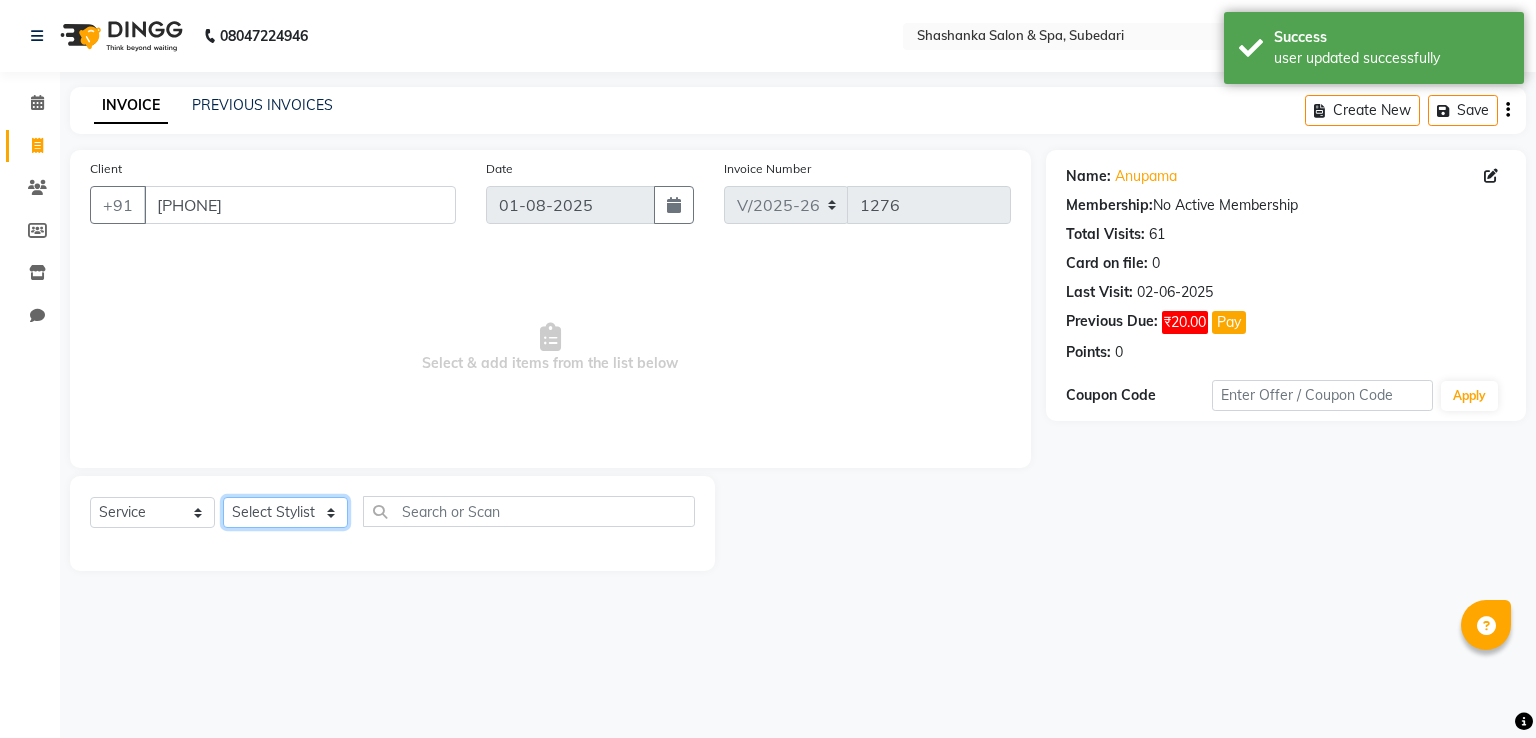 select on "2482" 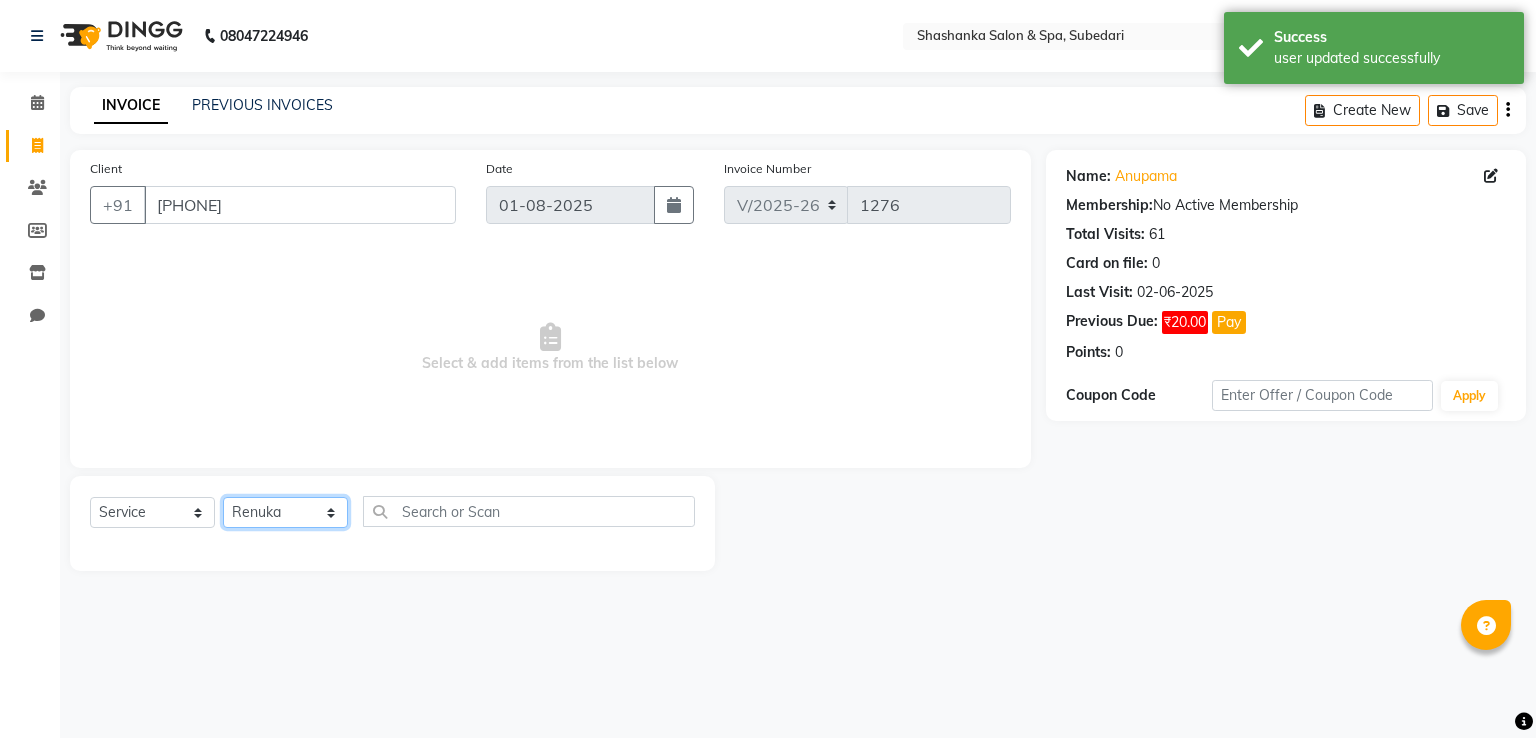 click on "Select Stylist Manasa Ravali Receptionist Renuka Saba saif Soumya J Zeenath" 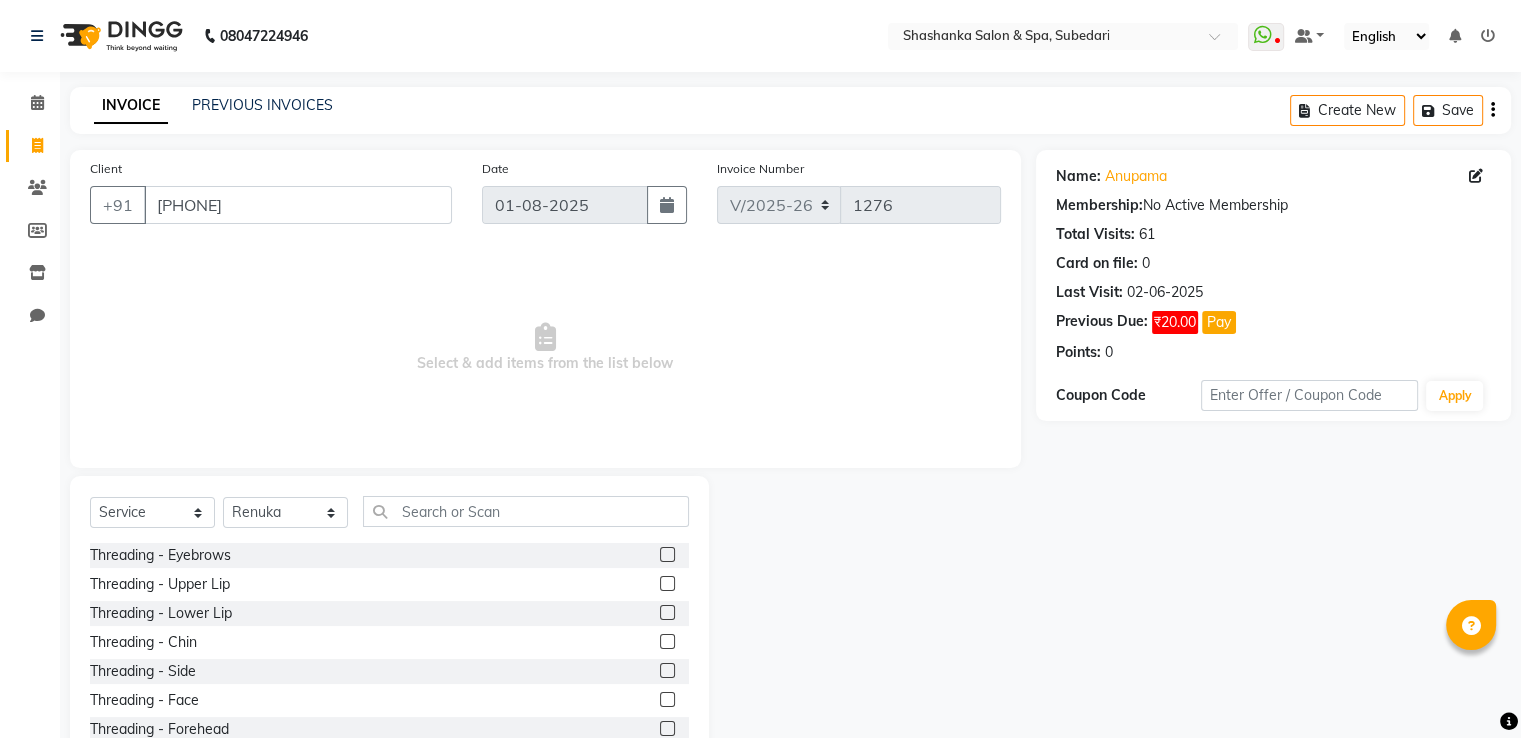 click 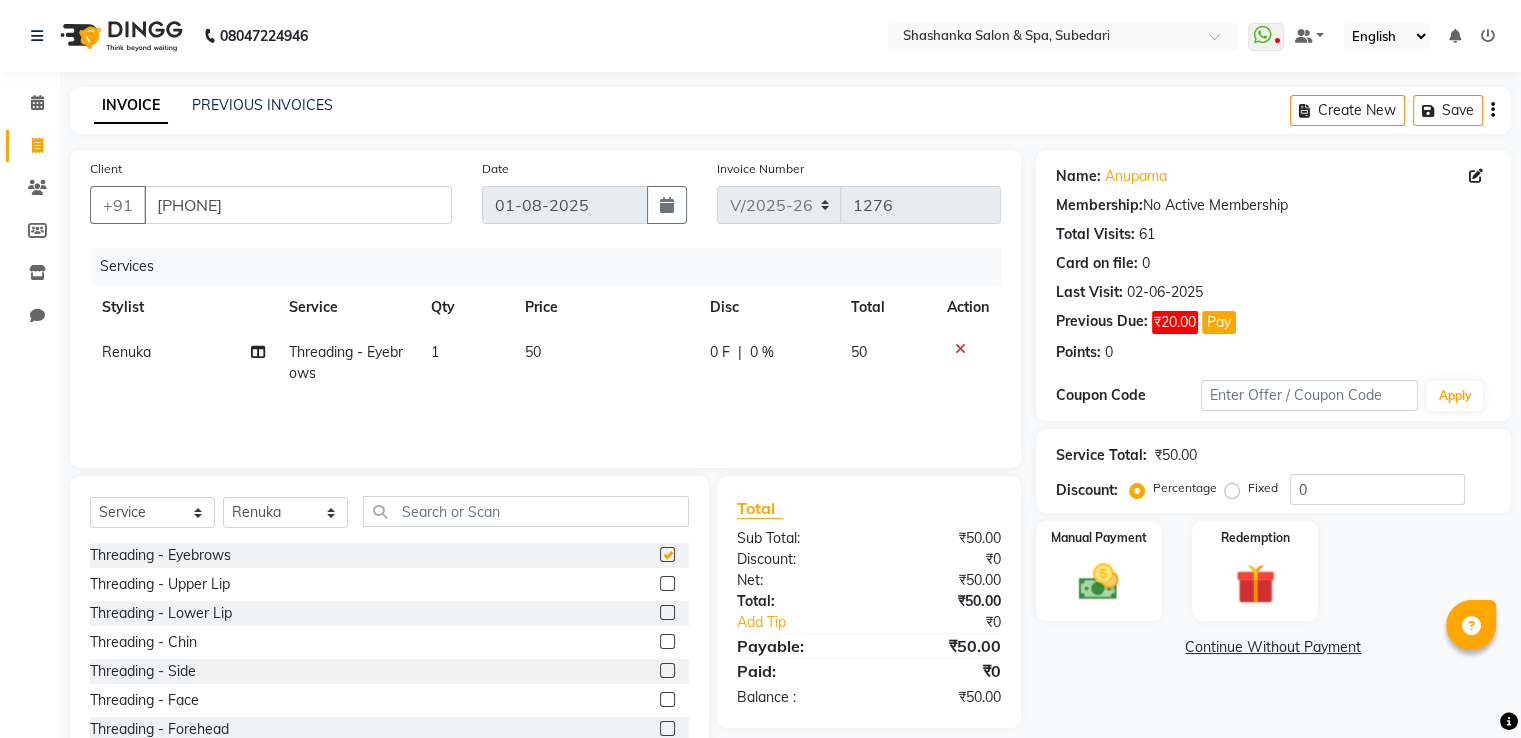 checkbox on "false" 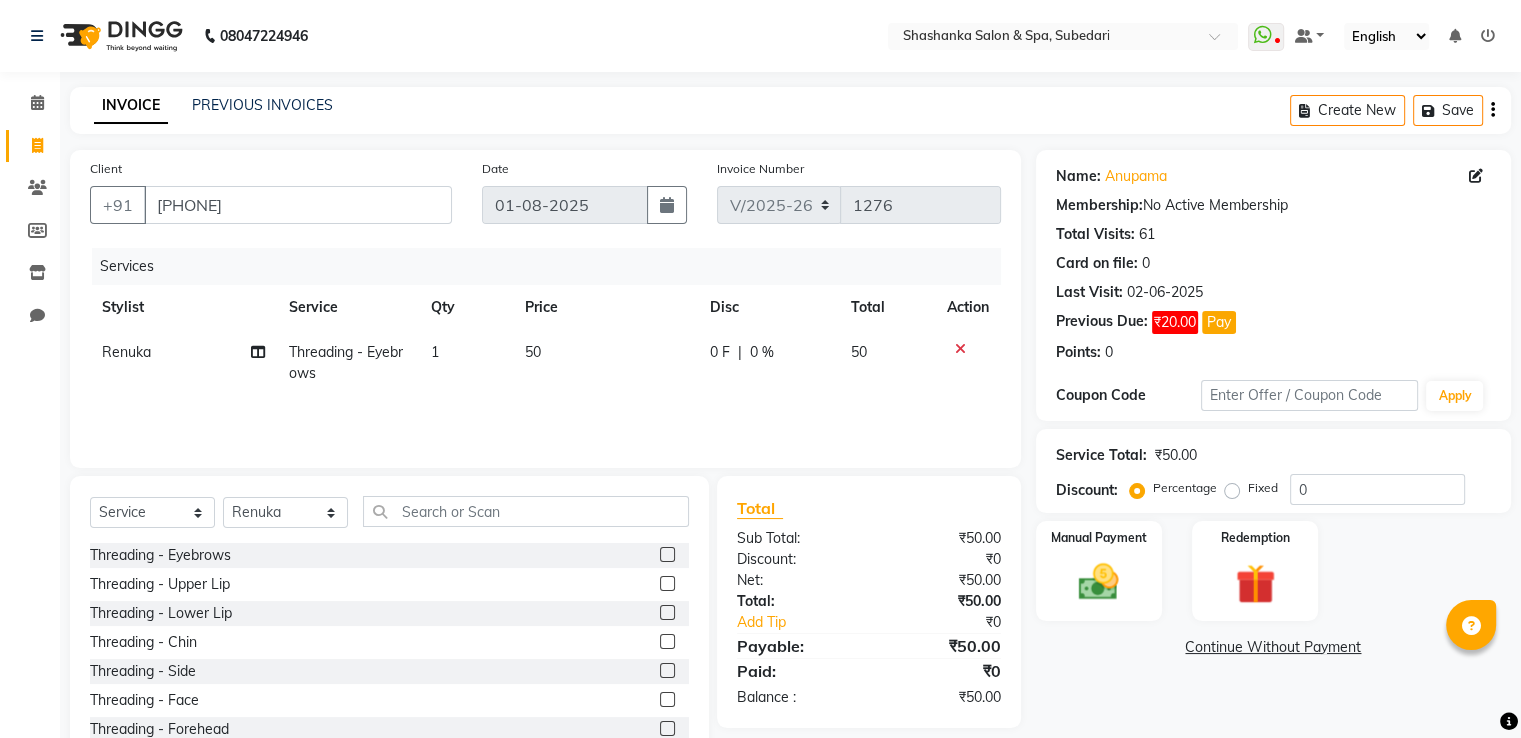 scroll, scrollTop: 64, scrollLeft: 0, axis: vertical 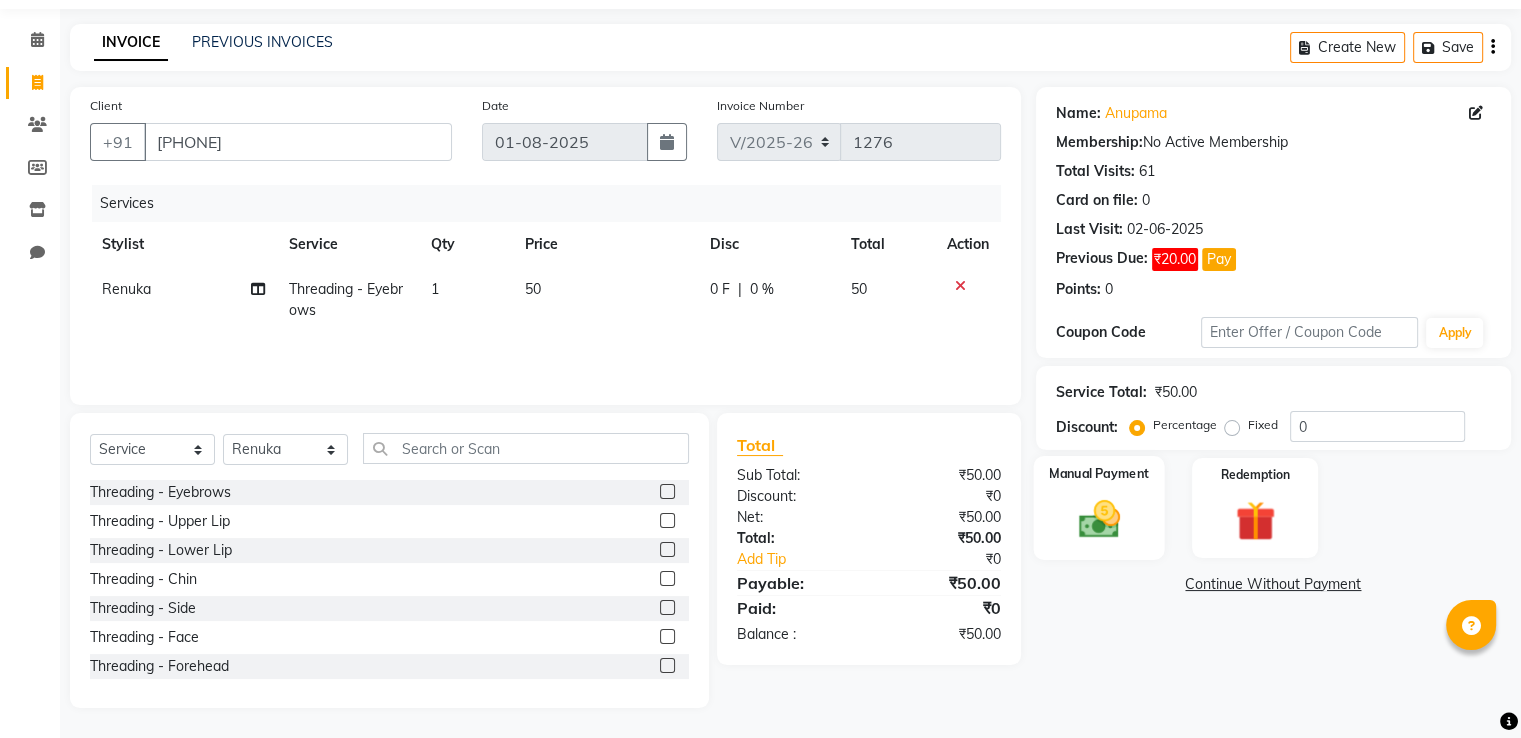 click 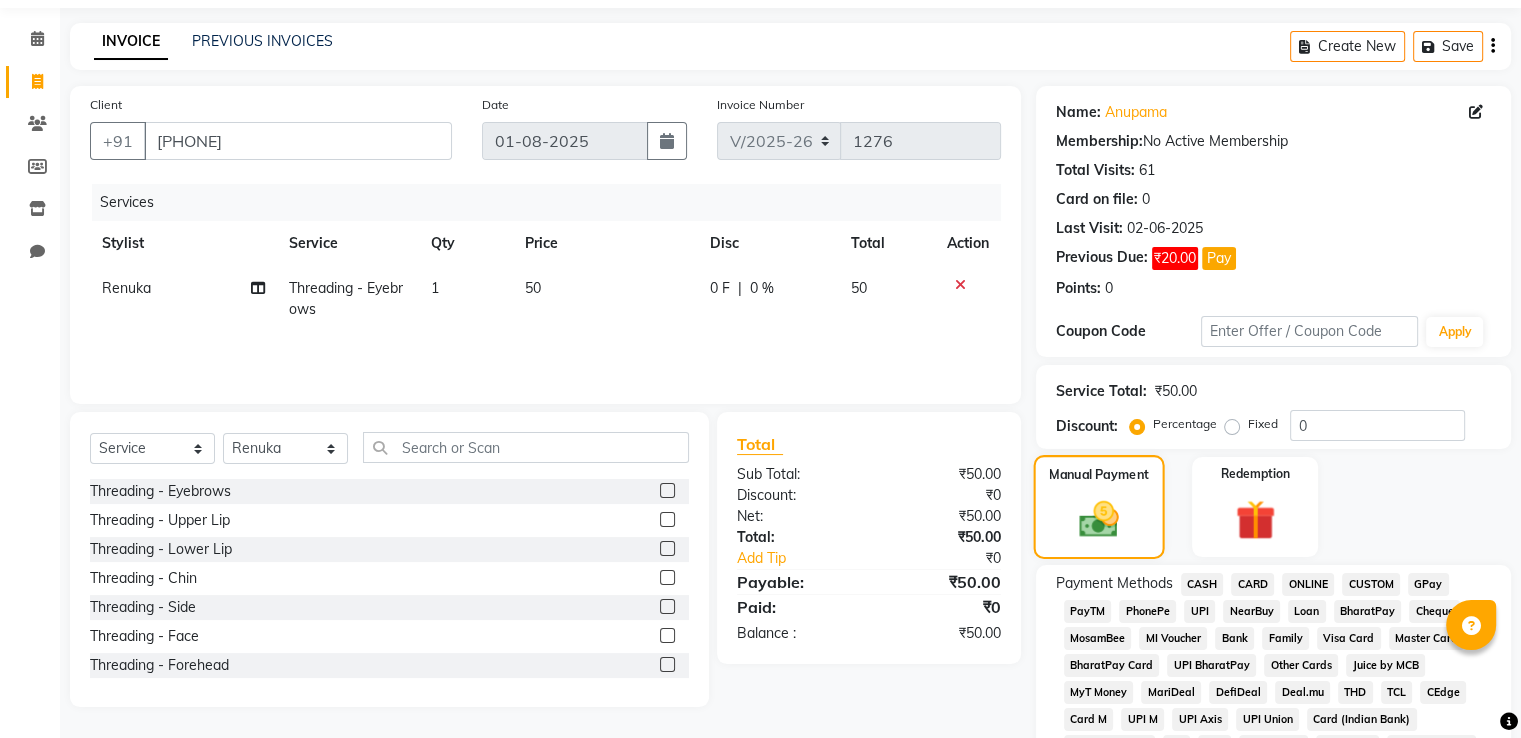 scroll, scrollTop: 99, scrollLeft: 0, axis: vertical 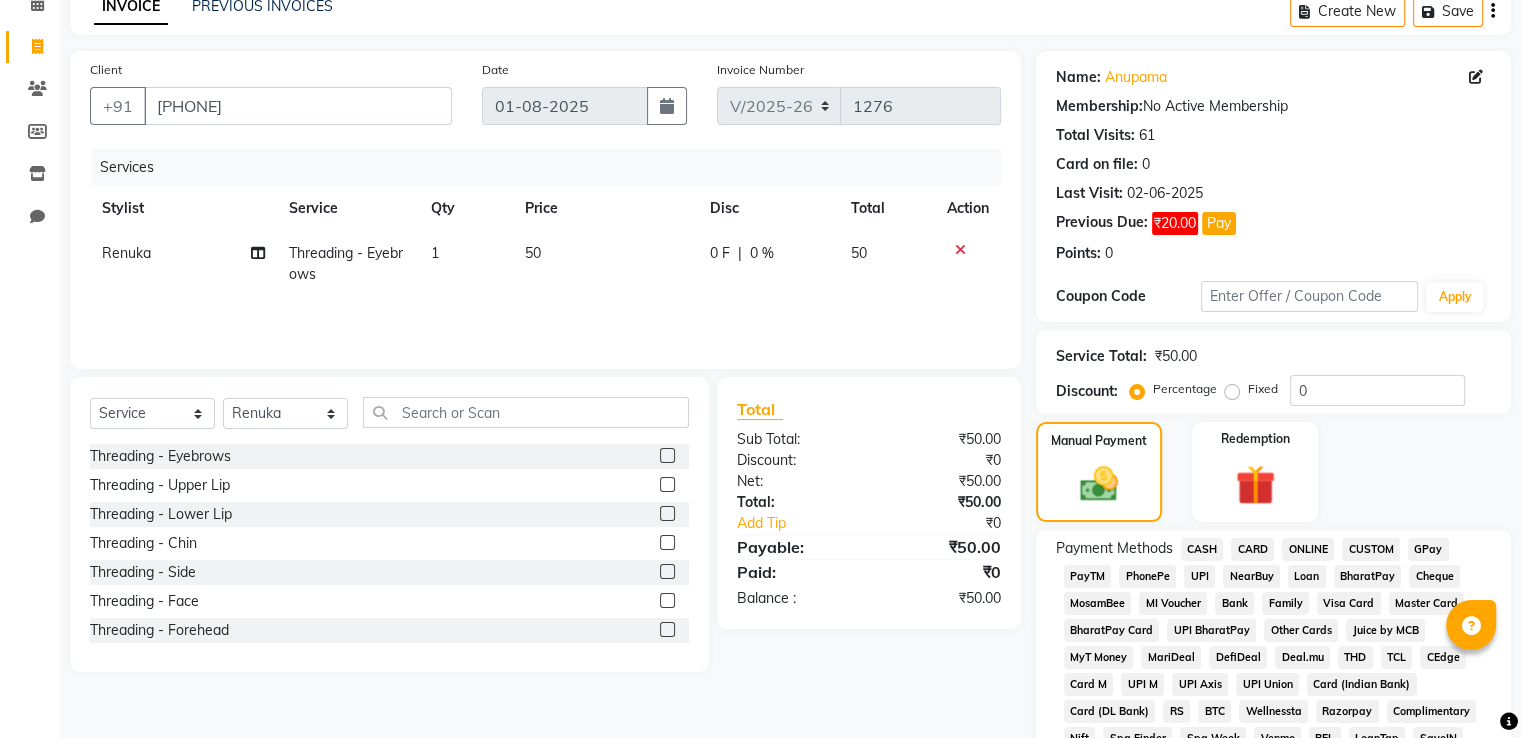 click on "CASH" 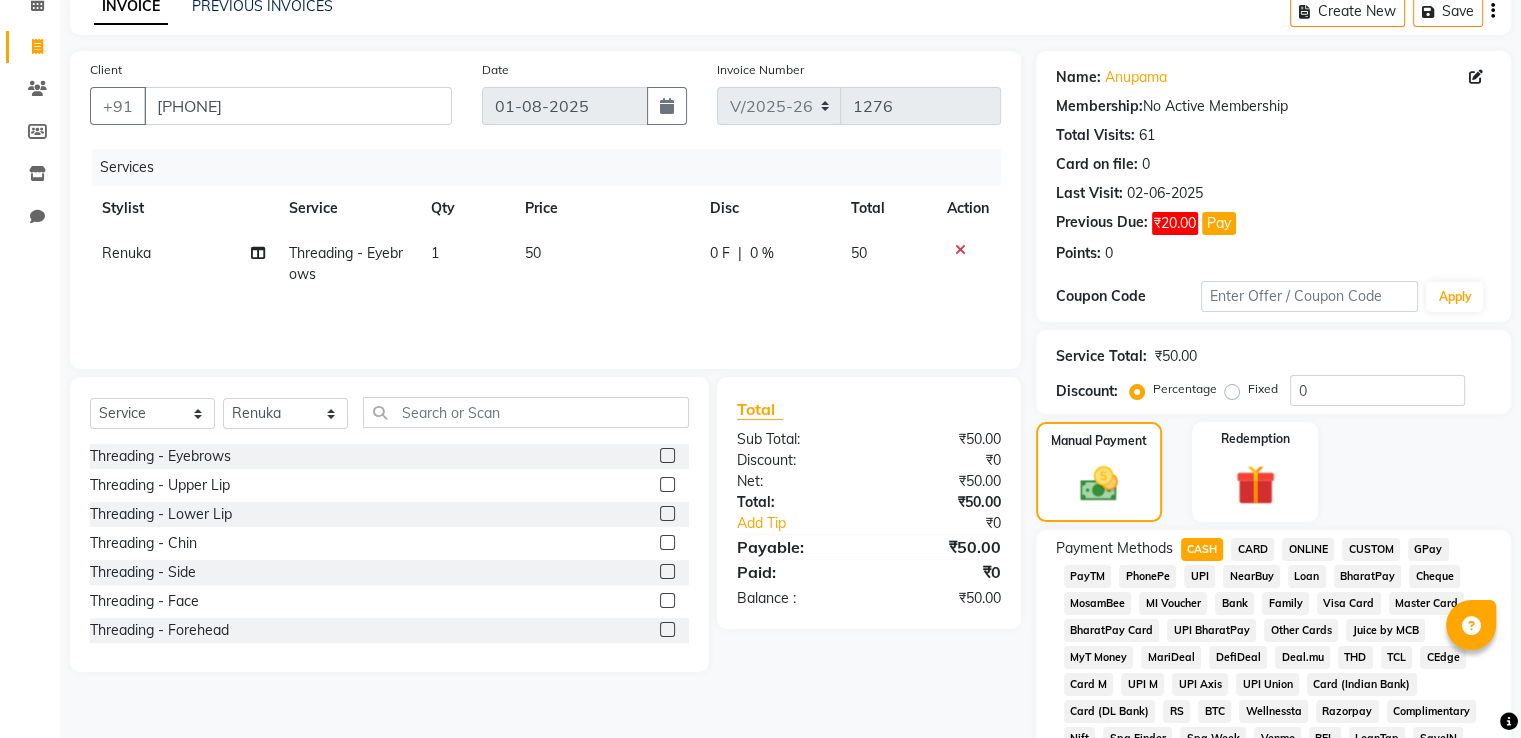 scroll, scrollTop: 640, scrollLeft: 0, axis: vertical 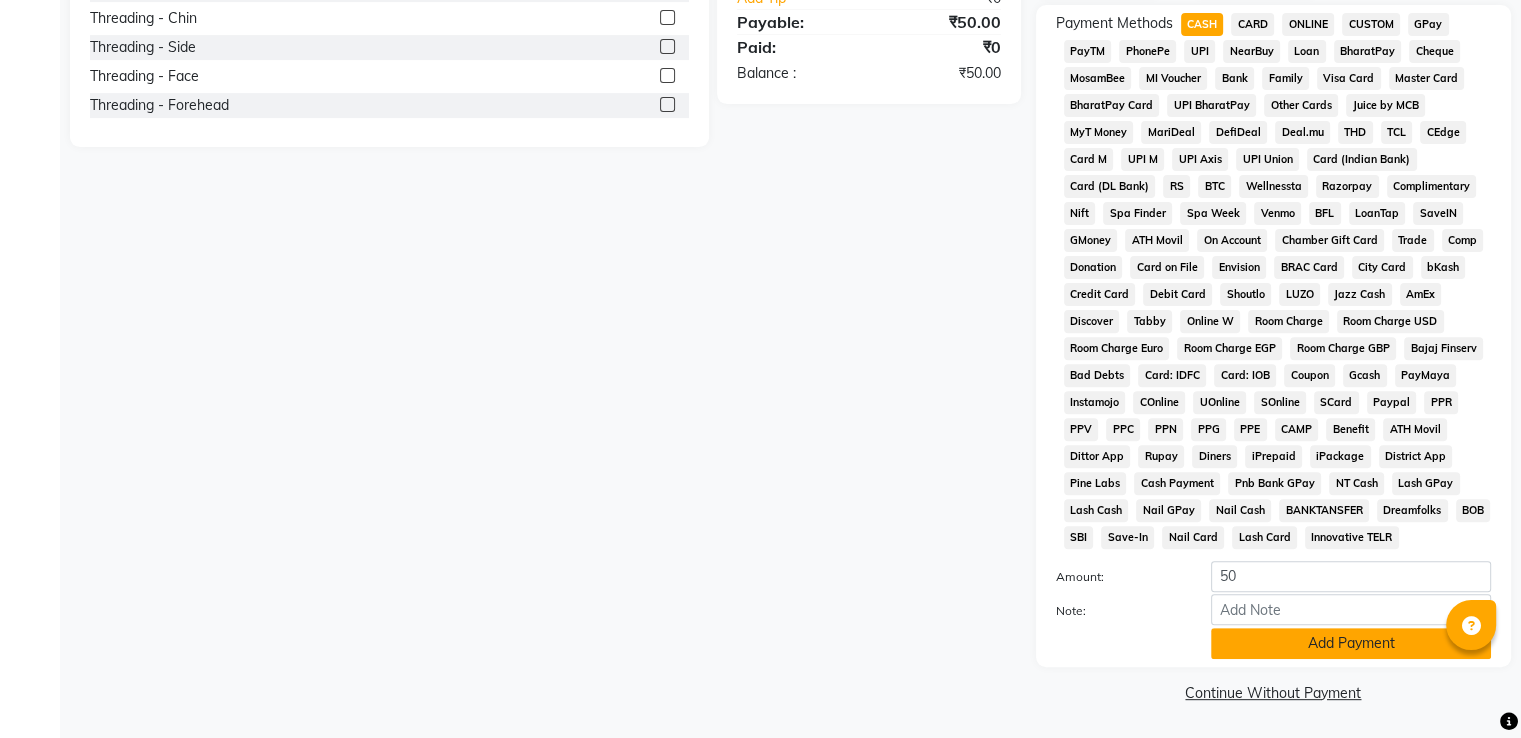 click on "Add Payment" 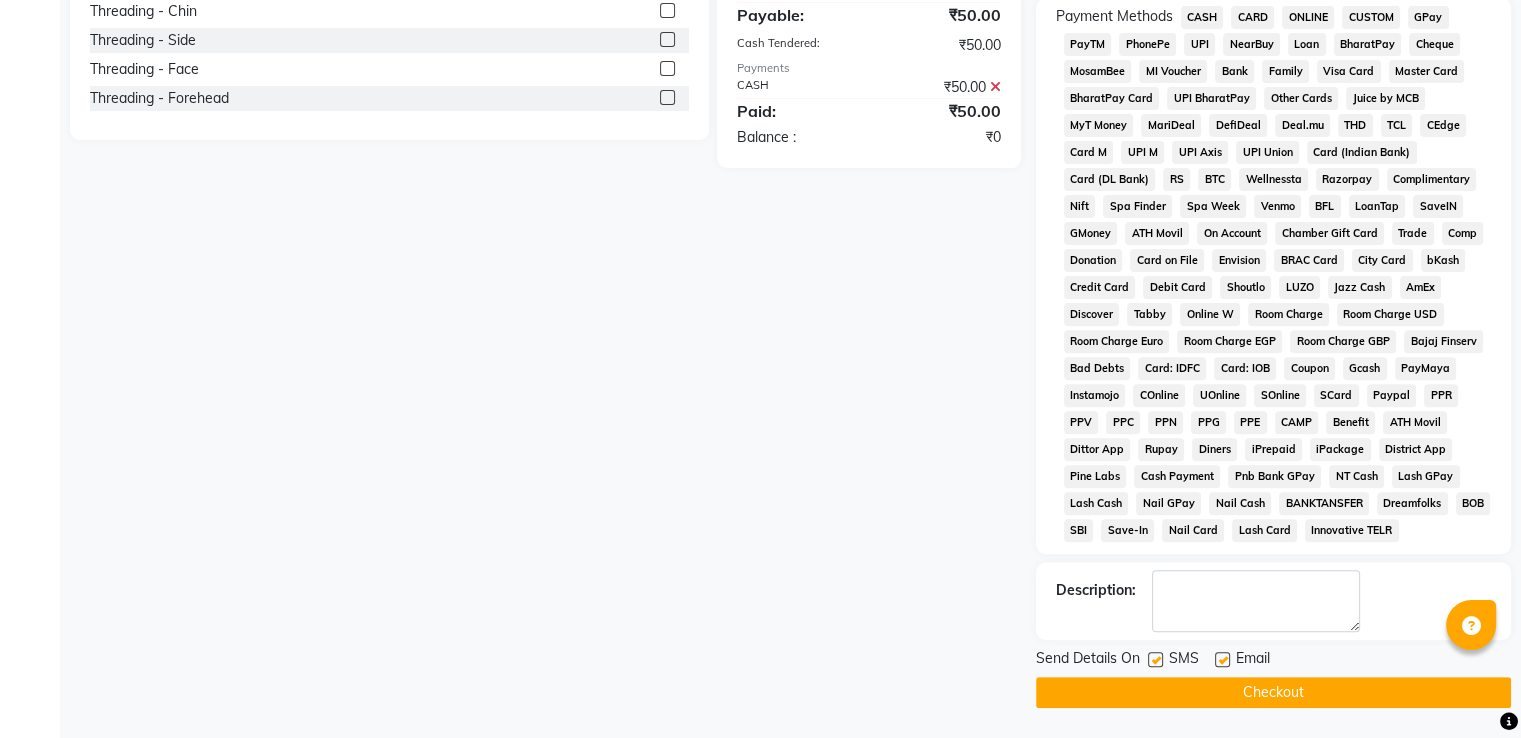 click on "Checkout" 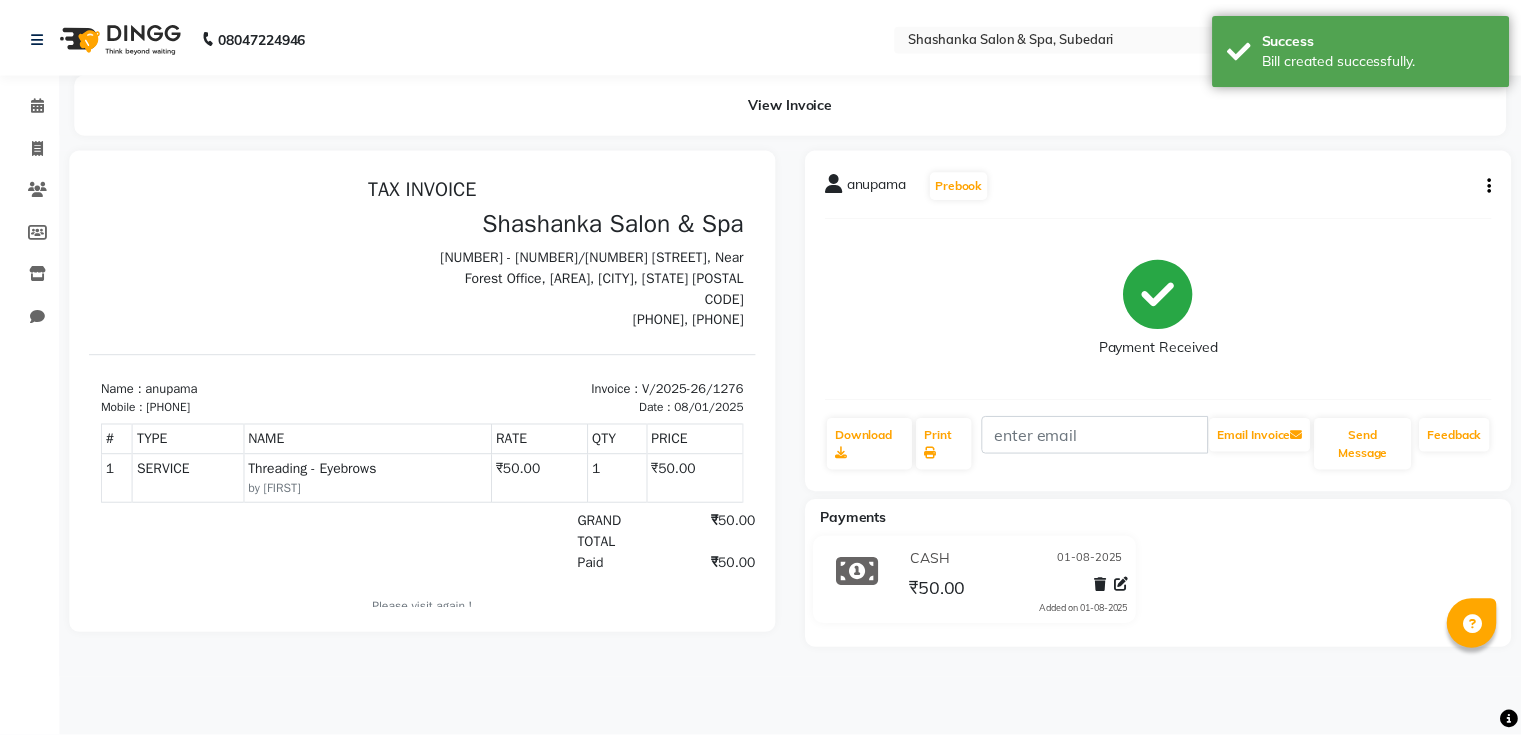 scroll, scrollTop: 0, scrollLeft: 0, axis: both 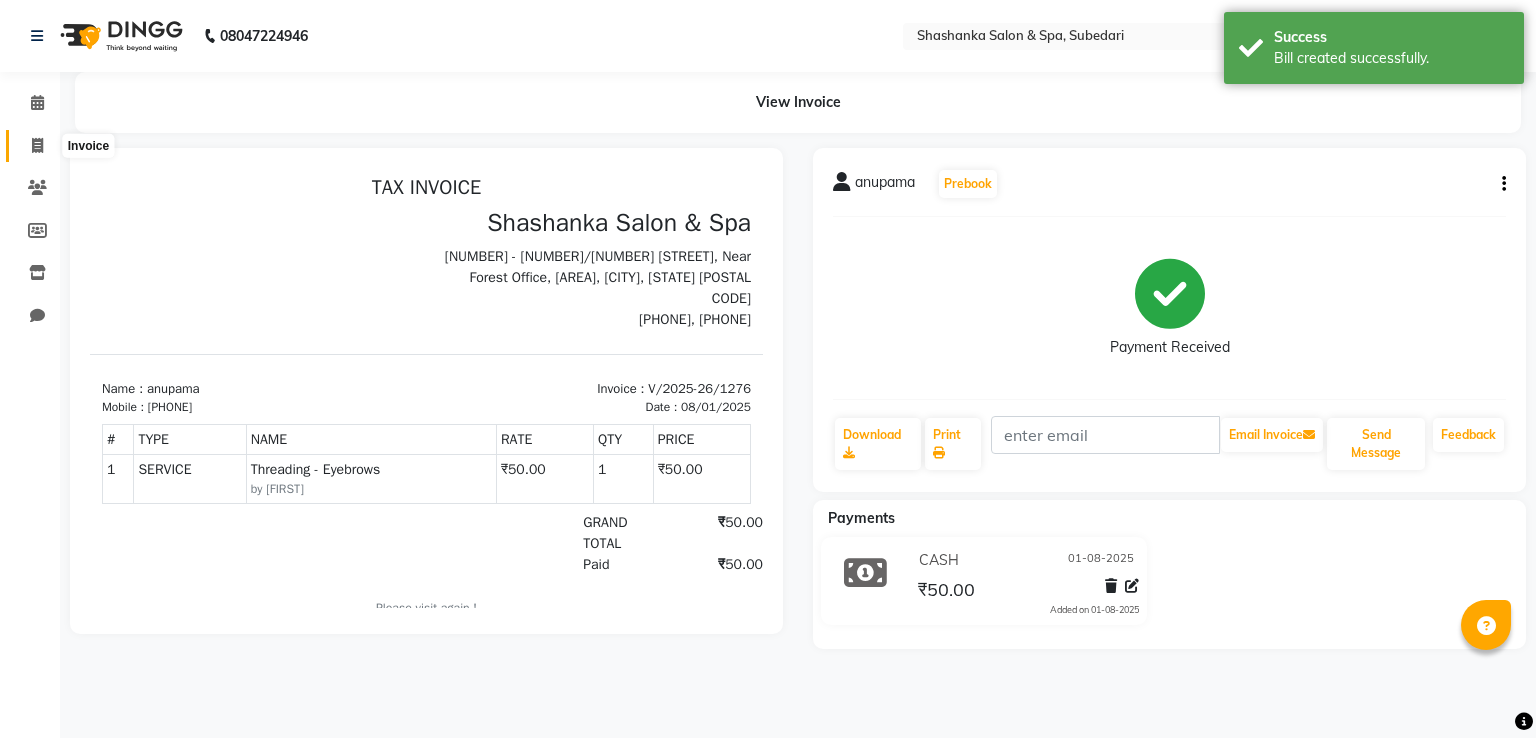 click 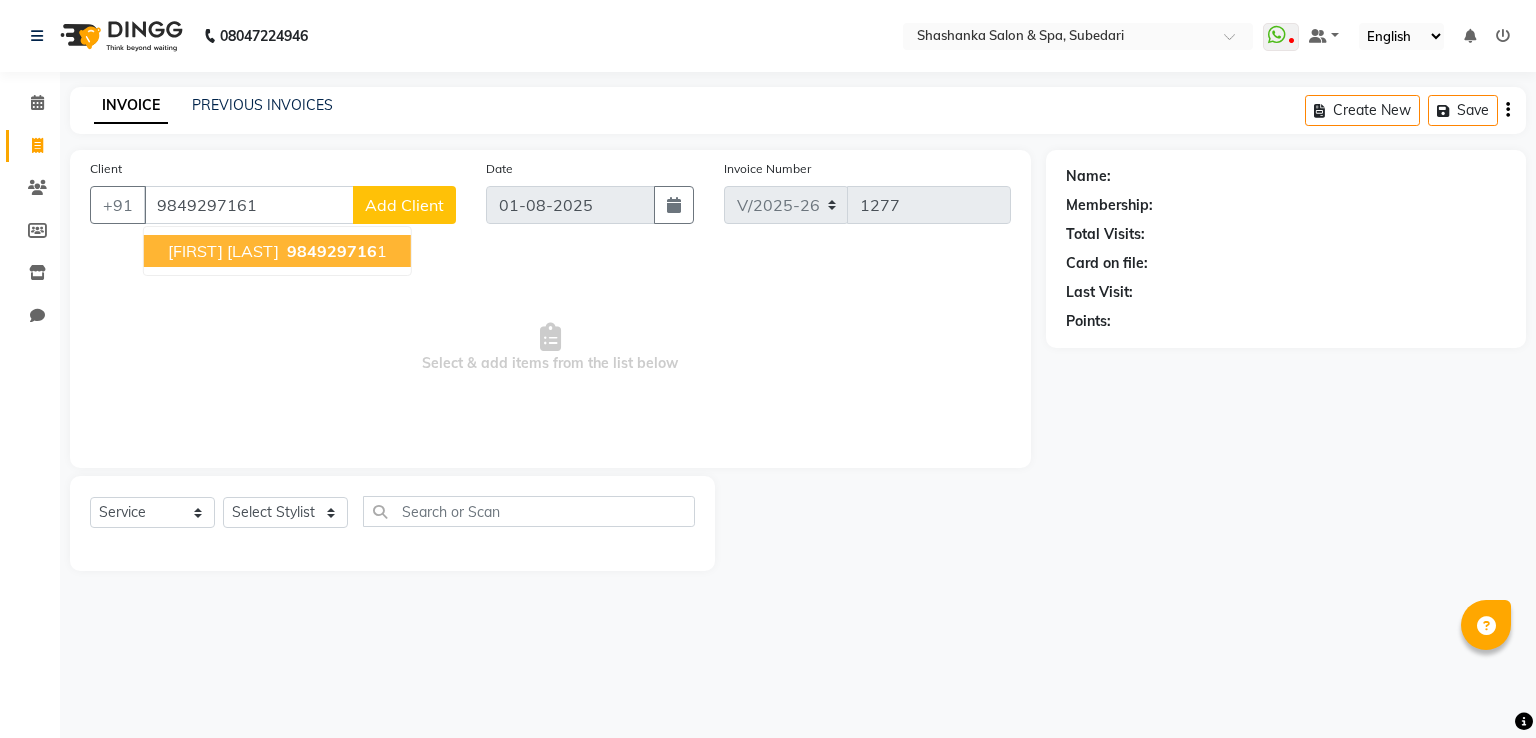 type on "9849297161" 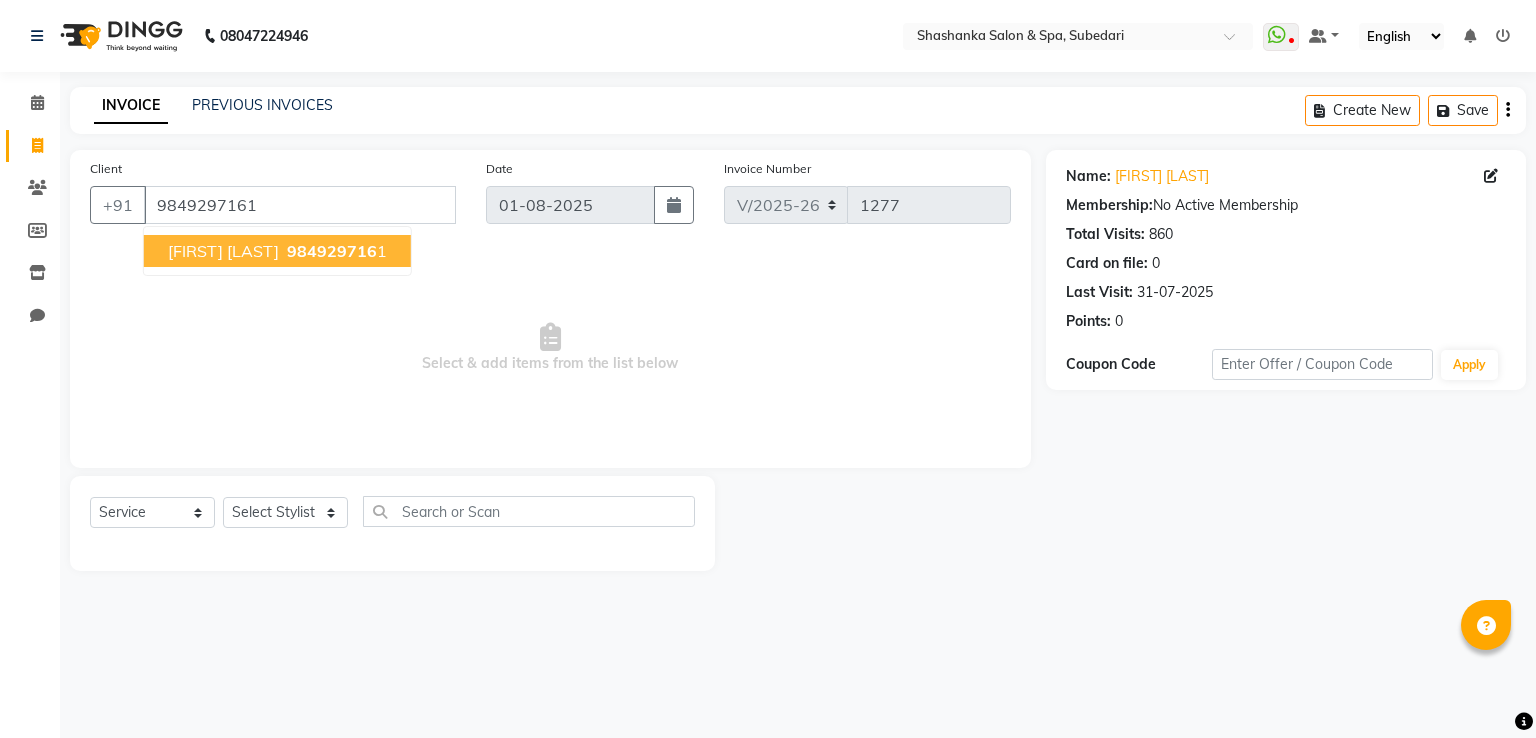 click on "984929716" at bounding box center (332, 251) 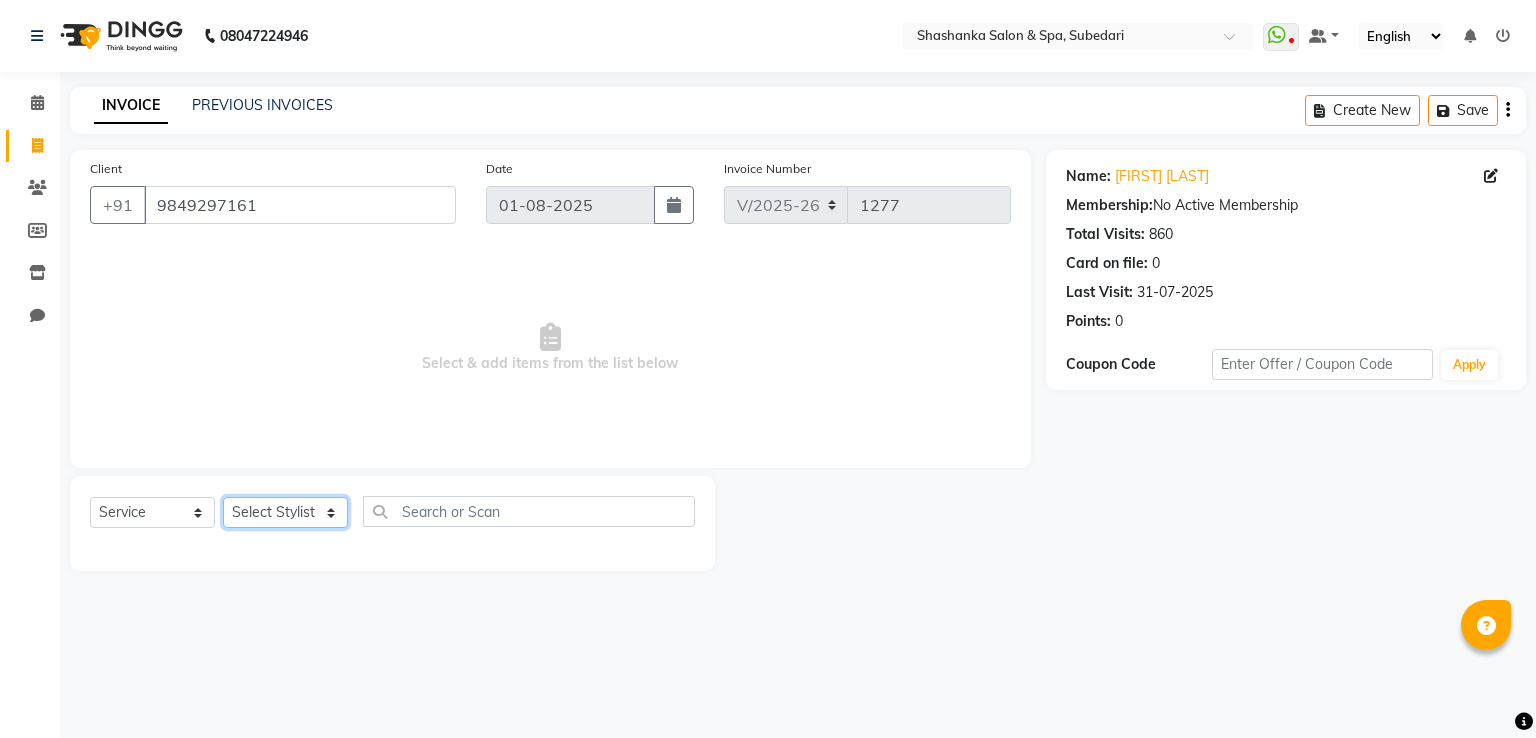 click on "Select Stylist Manasa Ravali Receptionist Renuka Saba saif Soumya J Zeenath" 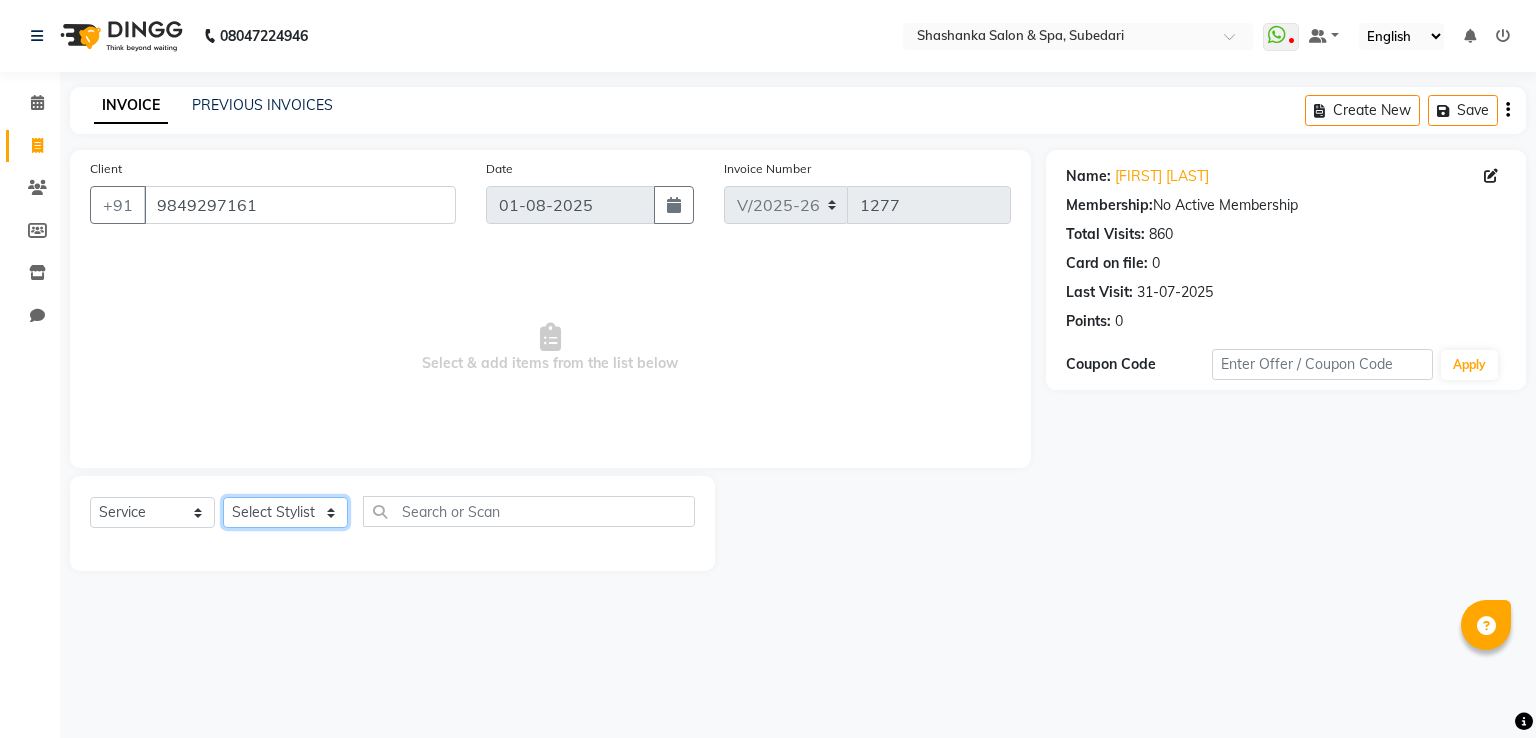 select on "15618" 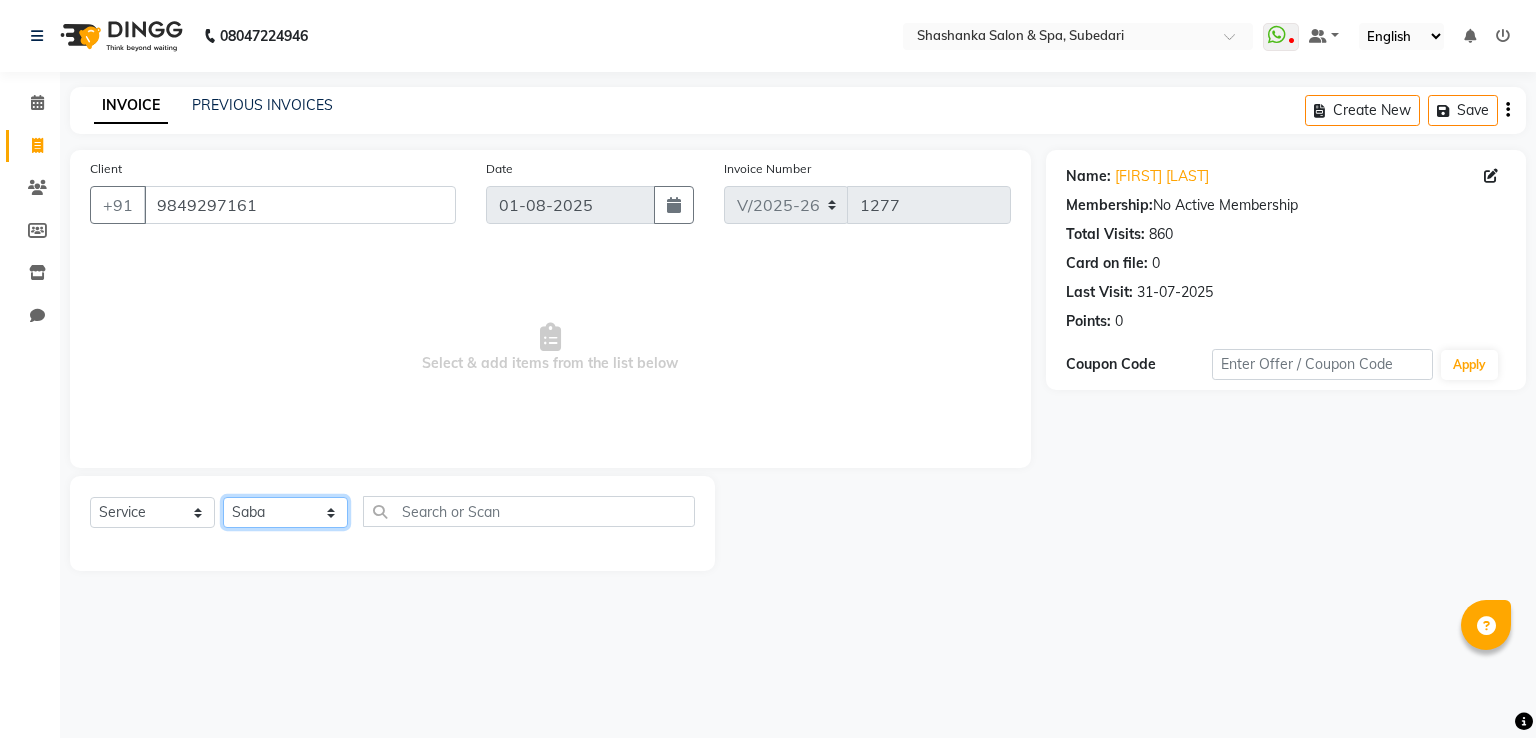 click on "Select Stylist Manasa Ravali Receptionist Renuka Saba saif Soumya J Zeenath" 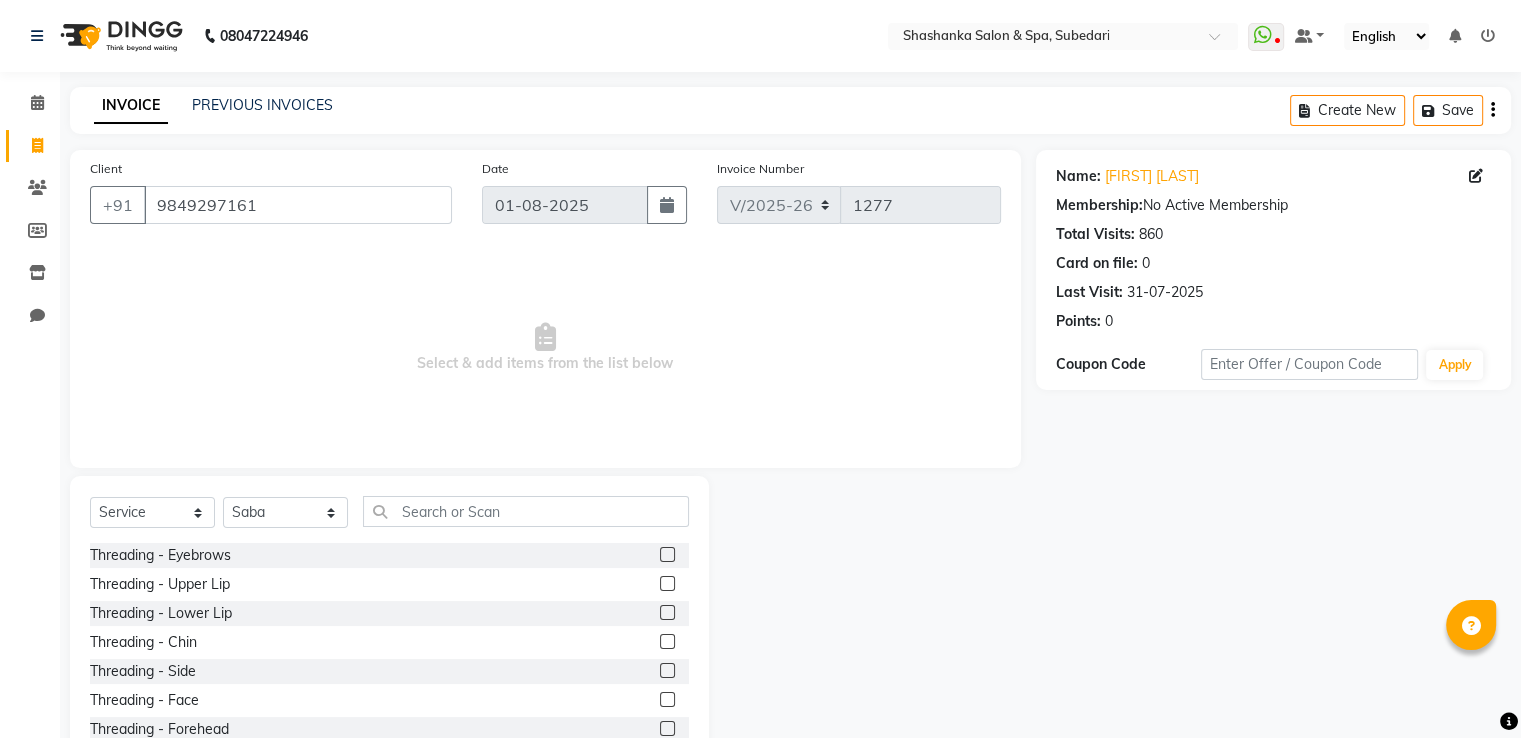 click 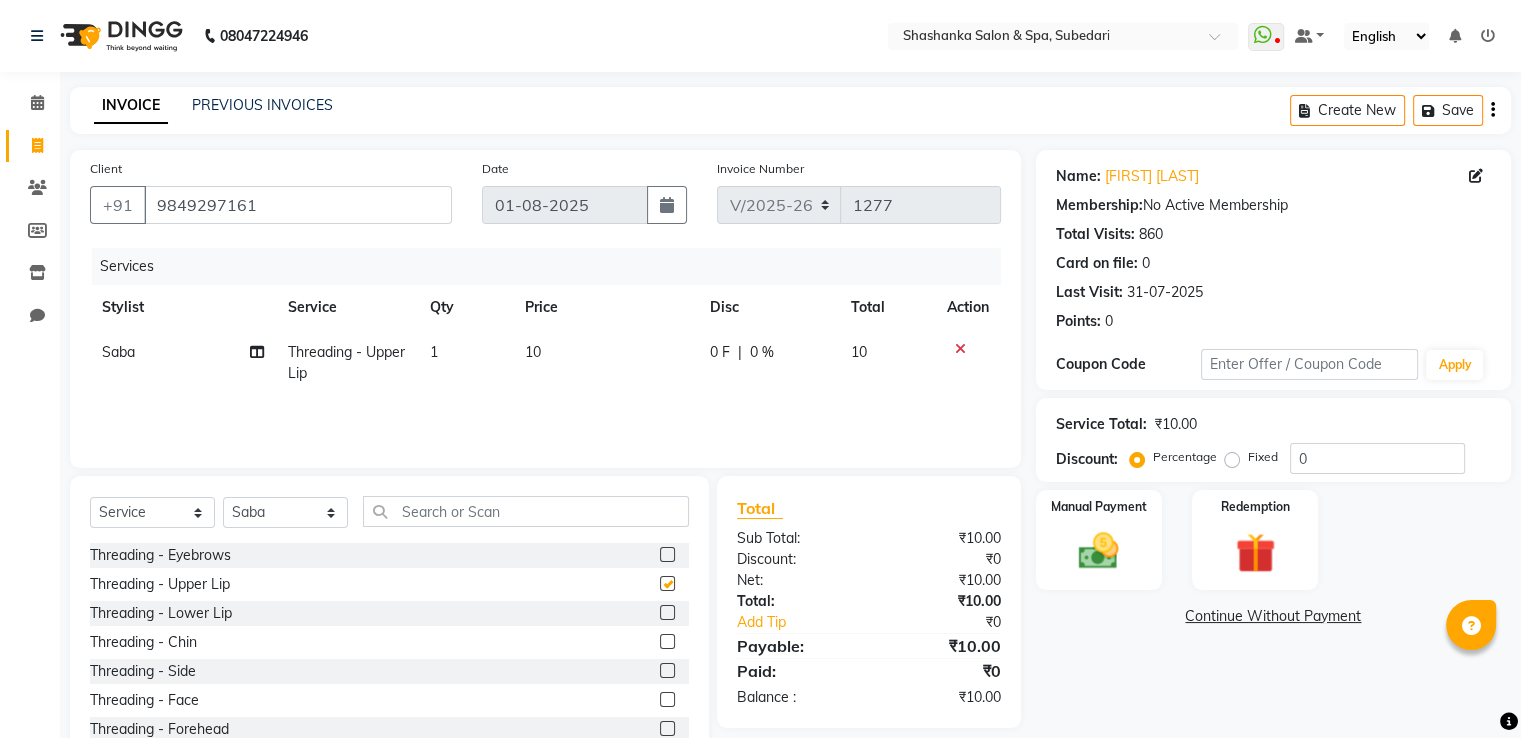 checkbox on "false" 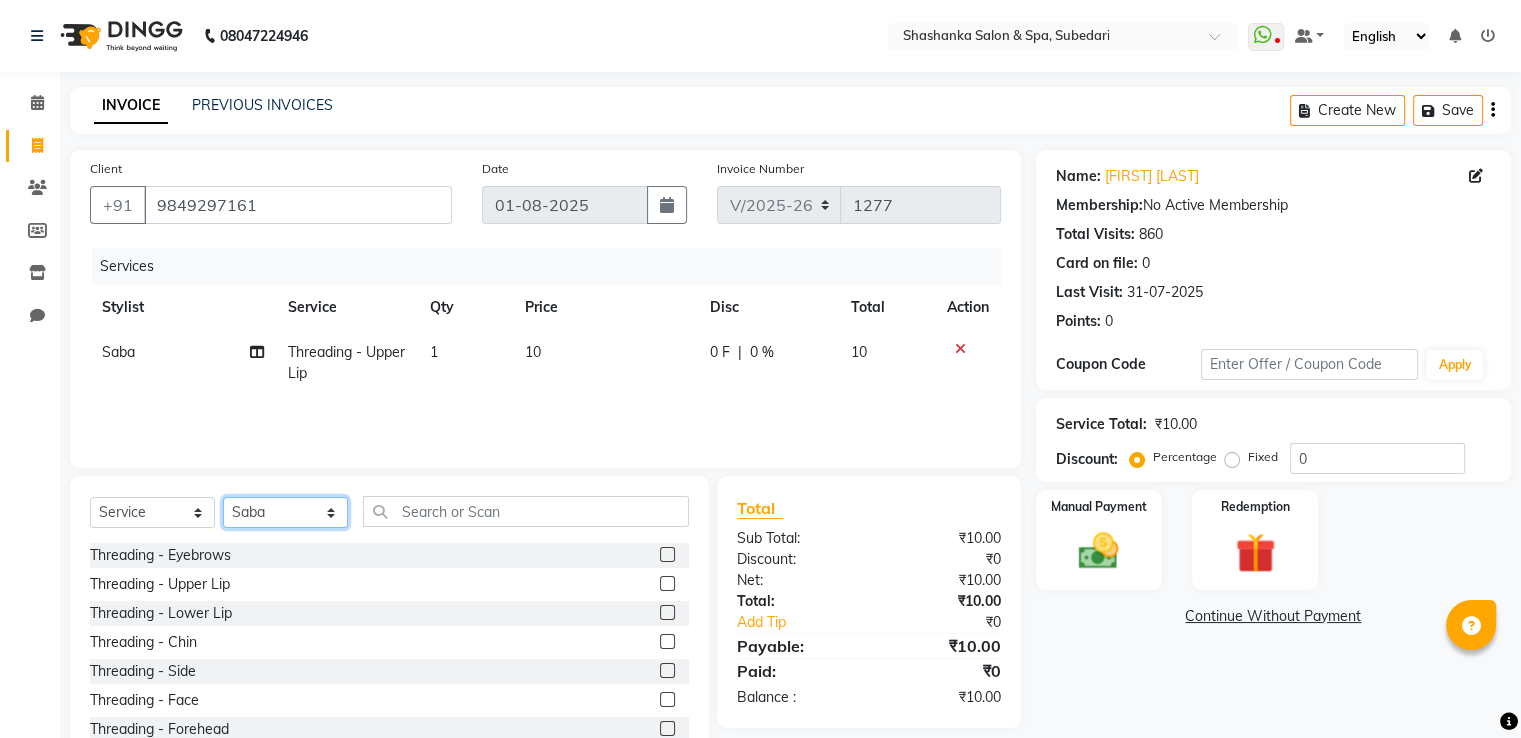 click on "Select Stylist Manasa Ravali Receptionist Renuka Saba saif Soumya J Zeenath" 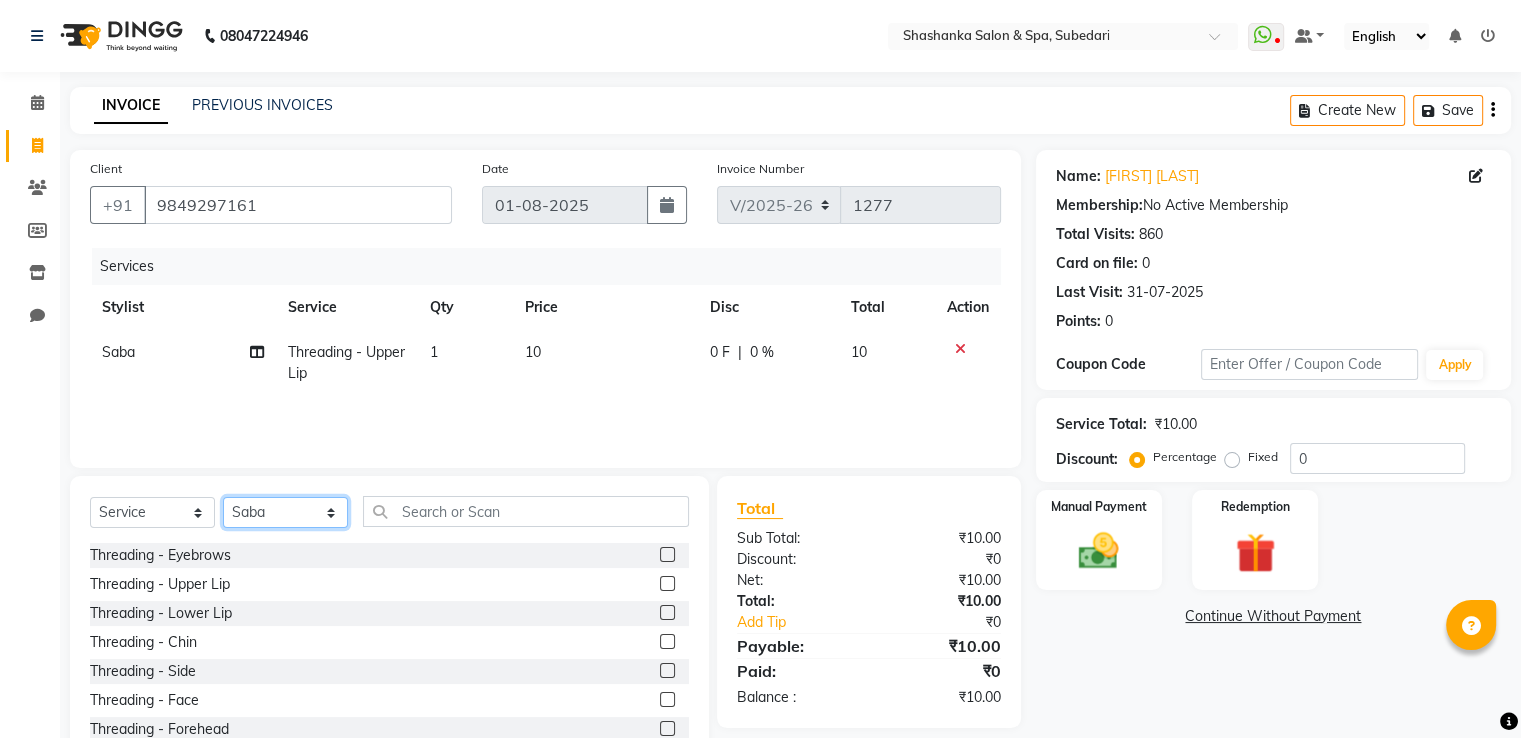 select on "2479" 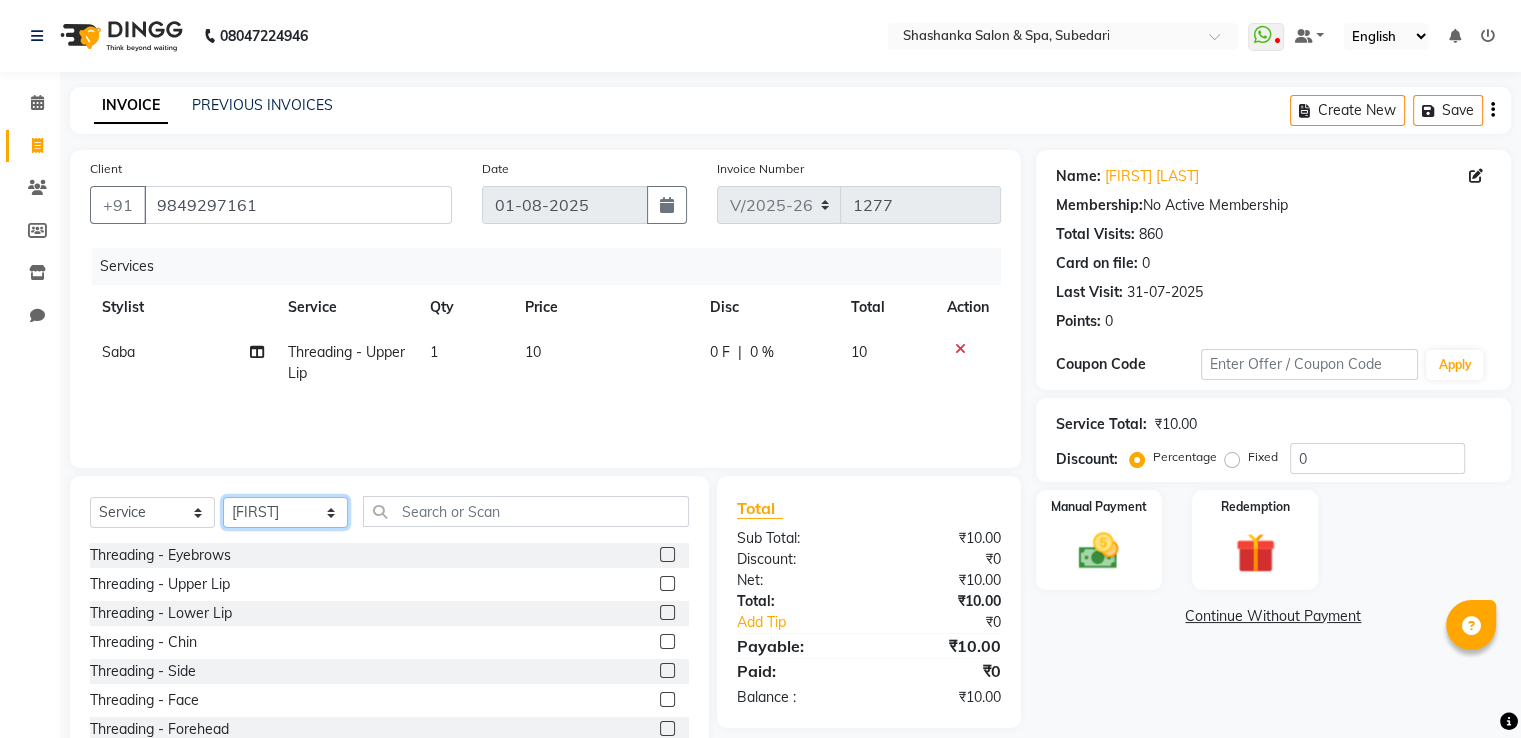click on "Select Stylist Manasa Ravali Receptionist Renuka Saba saif Soumya J Zeenath" 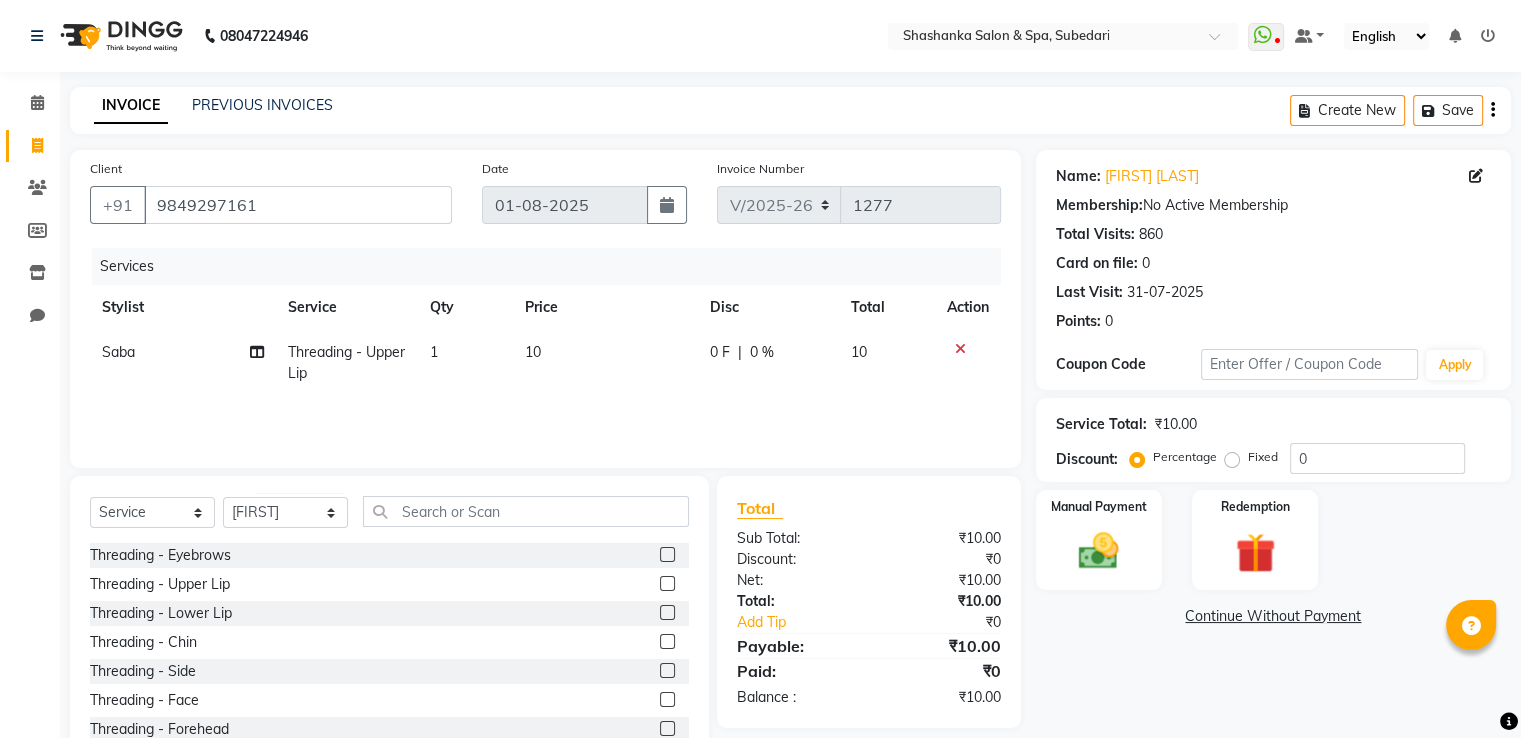 click 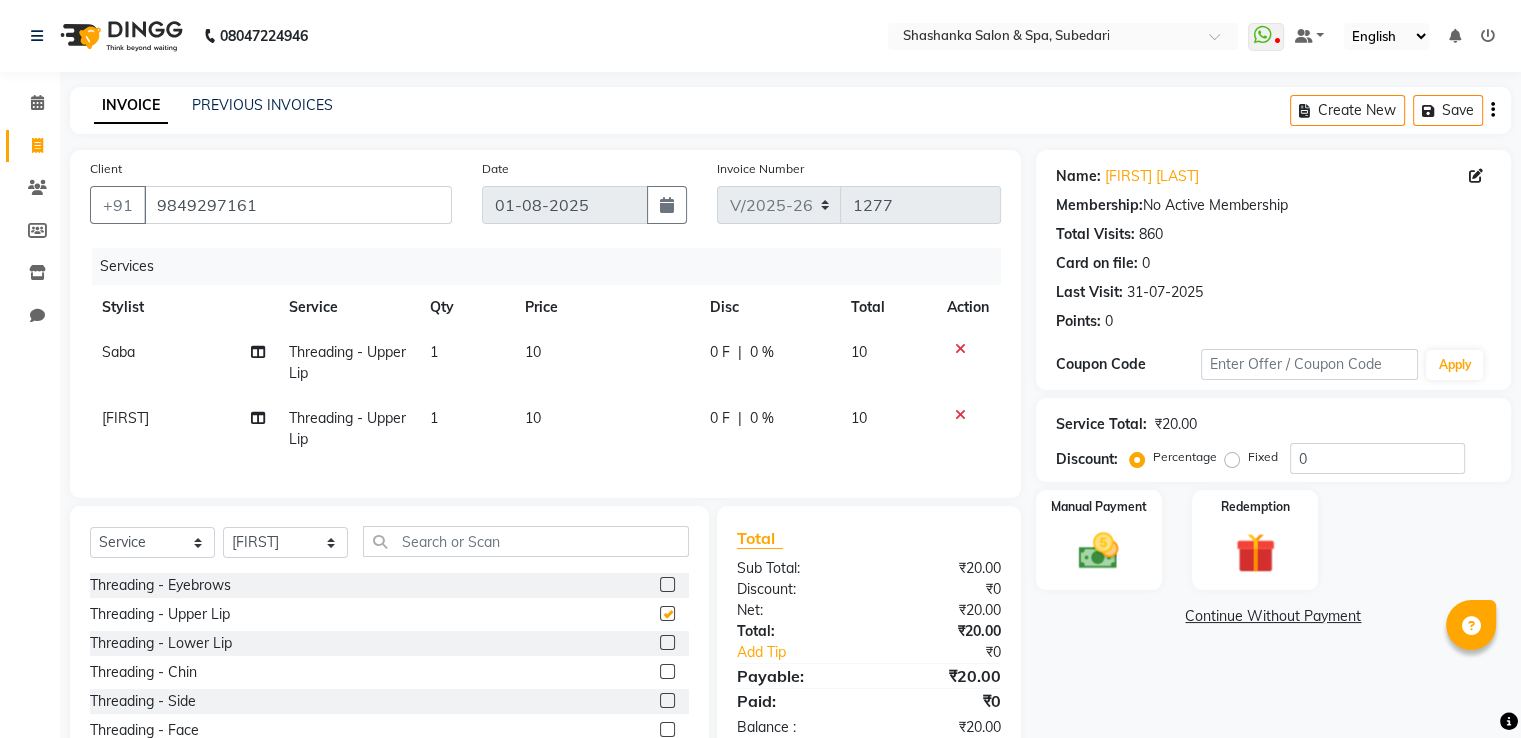 checkbox on "false" 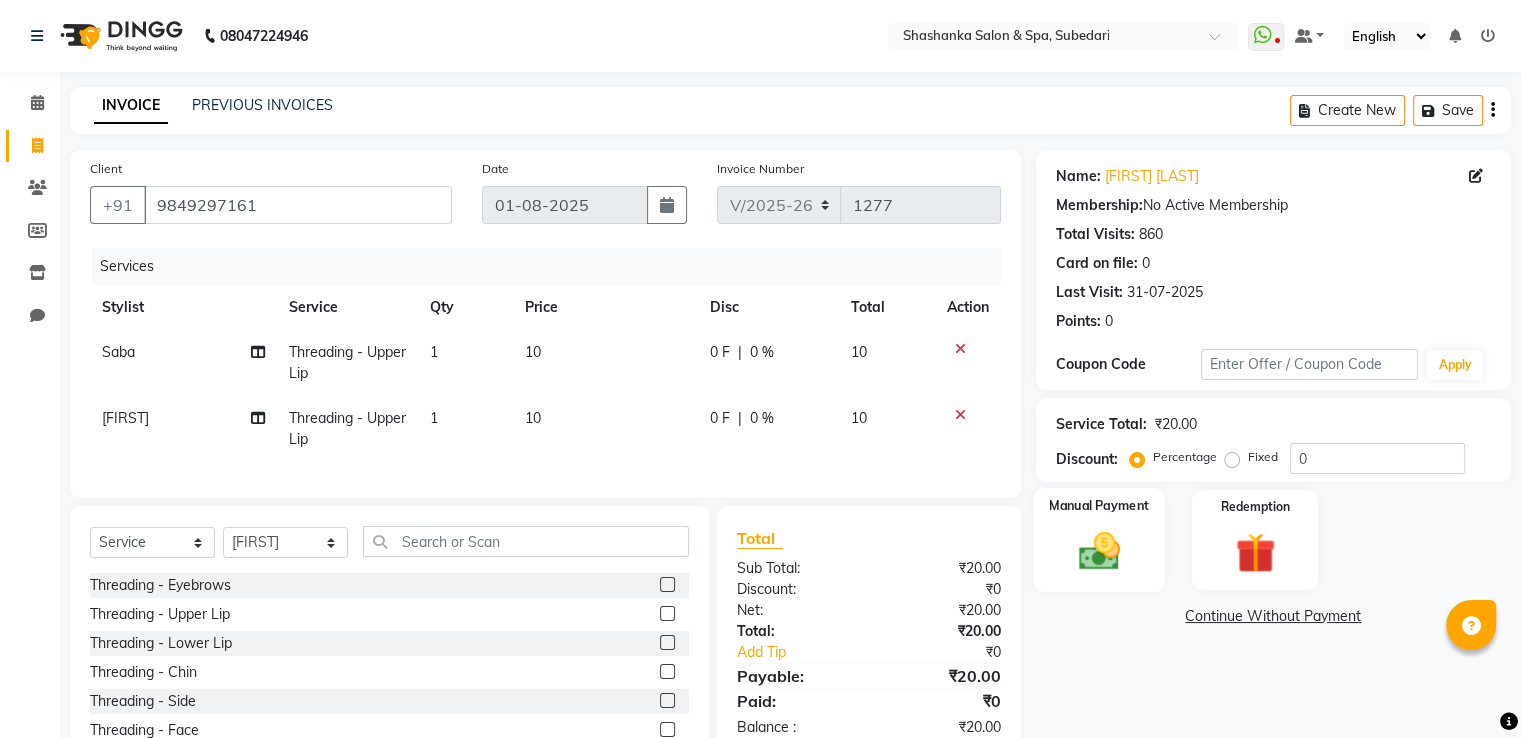 click 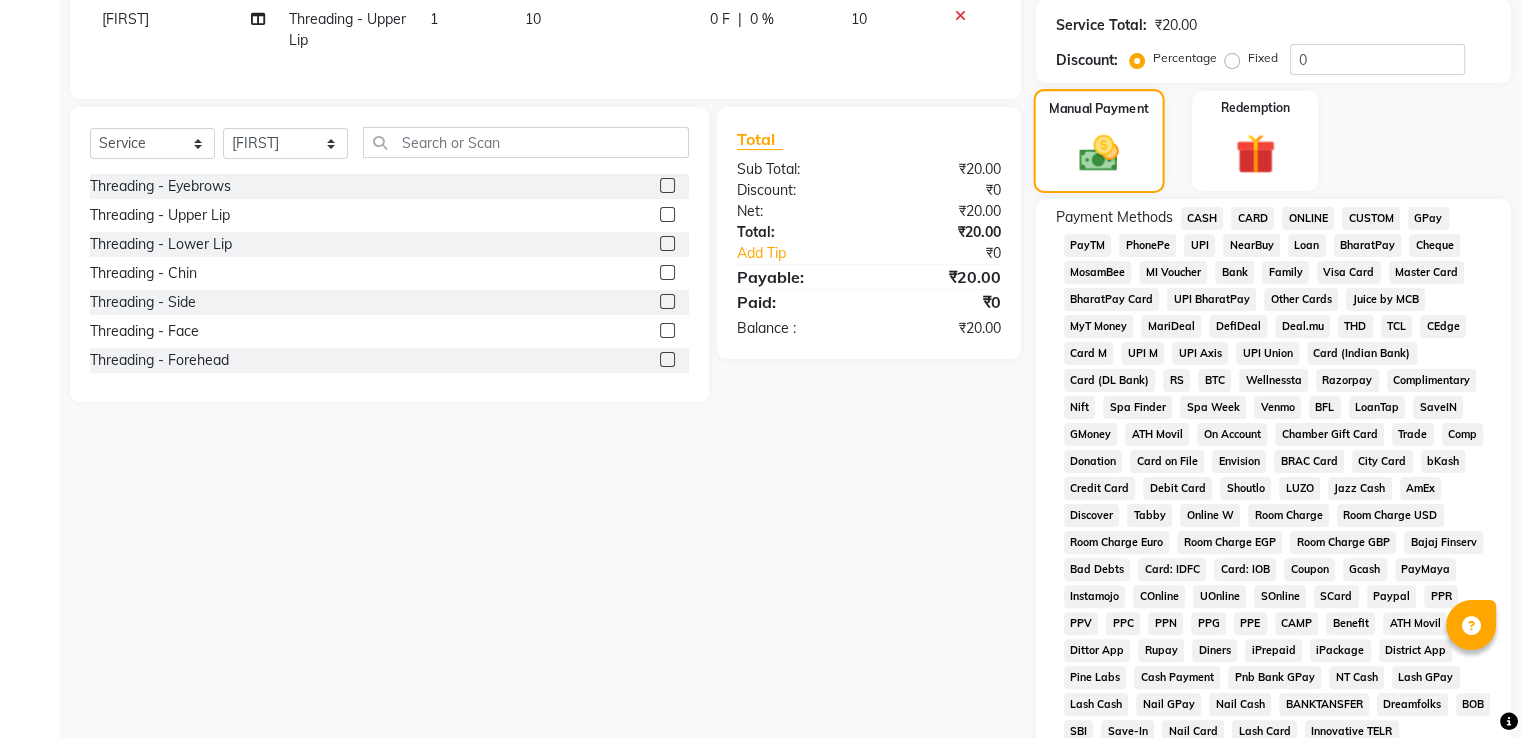 scroll, scrollTop: 400, scrollLeft: 0, axis: vertical 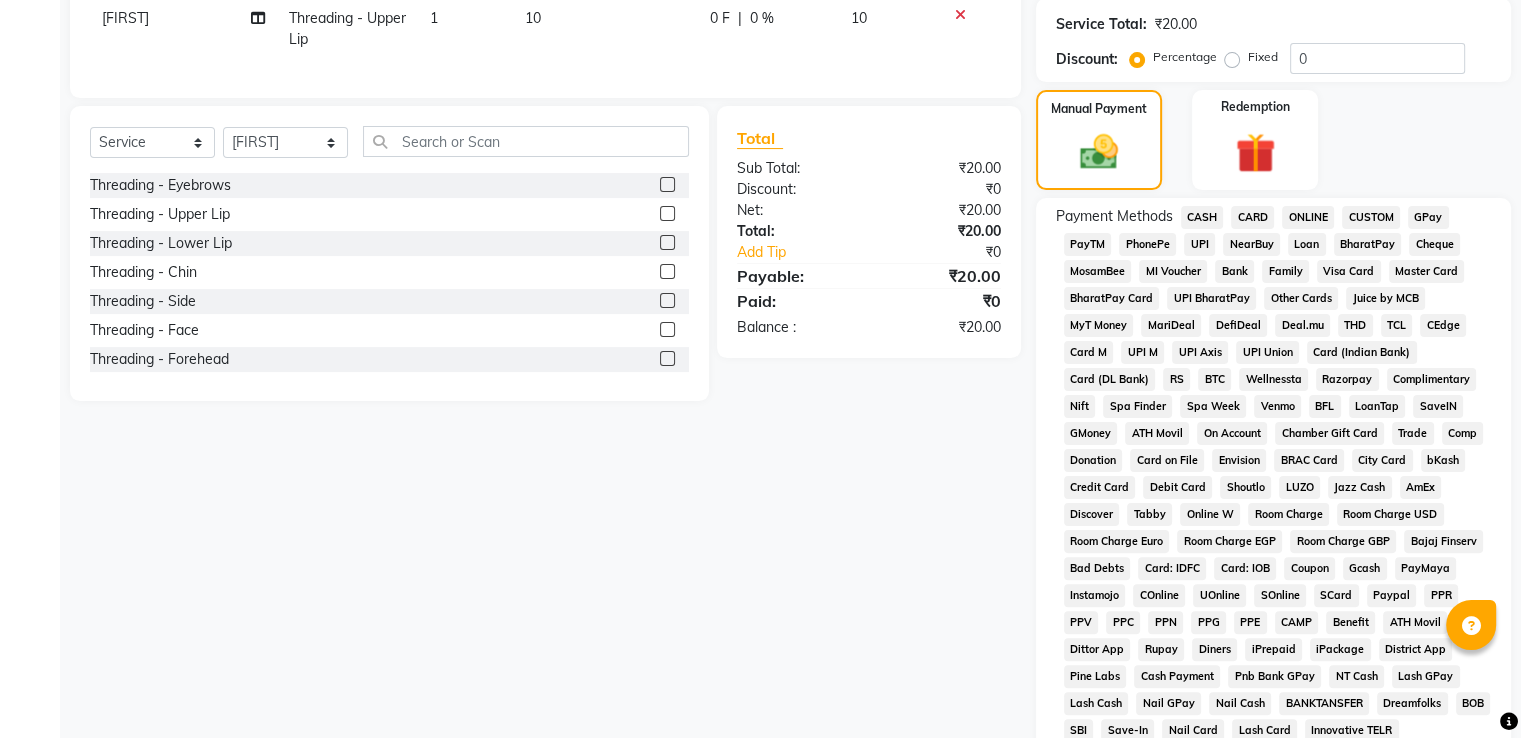 click on "CASH" 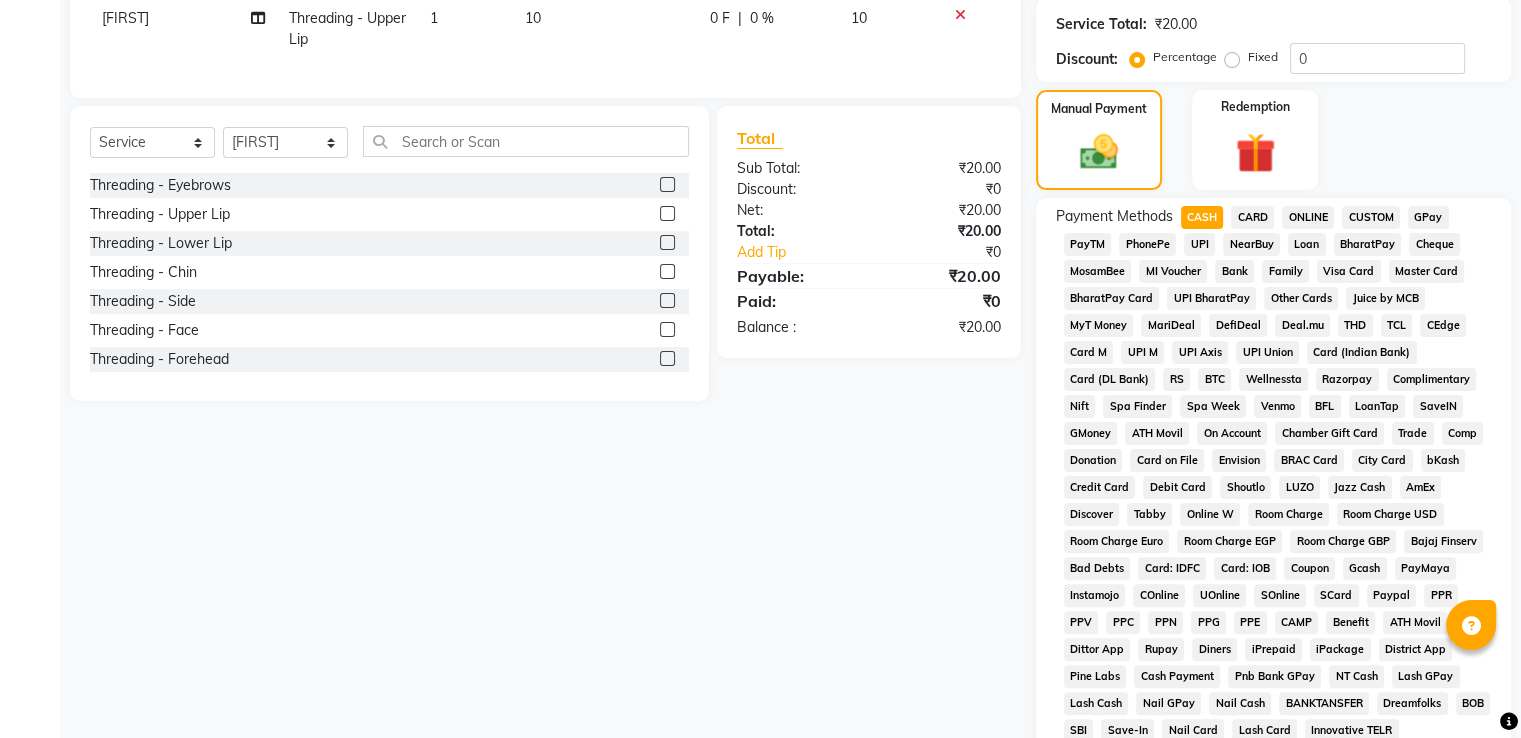 scroll, scrollTop: 609, scrollLeft: 0, axis: vertical 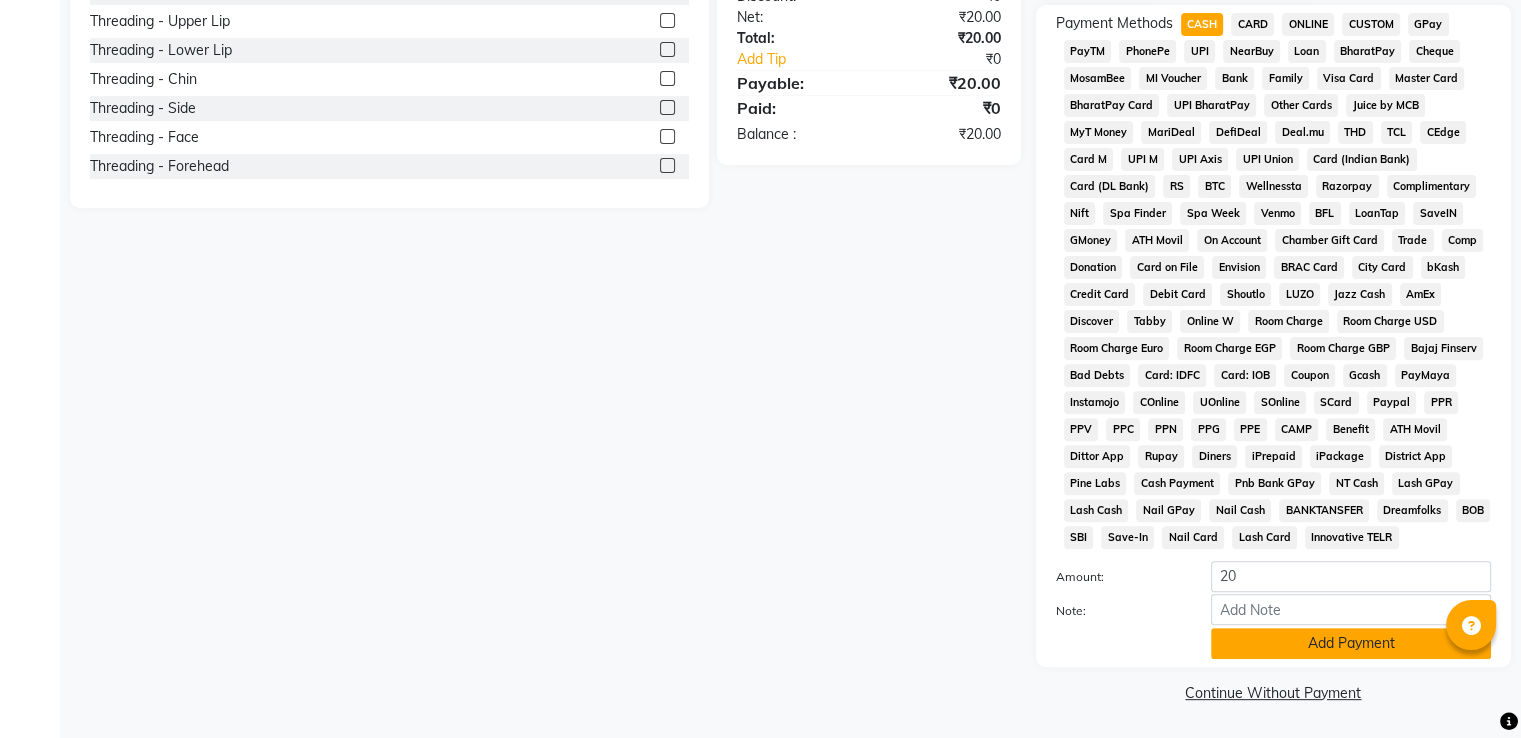 click on "Add Payment" 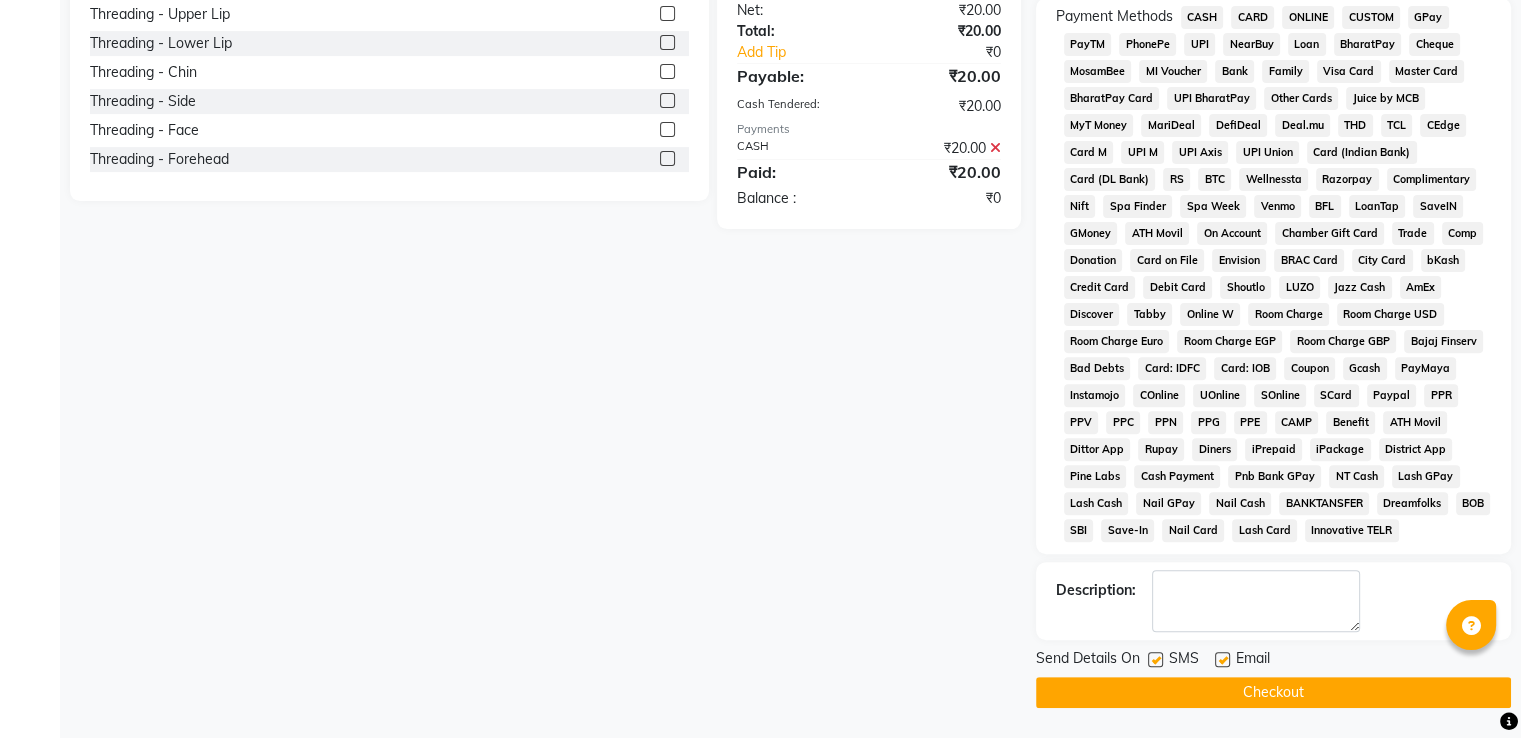 click on "Checkout" 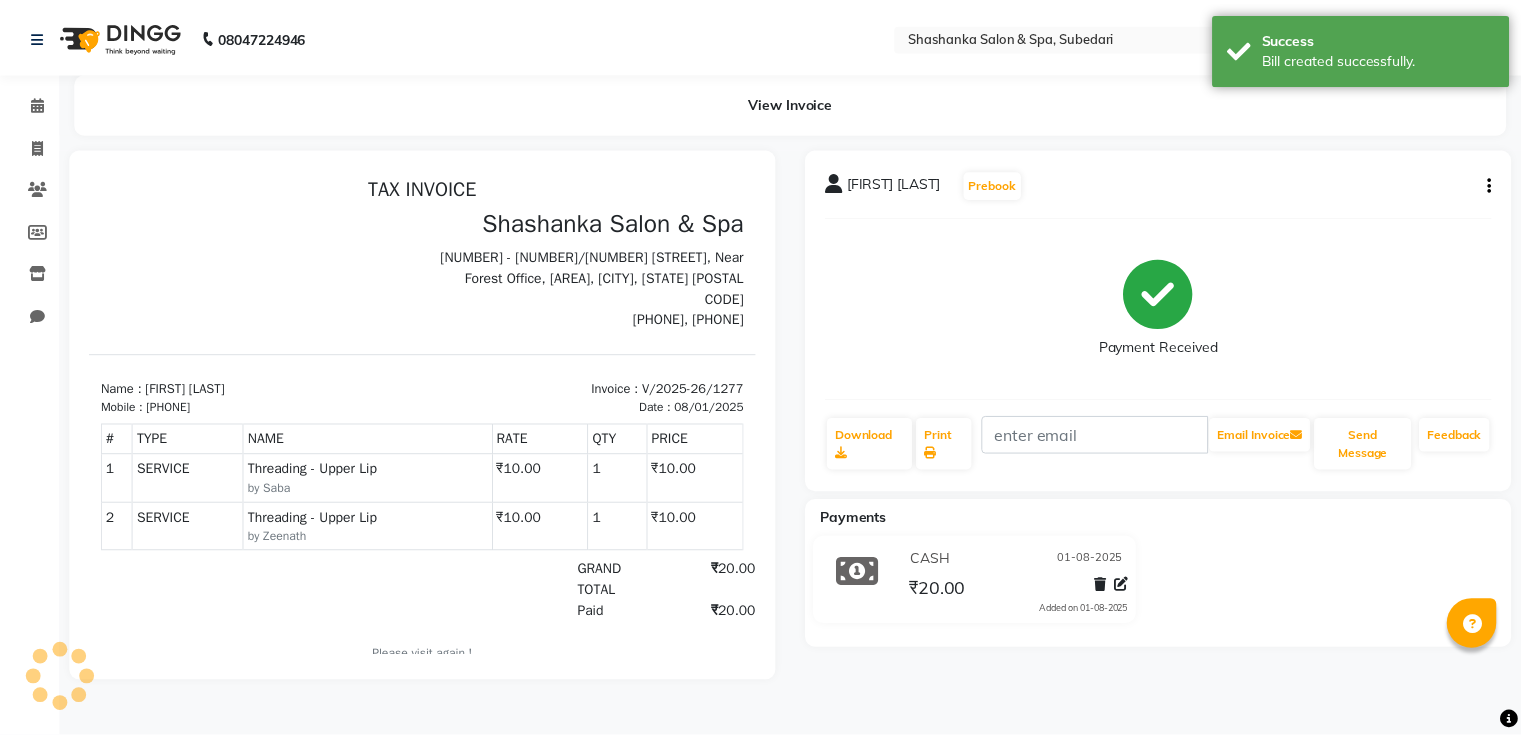 scroll, scrollTop: 0, scrollLeft: 0, axis: both 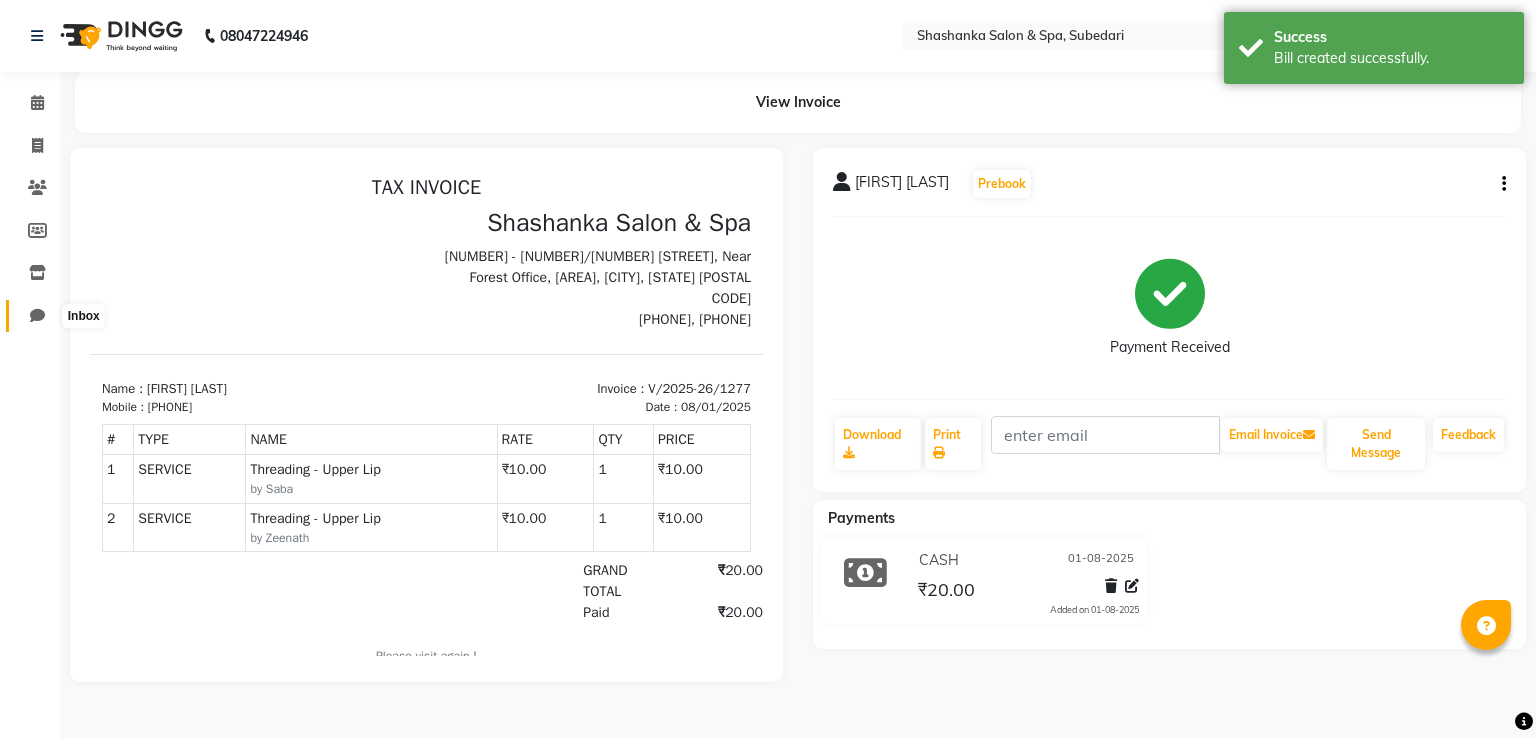 click 